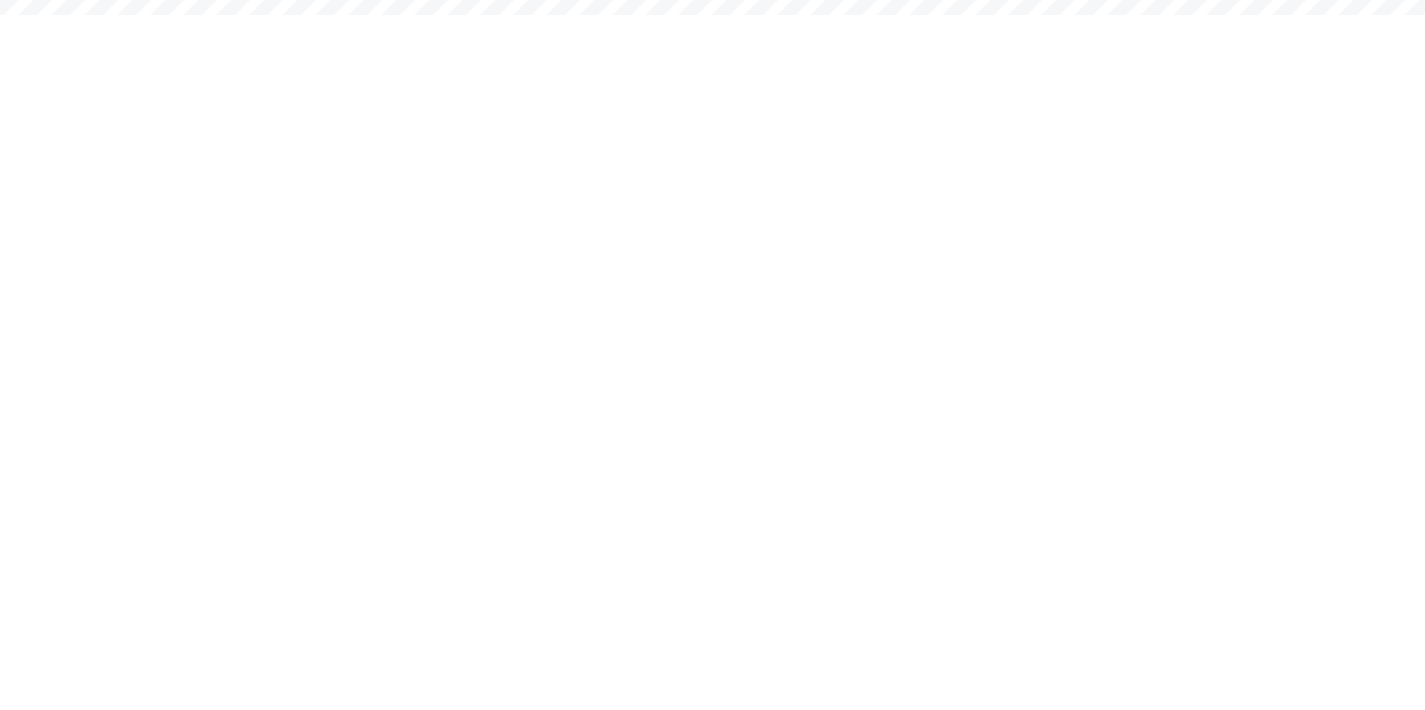 scroll, scrollTop: 0, scrollLeft: 0, axis: both 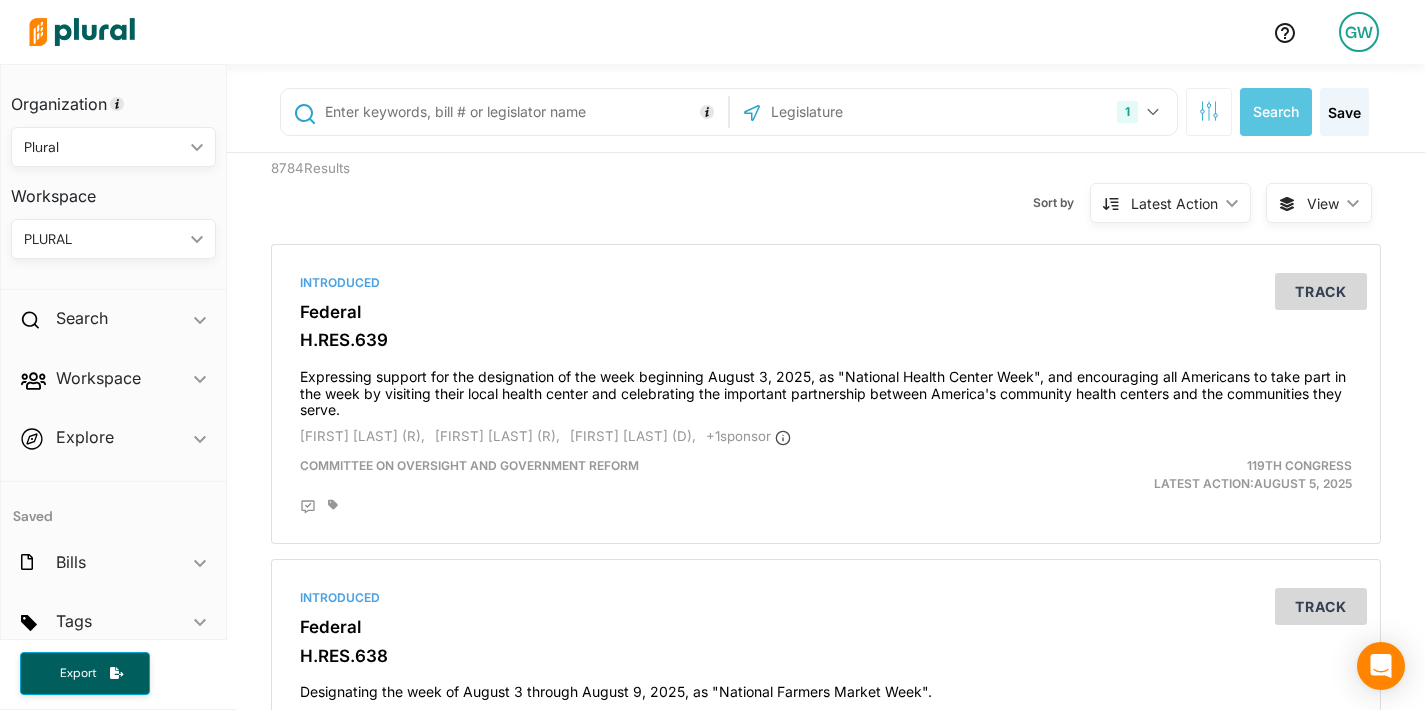 click on "Plural" at bounding box center [103, 147] 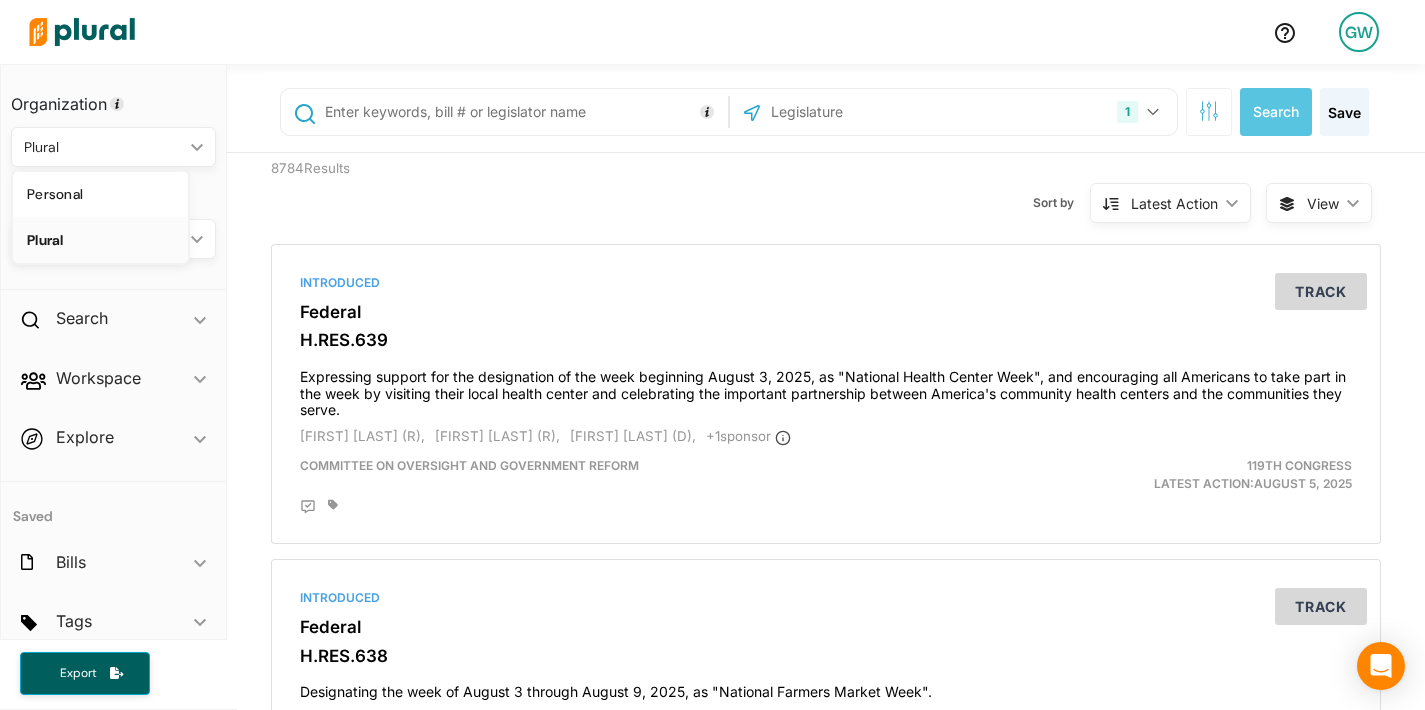 click on "8784  Results" at bounding box center [398, 191] 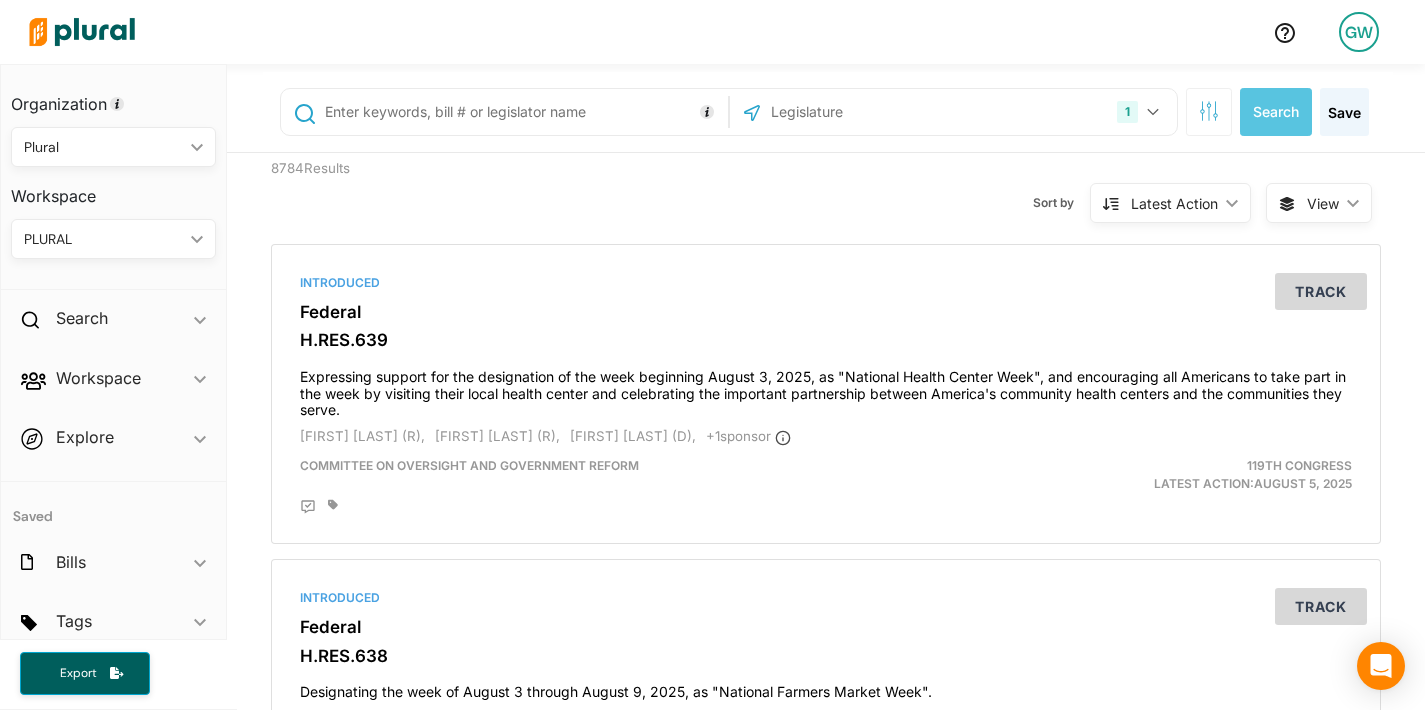 click on "PLURAL" at bounding box center (103, 239) 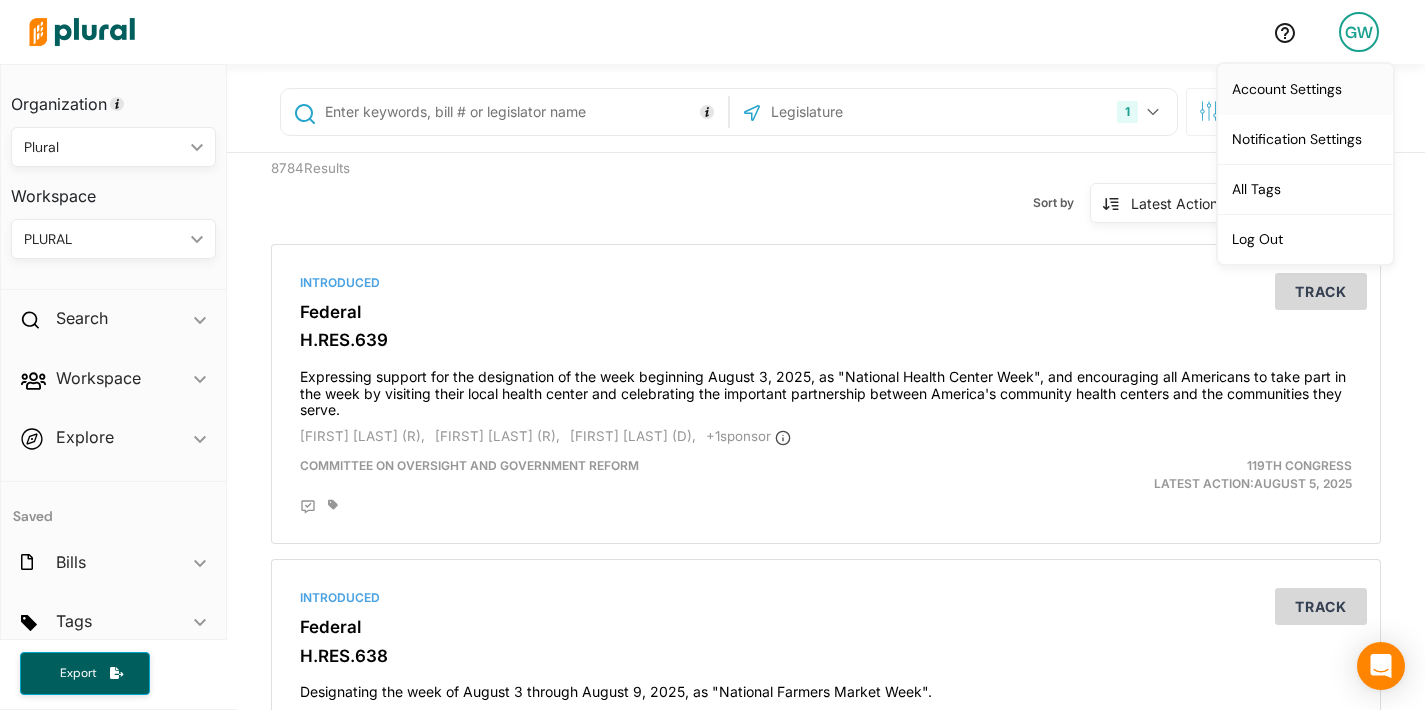 click on "Account Settings" at bounding box center [1305, 89] 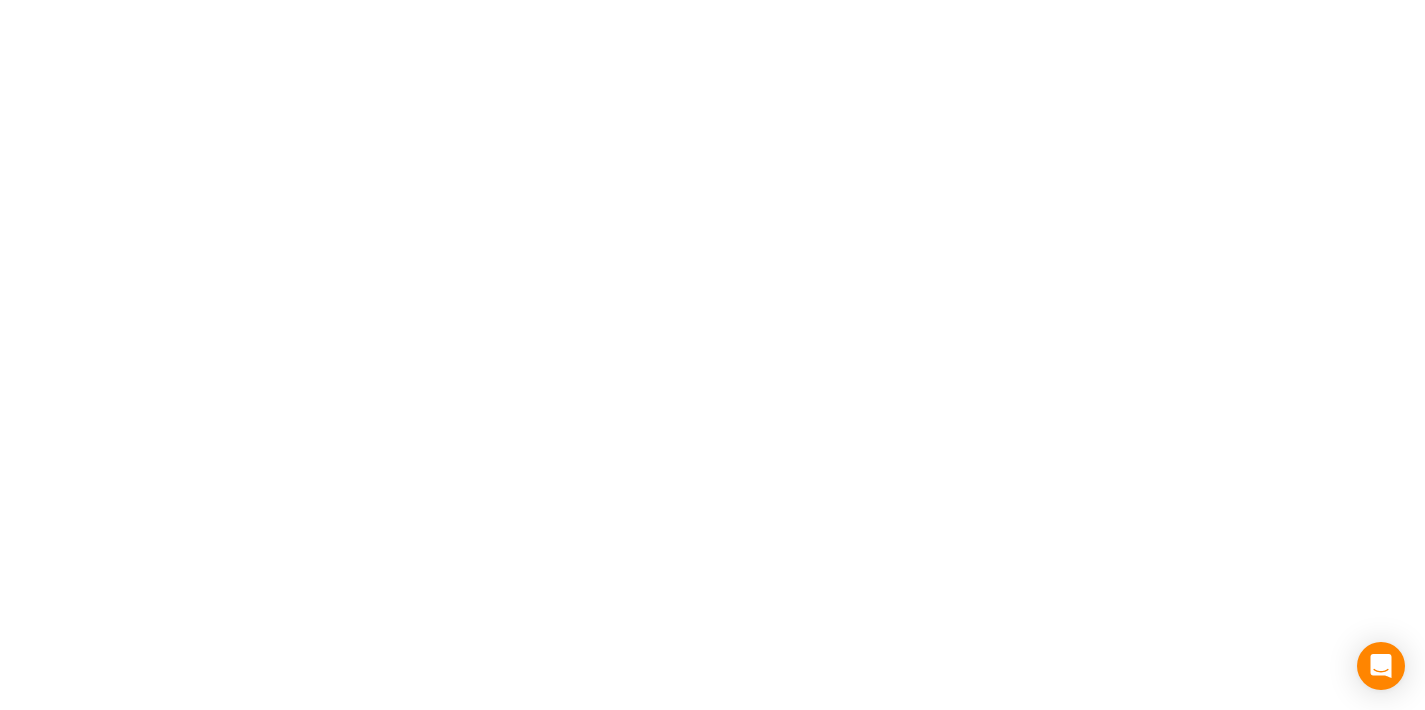 select on "NY" 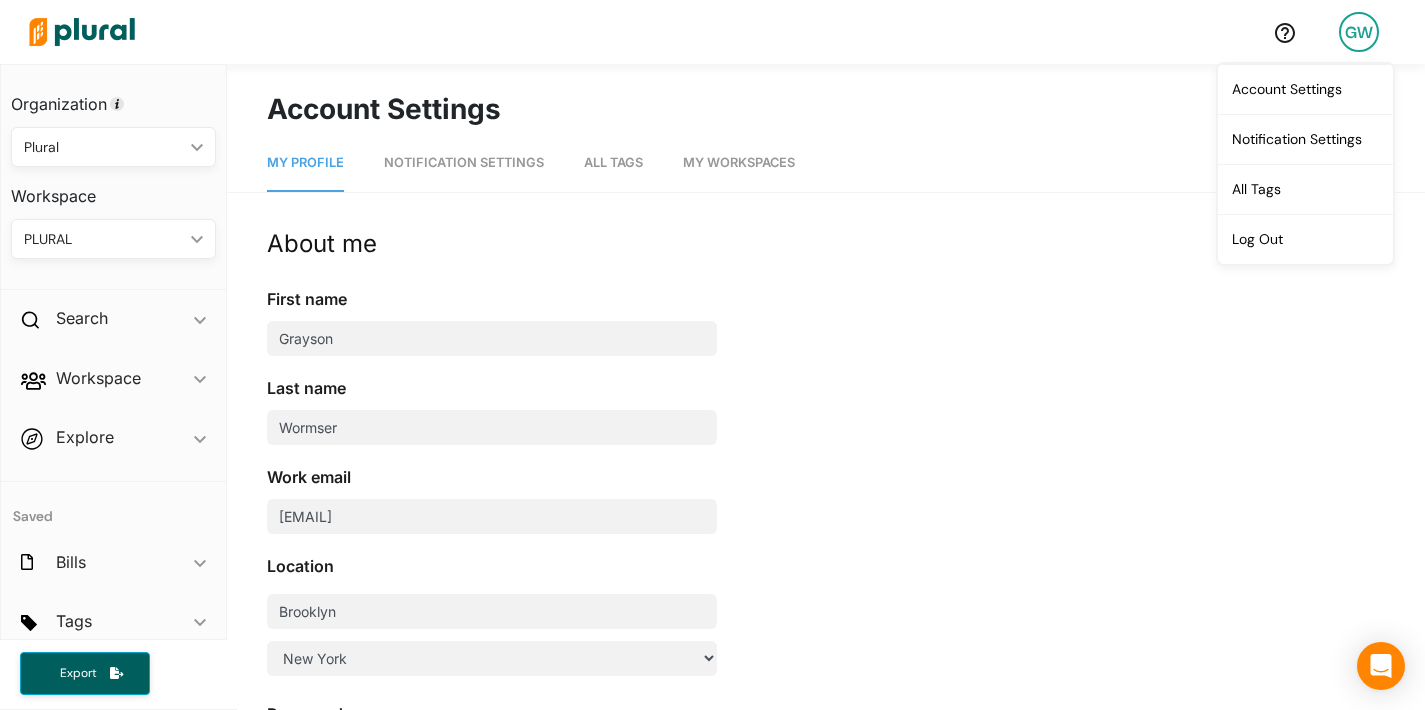 click on "Notification Settings" at bounding box center (464, 162) 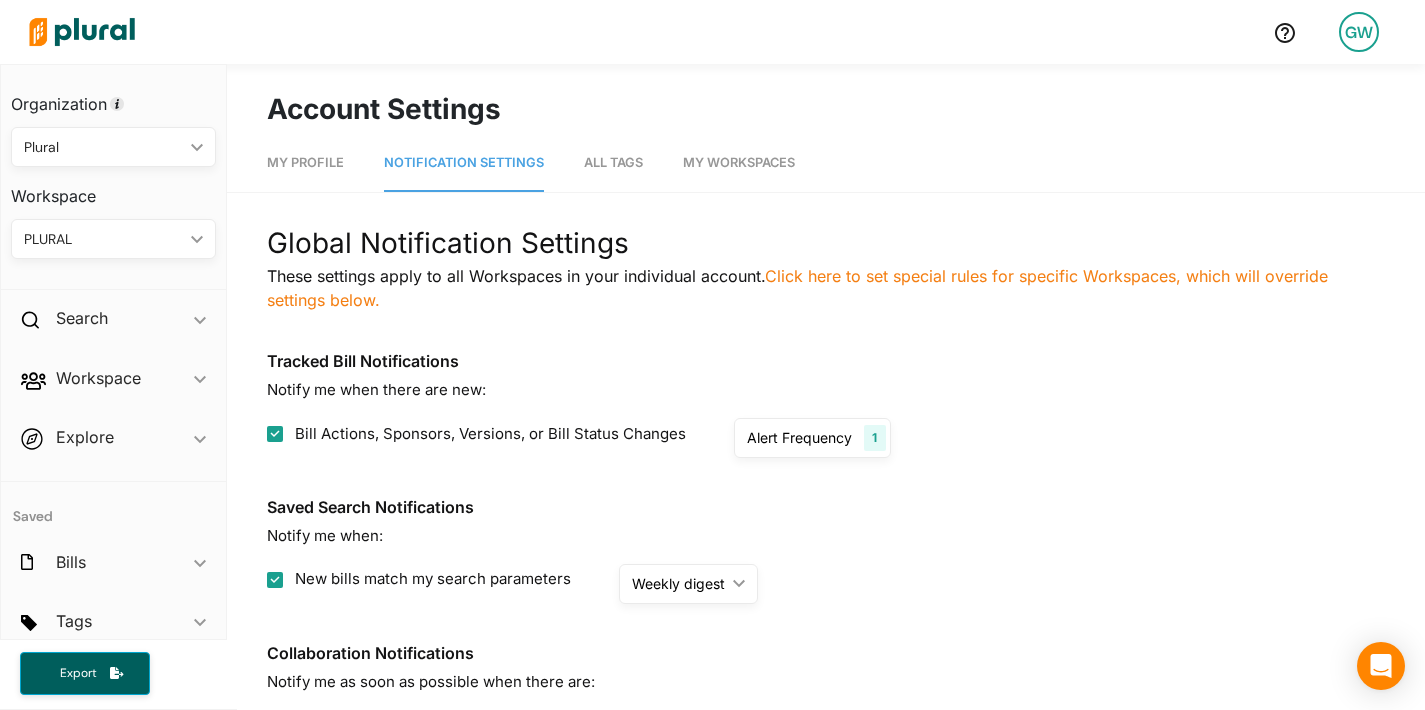 click on "My Profile" at bounding box center (305, 162) 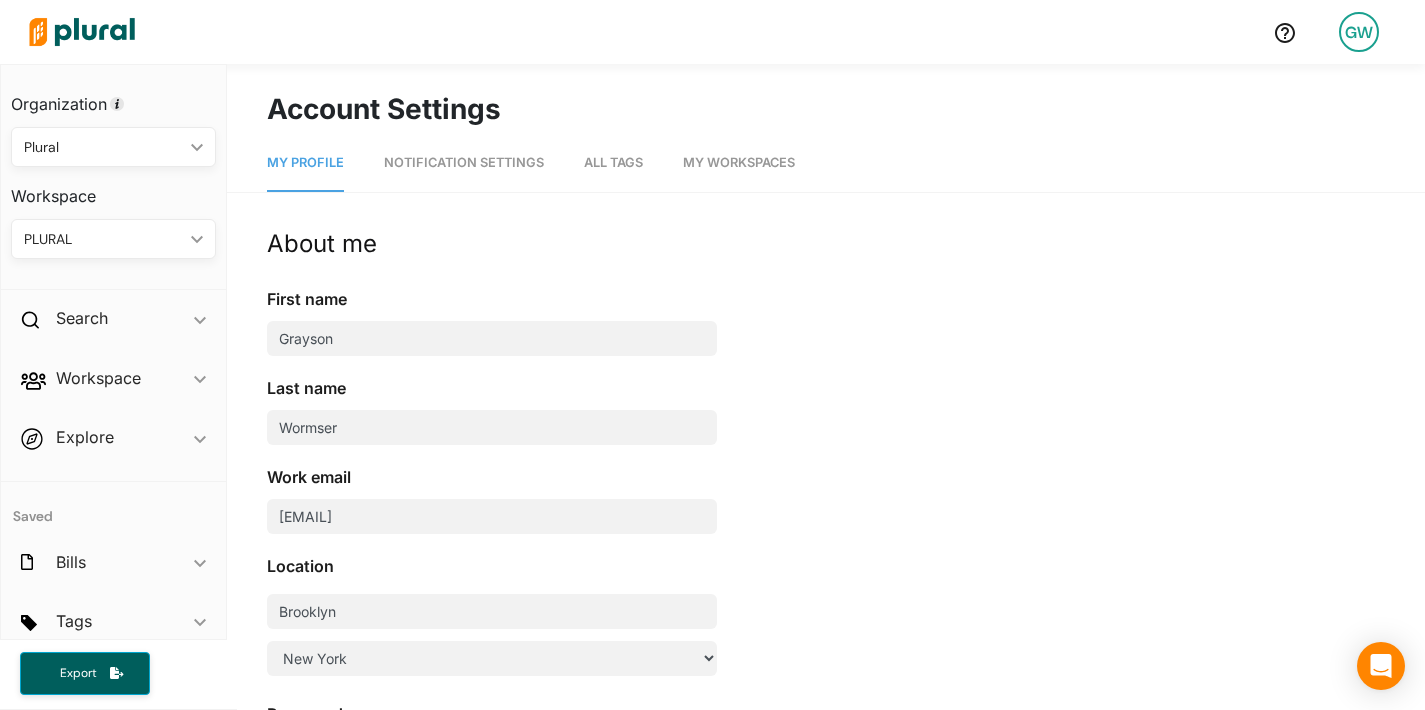 click on "My Workspaces" at bounding box center [739, 163] 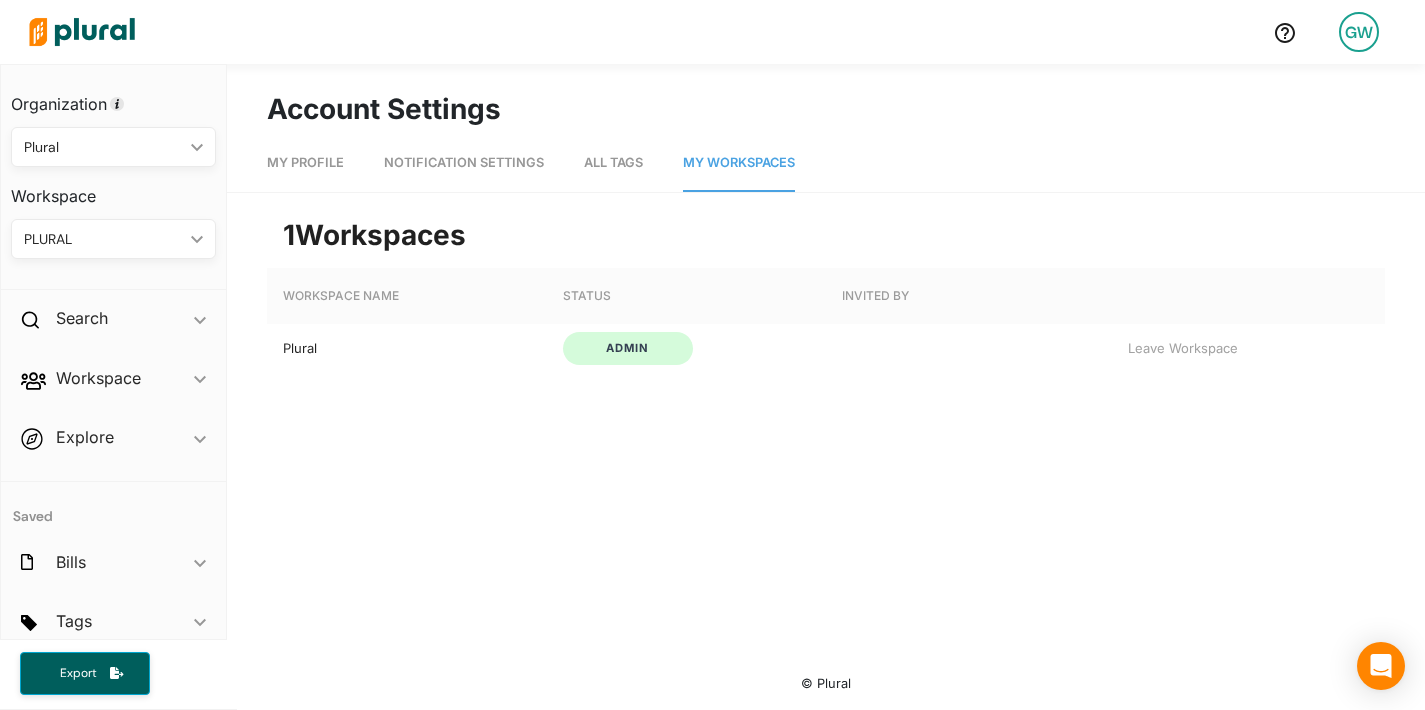 click on "My Profile" at bounding box center [305, 162] 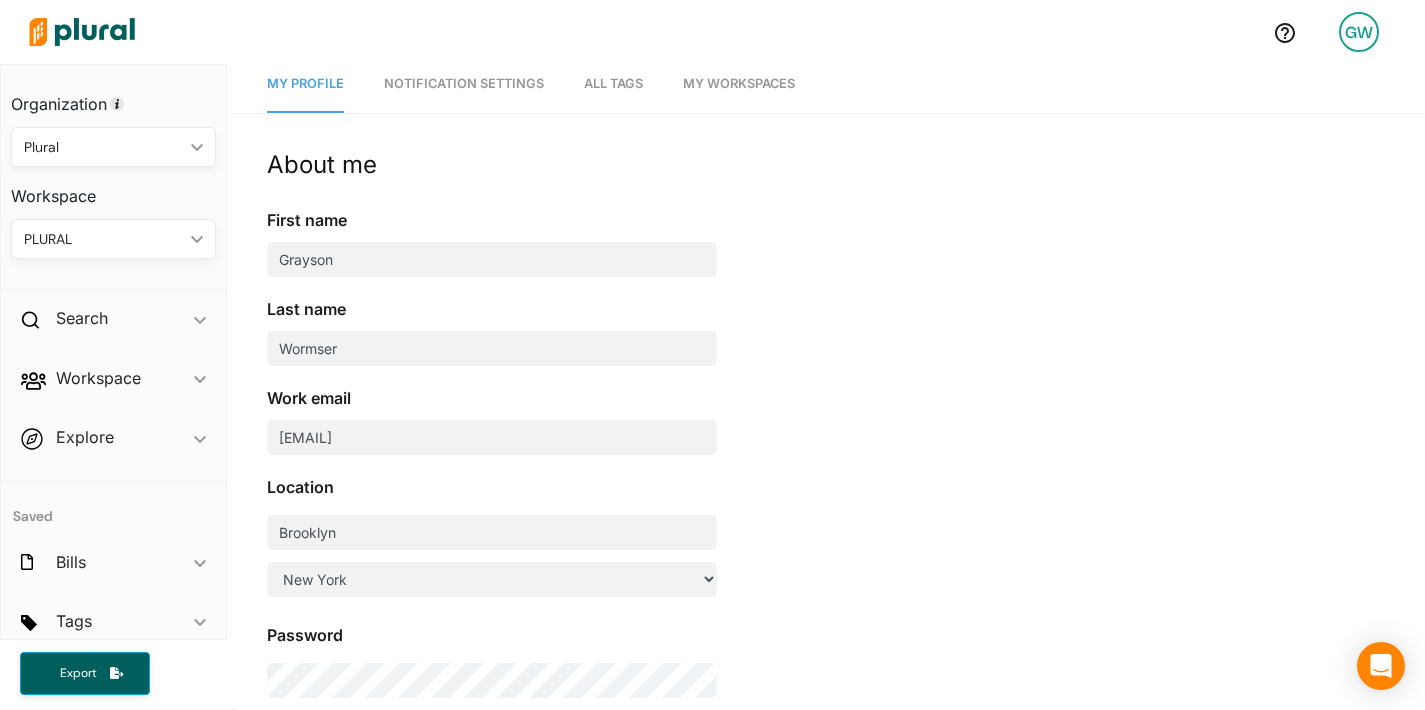 scroll, scrollTop: 0, scrollLeft: 0, axis: both 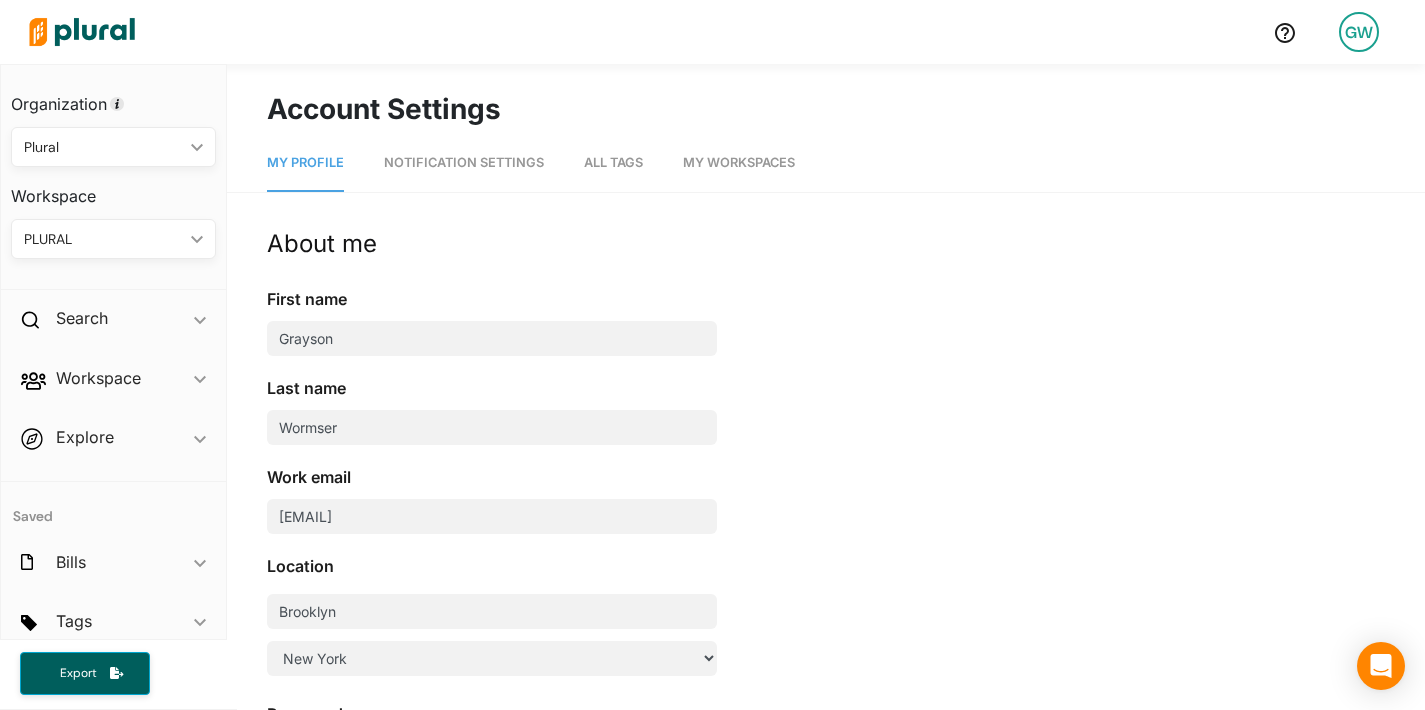 click on "All Tags" at bounding box center (613, 162) 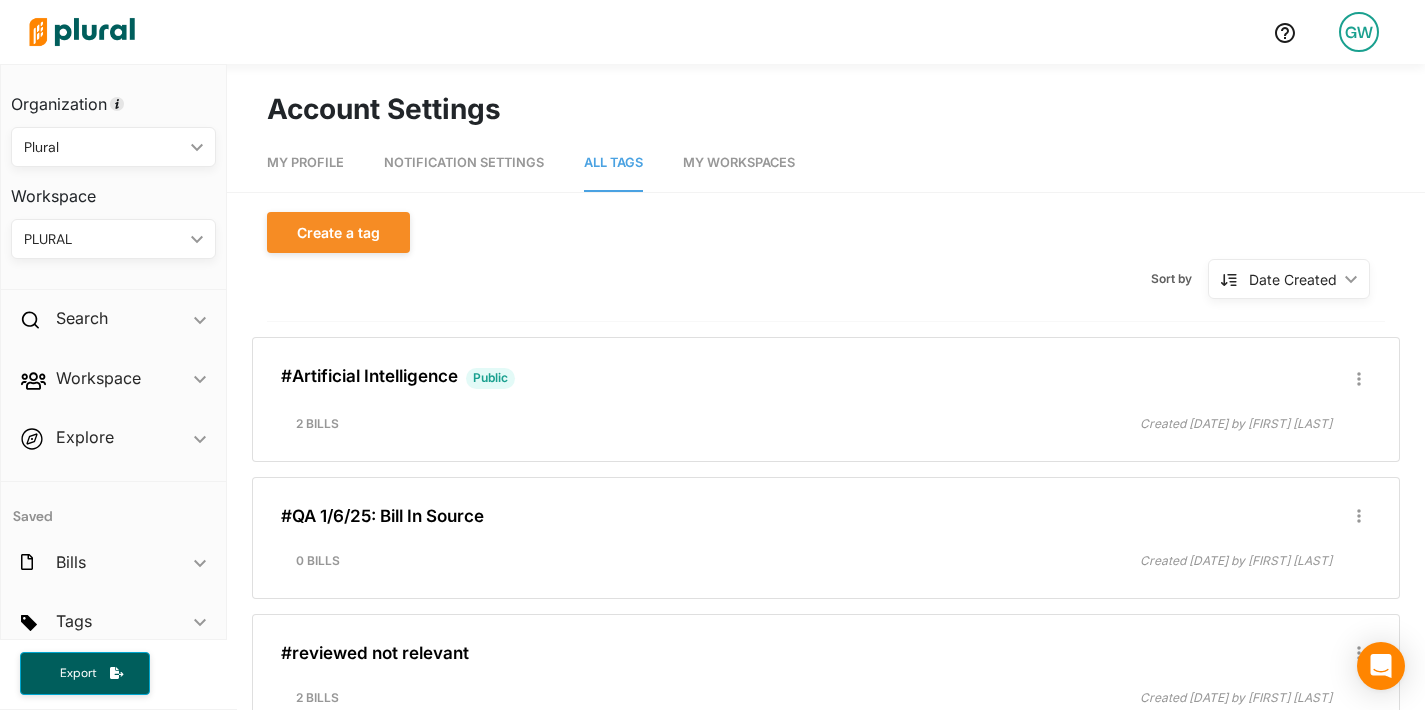click on "My Profile" at bounding box center [305, 163] 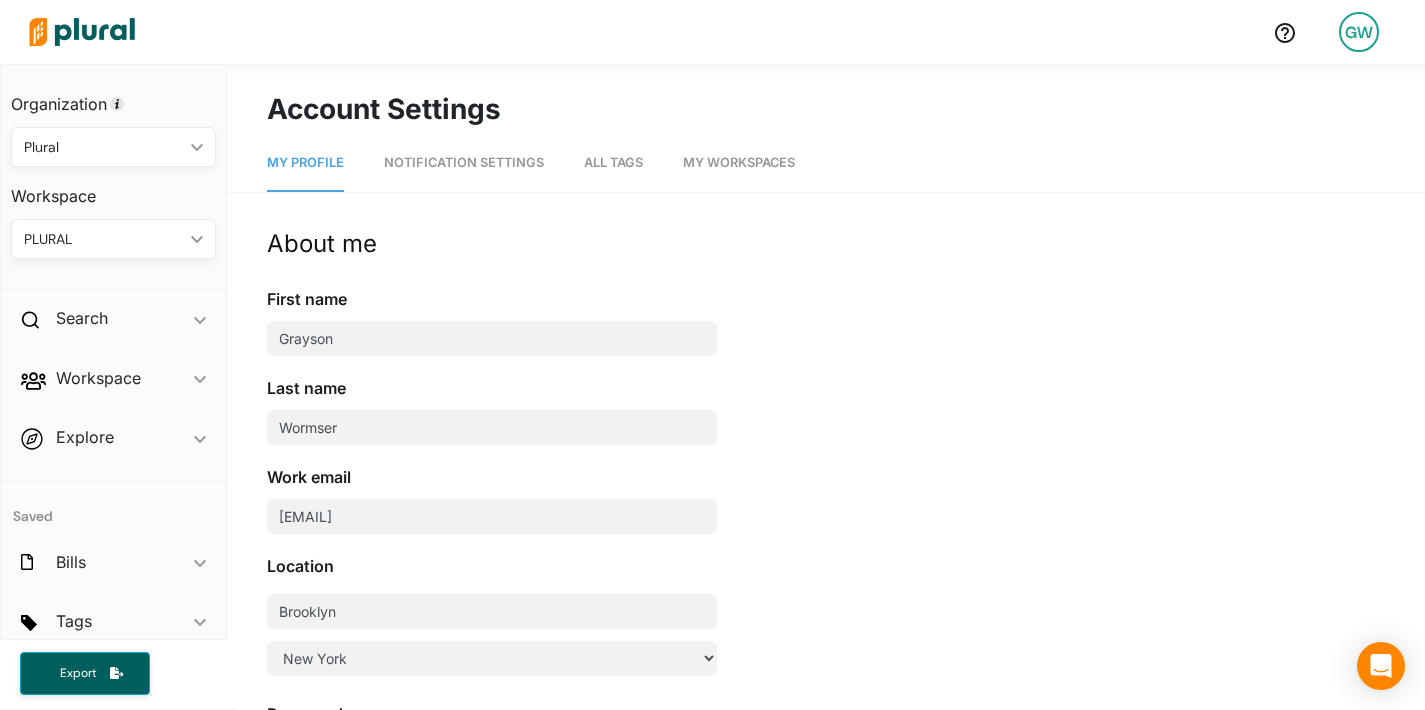 click on "GW" at bounding box center [1359, 32] 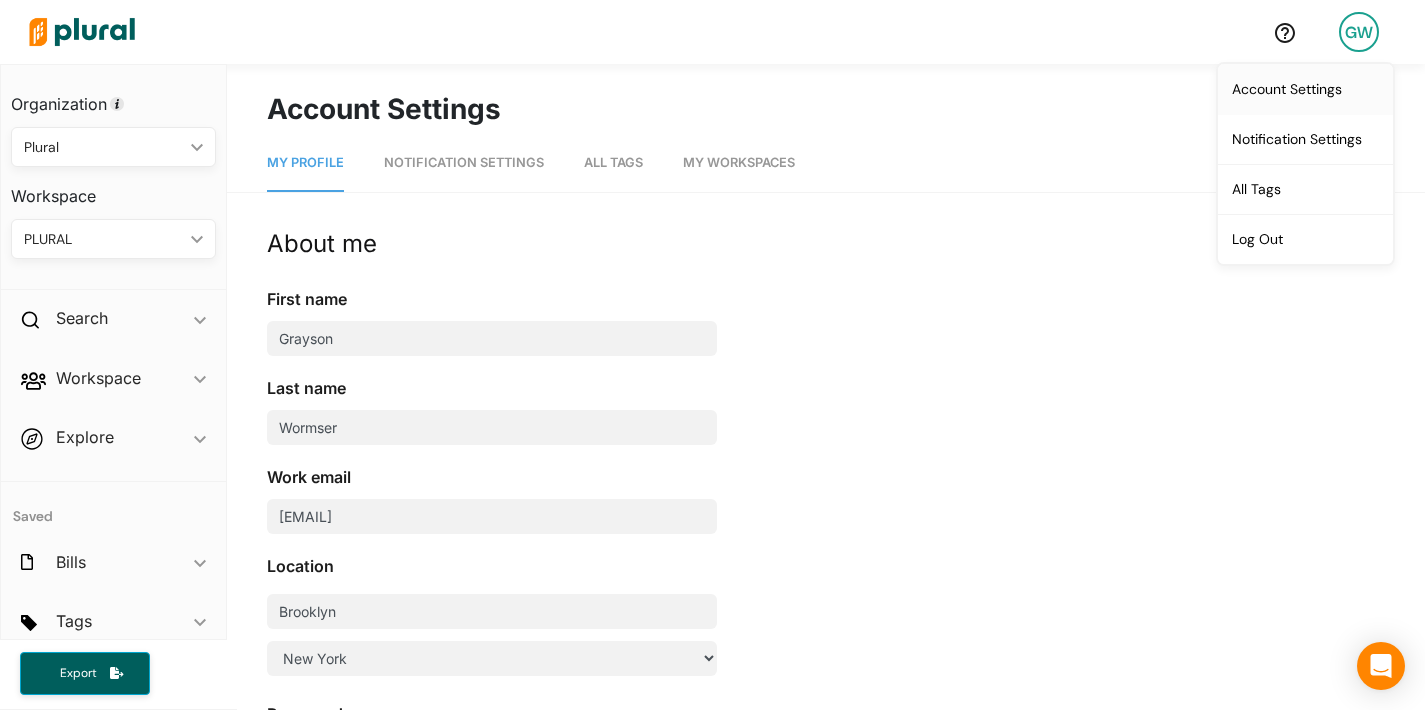 click on "Account Settings" at bounding box center [1305, 89] 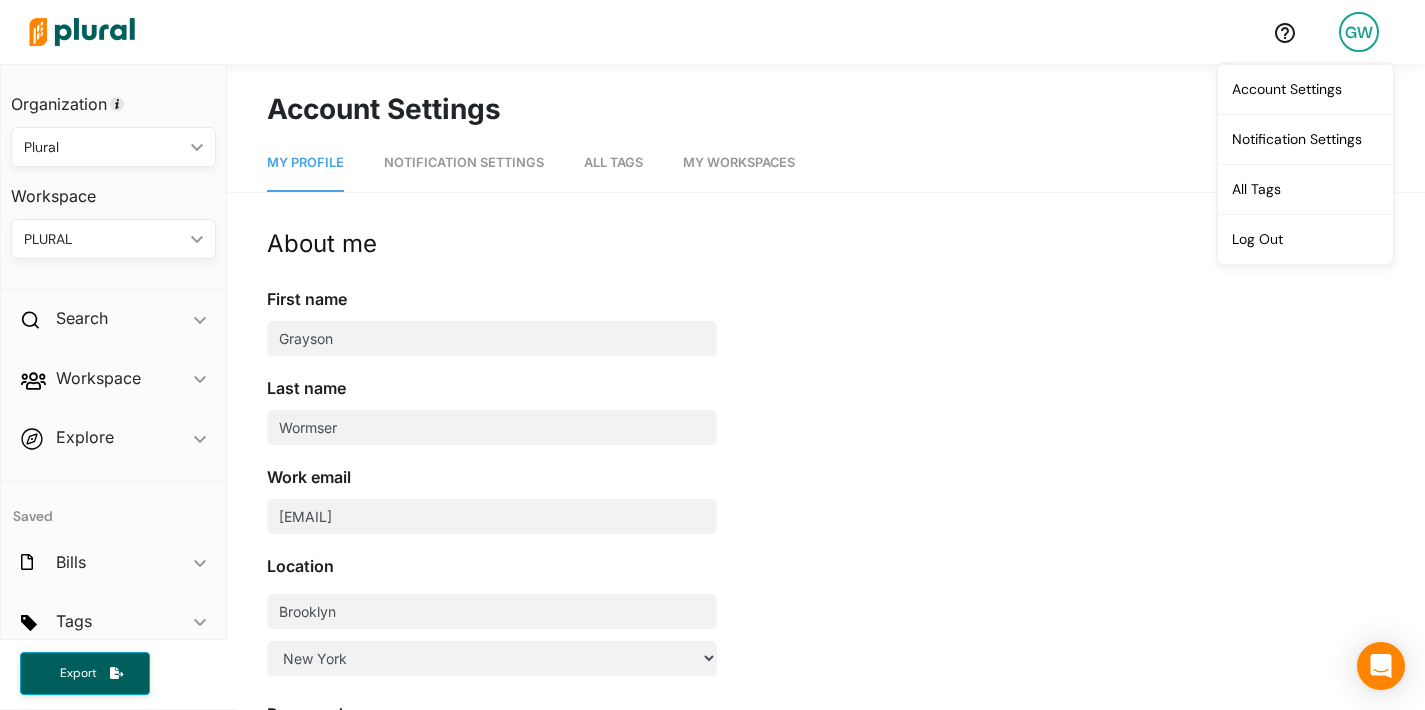 click on "GW" at bounding box center [1359, 32] 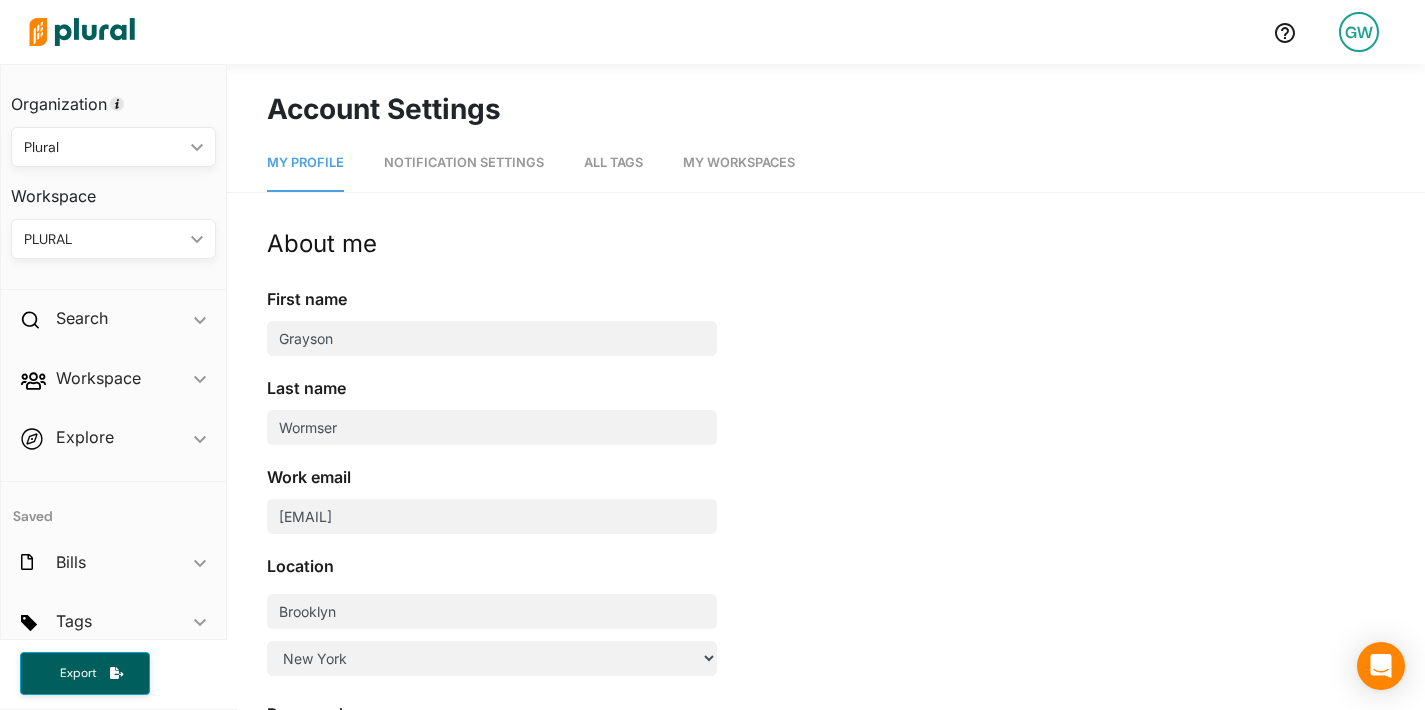 click on "PLURAL ic_keyboard_arrow_down" at bounding box center [113, 239] 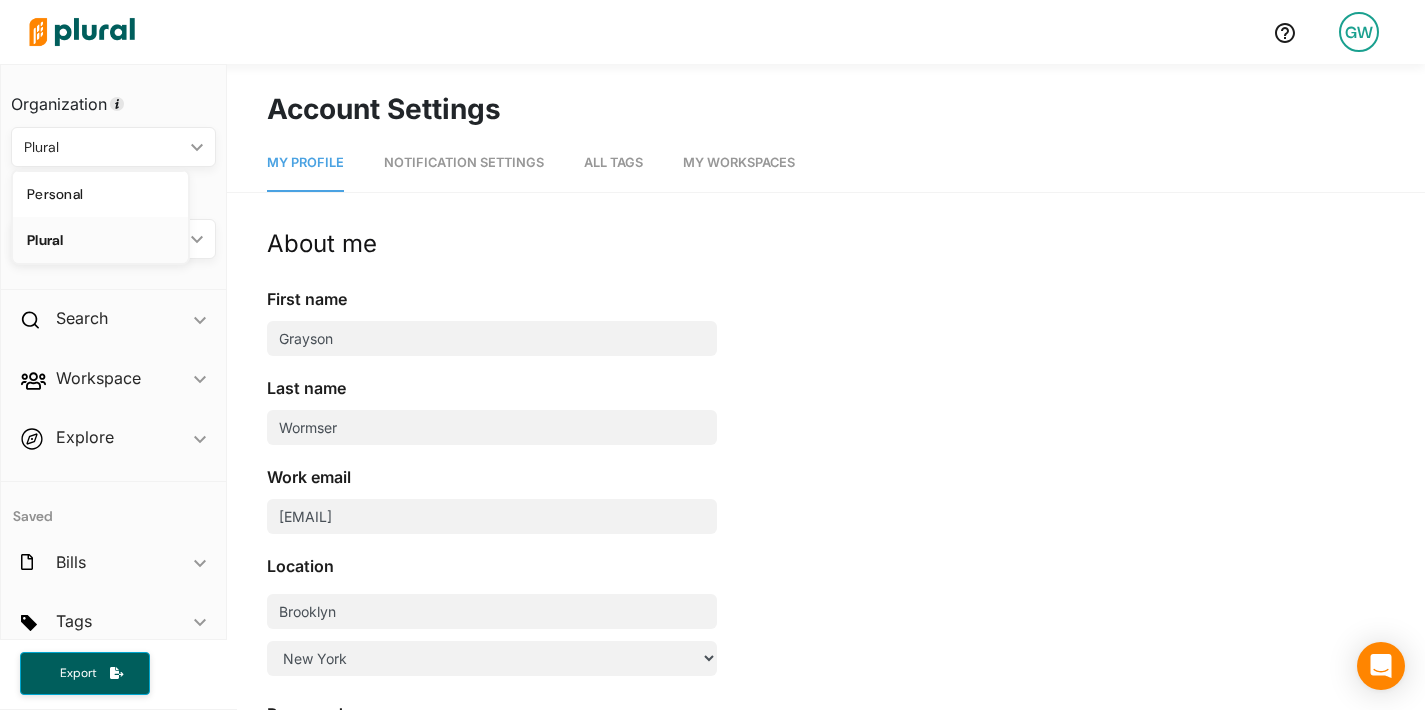 click on "Plural" at bounding box center (103, 147) 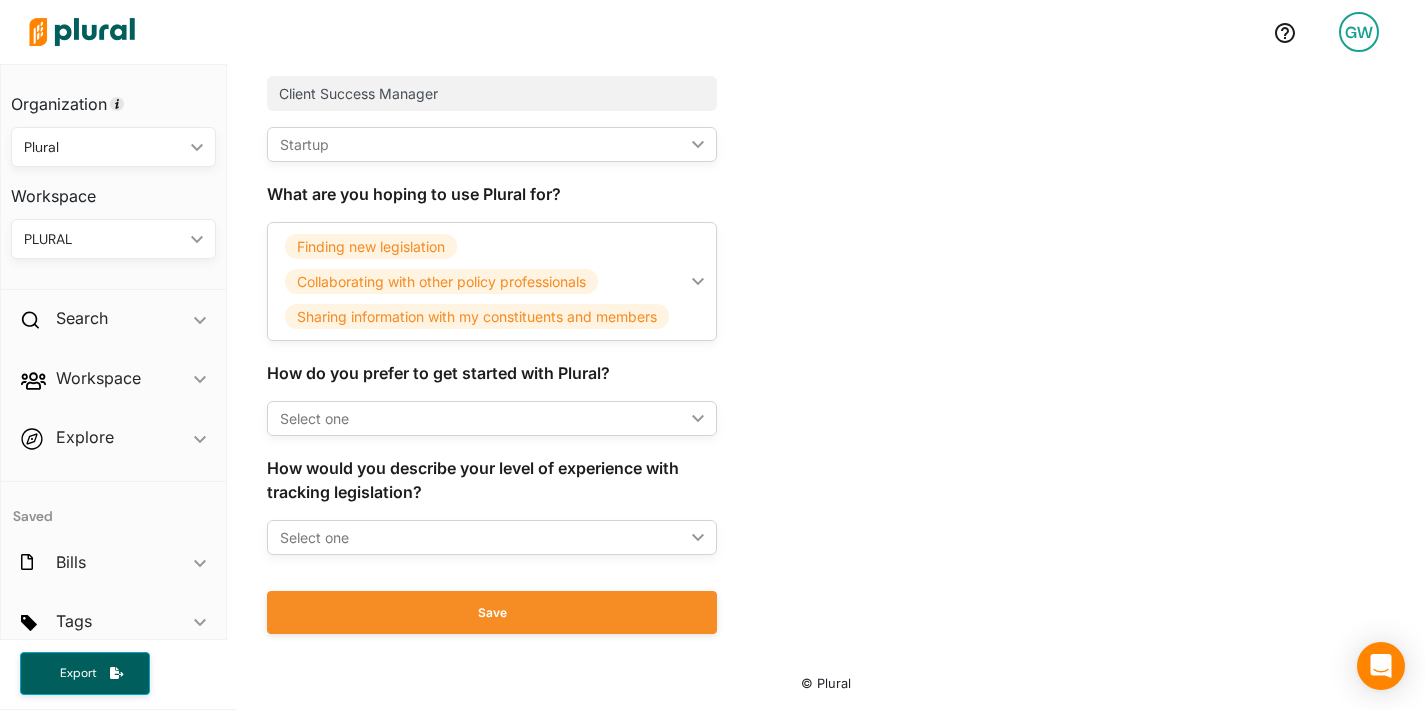 scroll, scrollTop: 0, scrollLeft: 0, axis: both 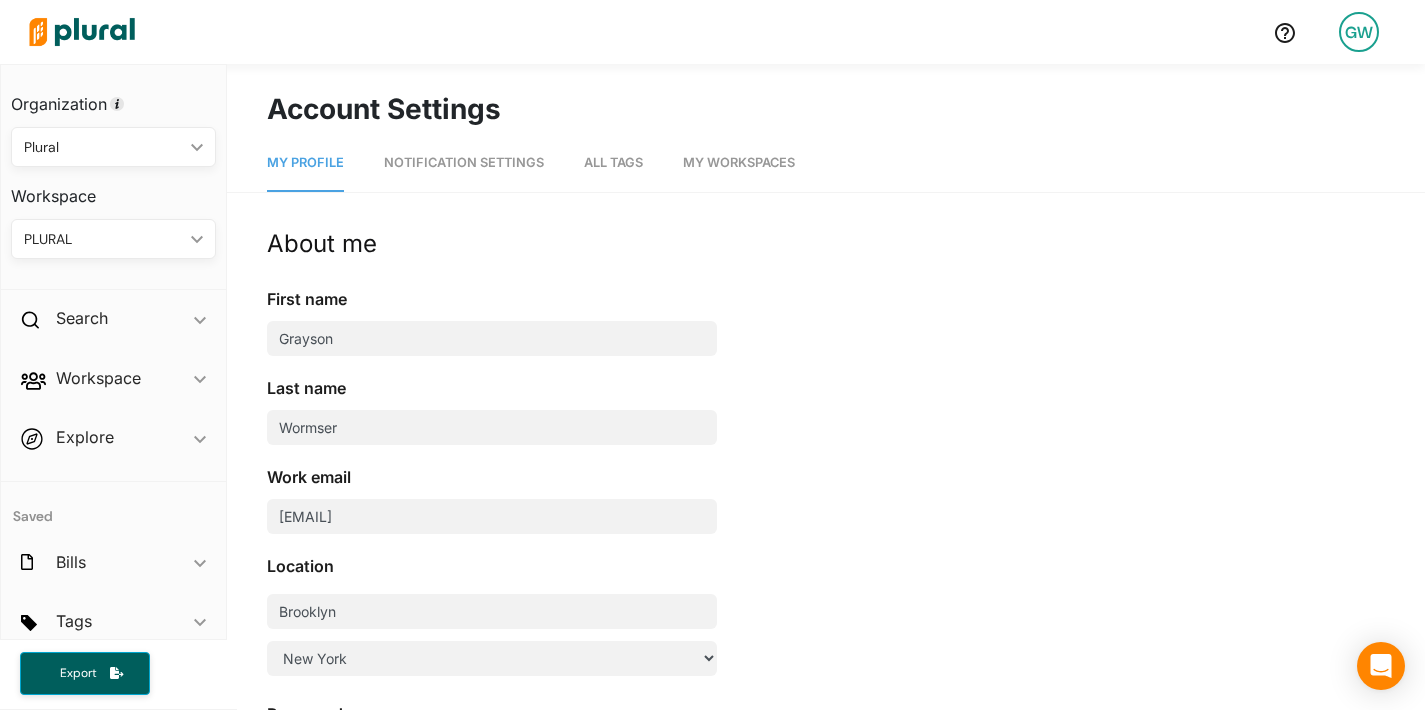 click on "GW" at bounding box center [1359, 32] 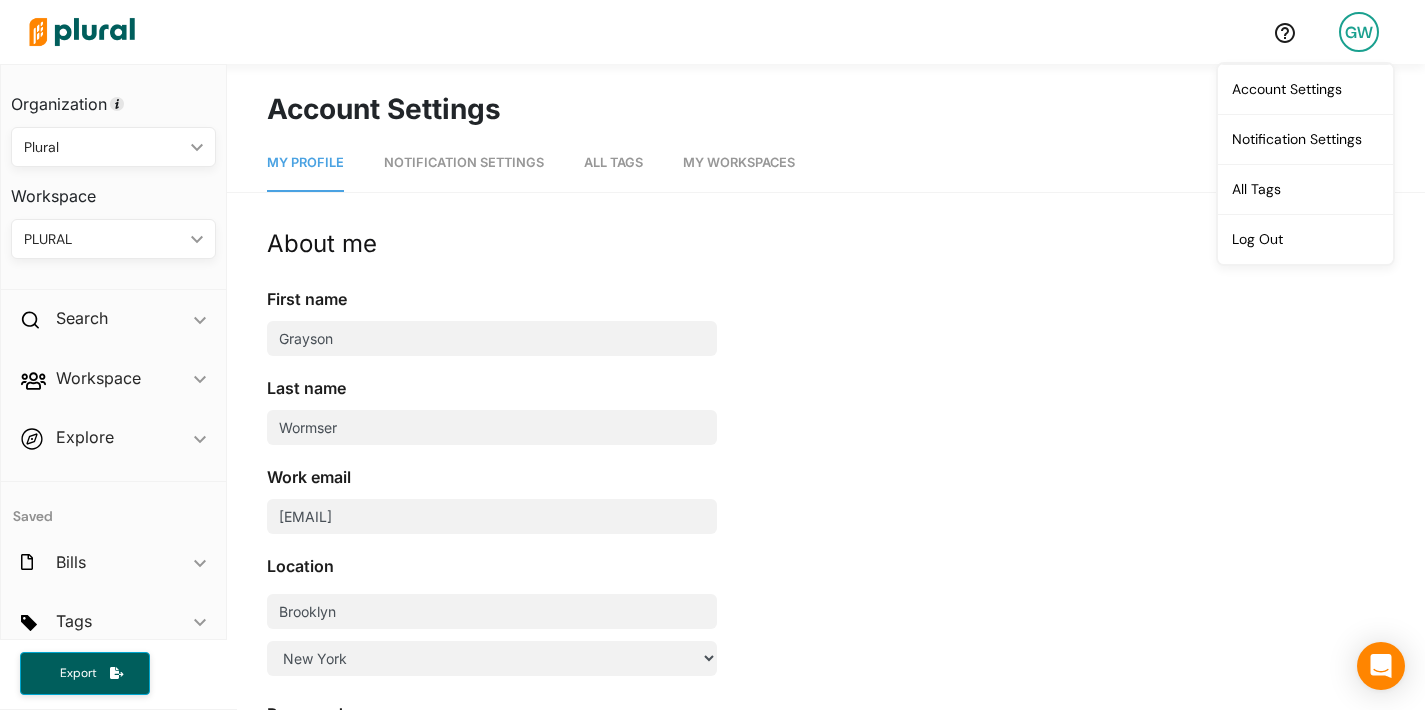click on "About me First name [FIRST] Last name [LAST] Work email [EMAIL] Location Brooklyn State Alabama Alaska American Samoa Arizona Arkansas California Colorado Connecticut Delaware District Of Columbia Federated States Of Micronesia Florida Georgia Guam Hawaii Idaho Illinois Indiana Iowa Kansas Kentucky Louisiana Maine Marshall Islands Maryland Massachusetts Michigan Minnesota Mississippi Missouri Montana Nebraska Nevada New Hampshire New Jersey New Mexico New York North Carolina North Dakota Northern Mariana Islands Ohio Oklahoma Oregon Palau Pennsylvania Puerto Rico Rhode Island South Carolina South Dakota Tennessee Texas Utah Vermont Virgin Islands Virginia Washington West Virginia Wisconsin Wyoming Password Save About my work Organization Plural What is your role? Client Success Manager Startup ic_keyboard_arrow_down Organization type How would you best describe the organization you track policy for? This will help Plural get you started in the best way. Trade association Chamber of commerce" at bounding box center (826, 967) 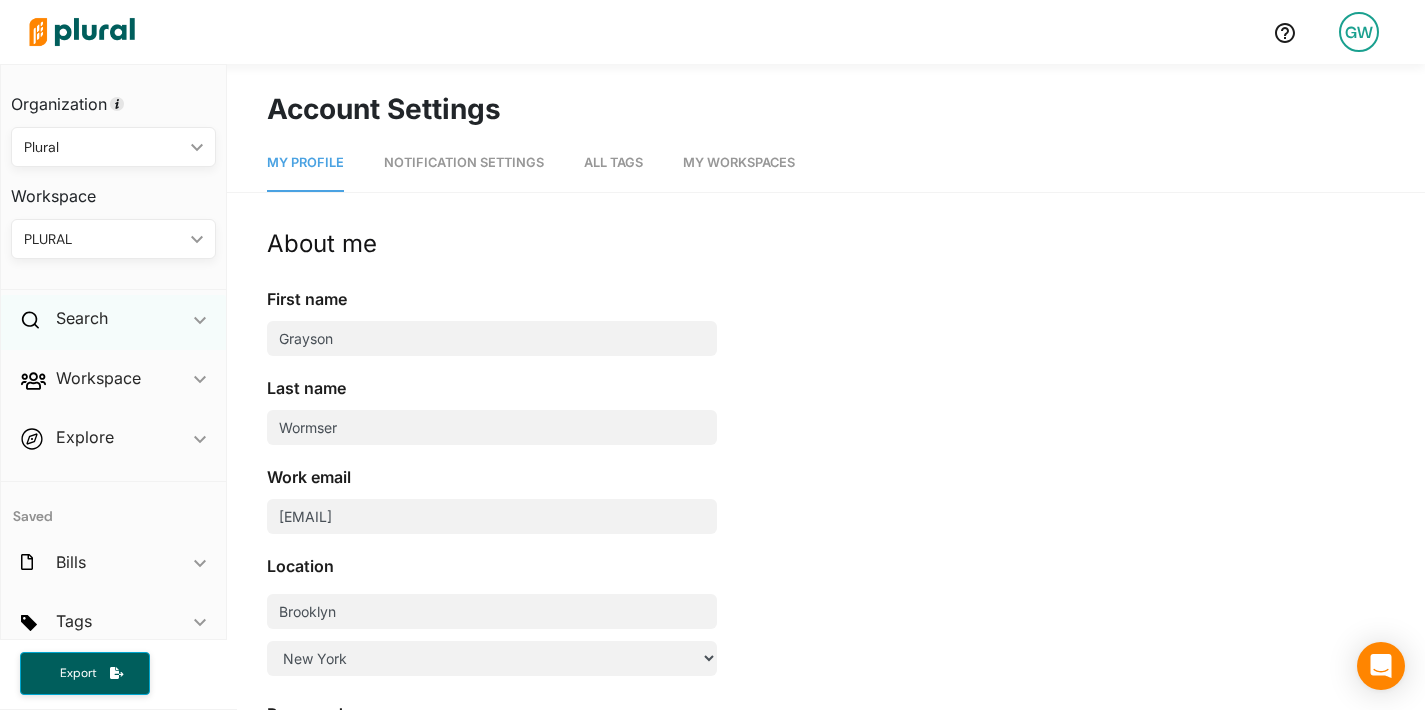scroll, scrollTop: 23, scrollLeft: 0, axis: vertical 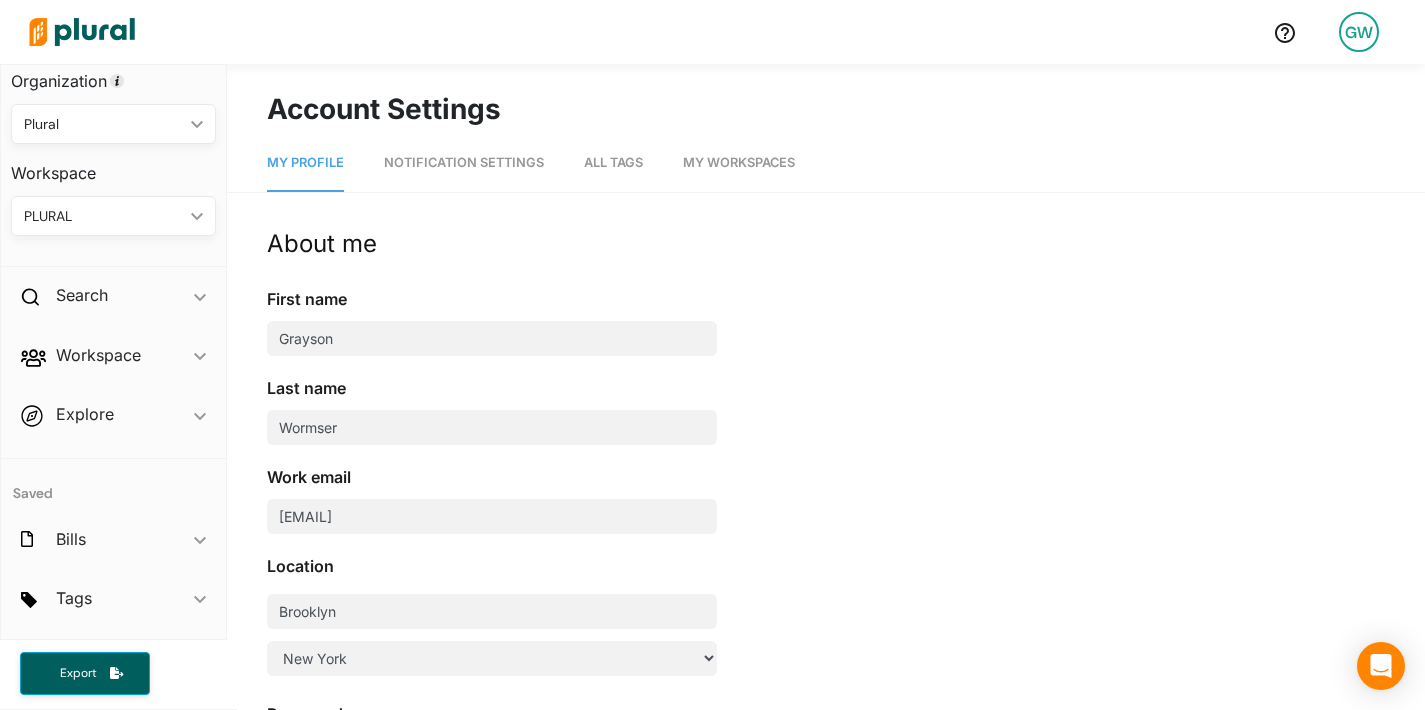 click on "GW" at bounding box center [1359, 32] 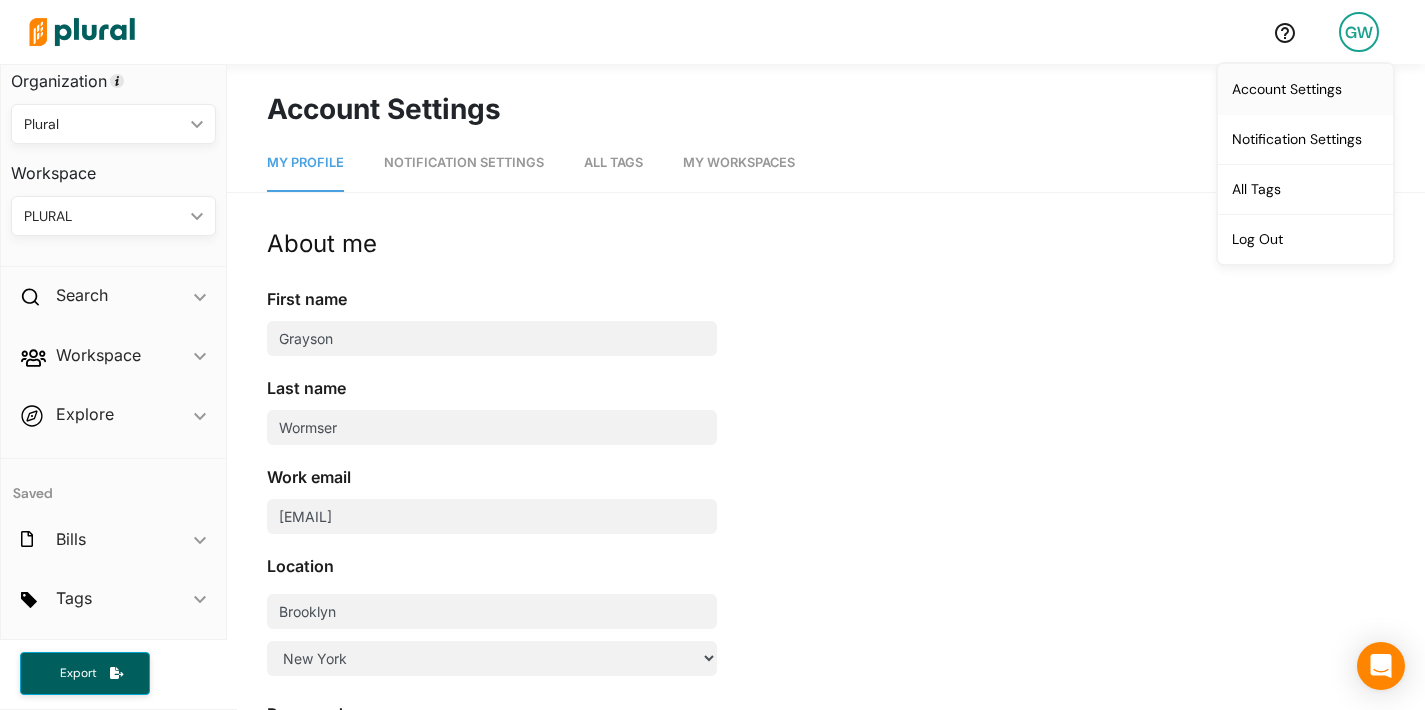 click on "Account Settings" at bounding box center (1305, 89) 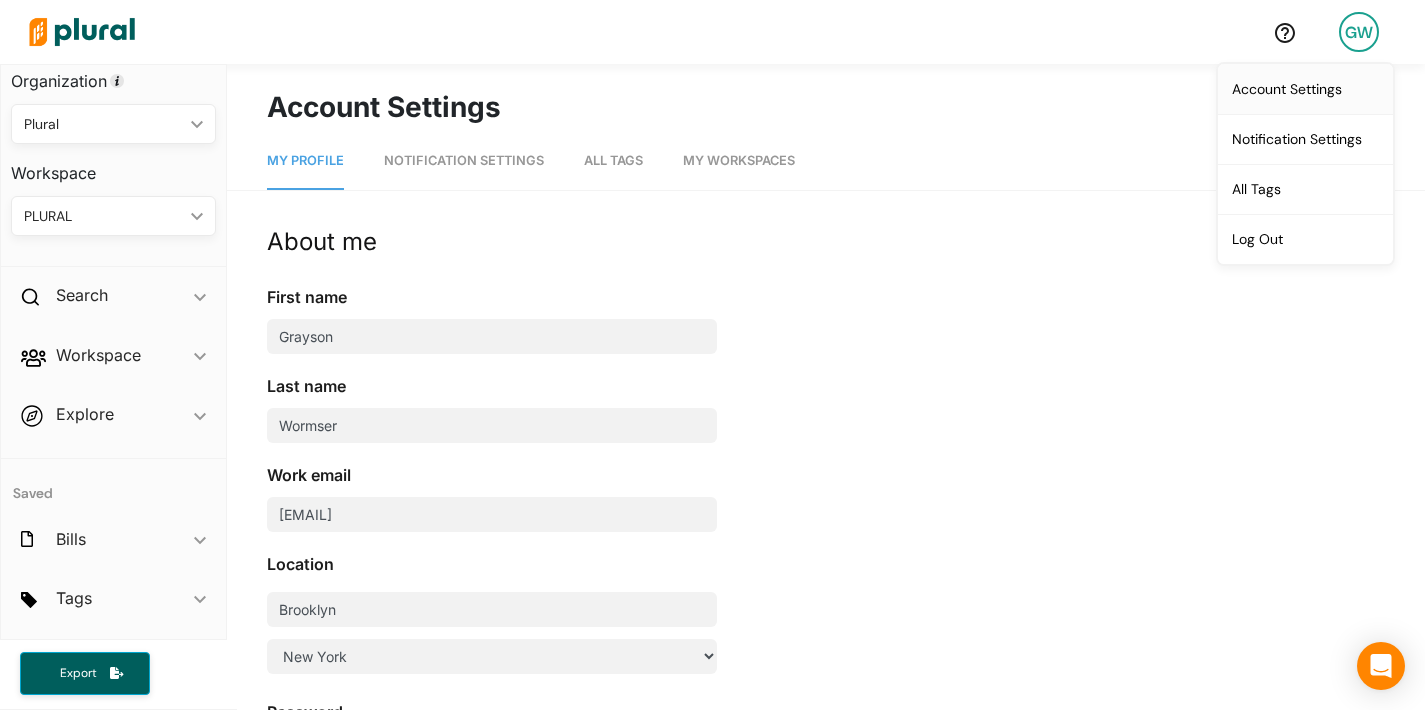 scroll, scrollTop: 0, scrollLeft: 0, axis: both 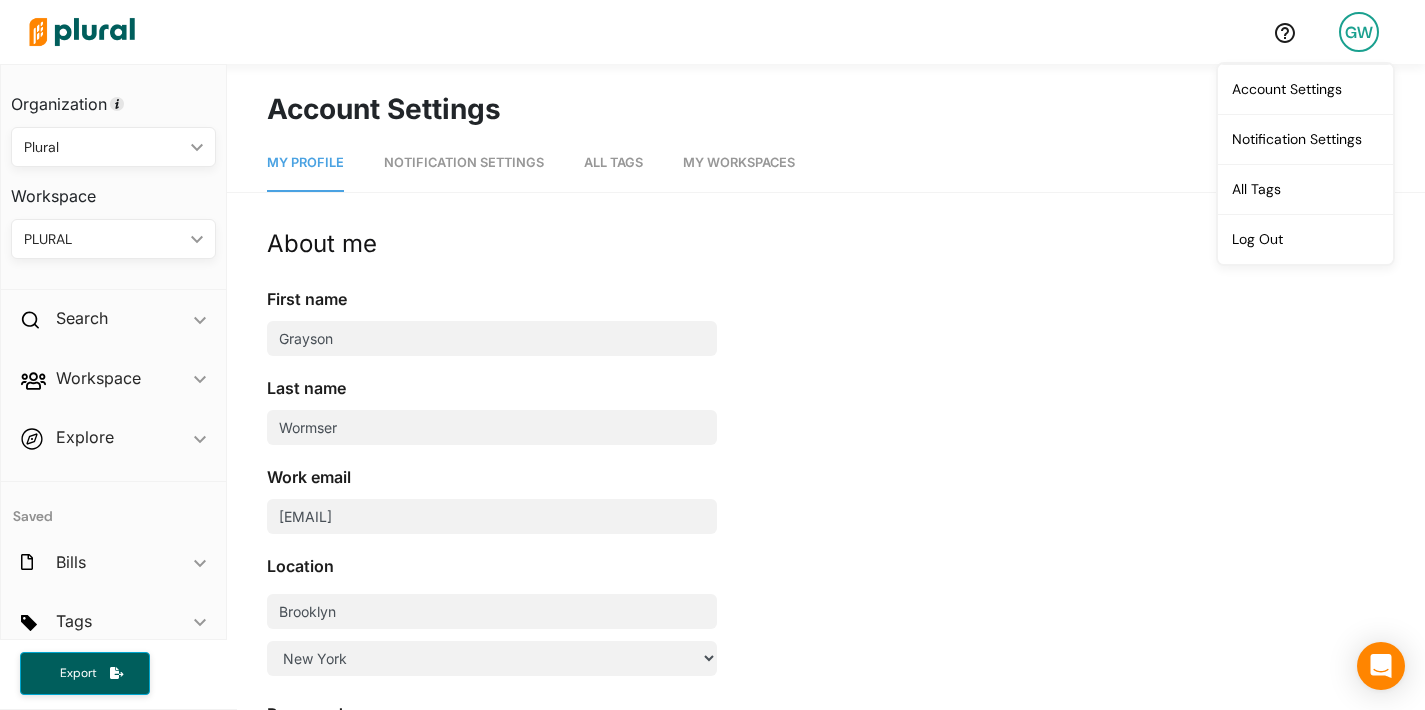 click on "Plural" at bounding box center [103, 147] 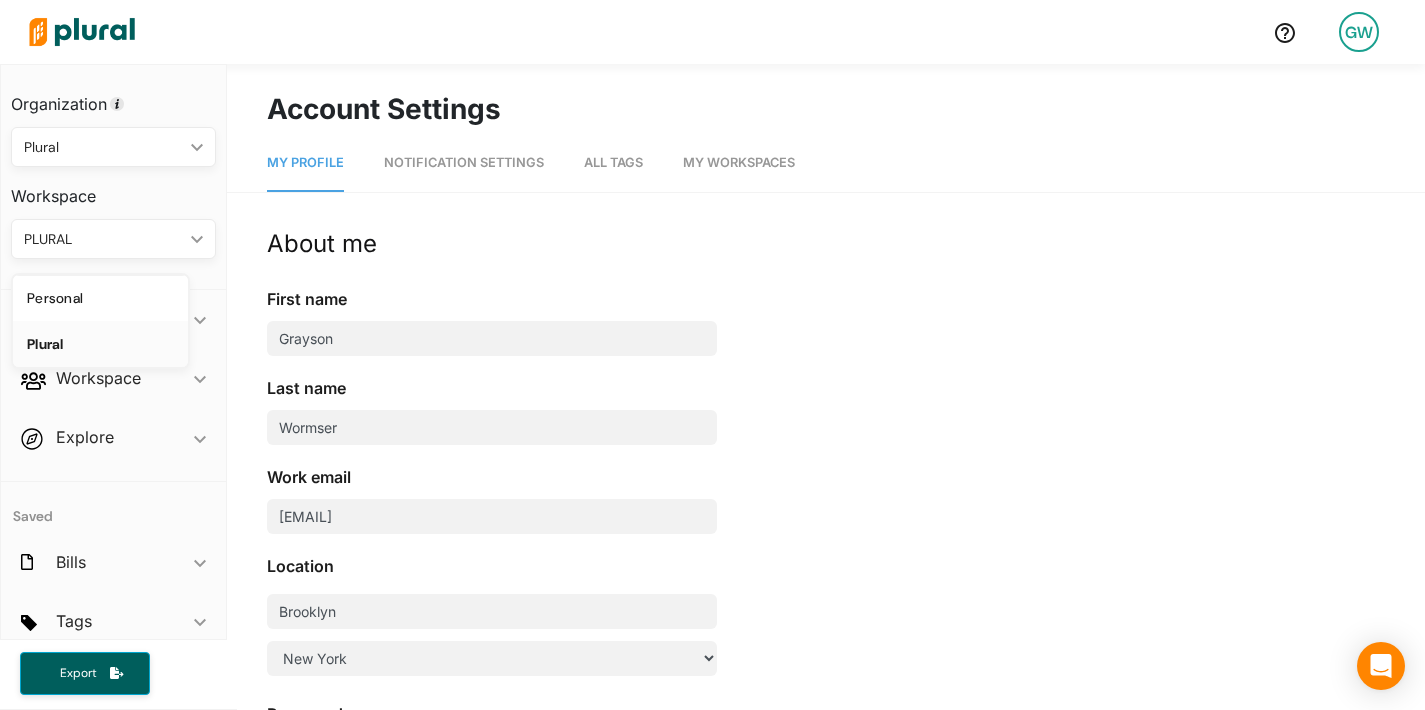 click on "About me" at bounding box center (567, 244) 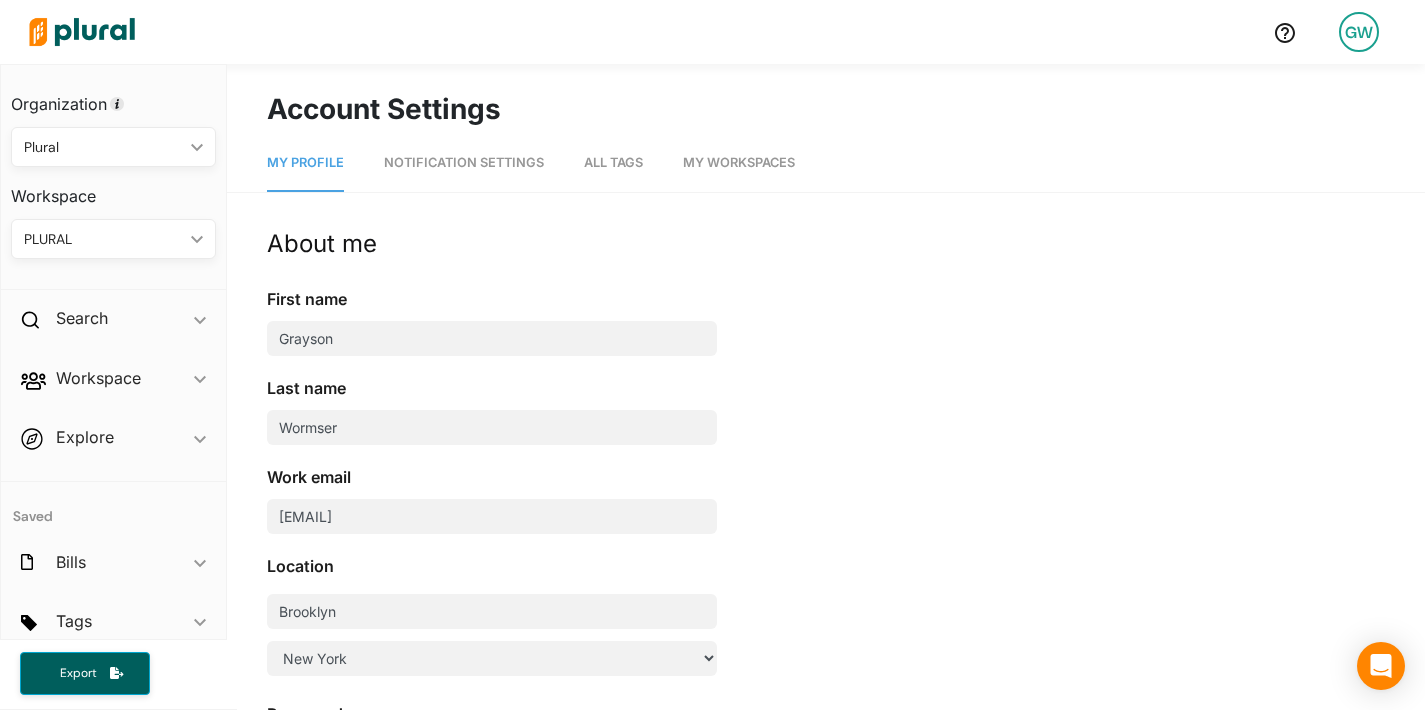 click on "PLURAL ic_keyboard_arrow_down" at bounding box center (113, 239) 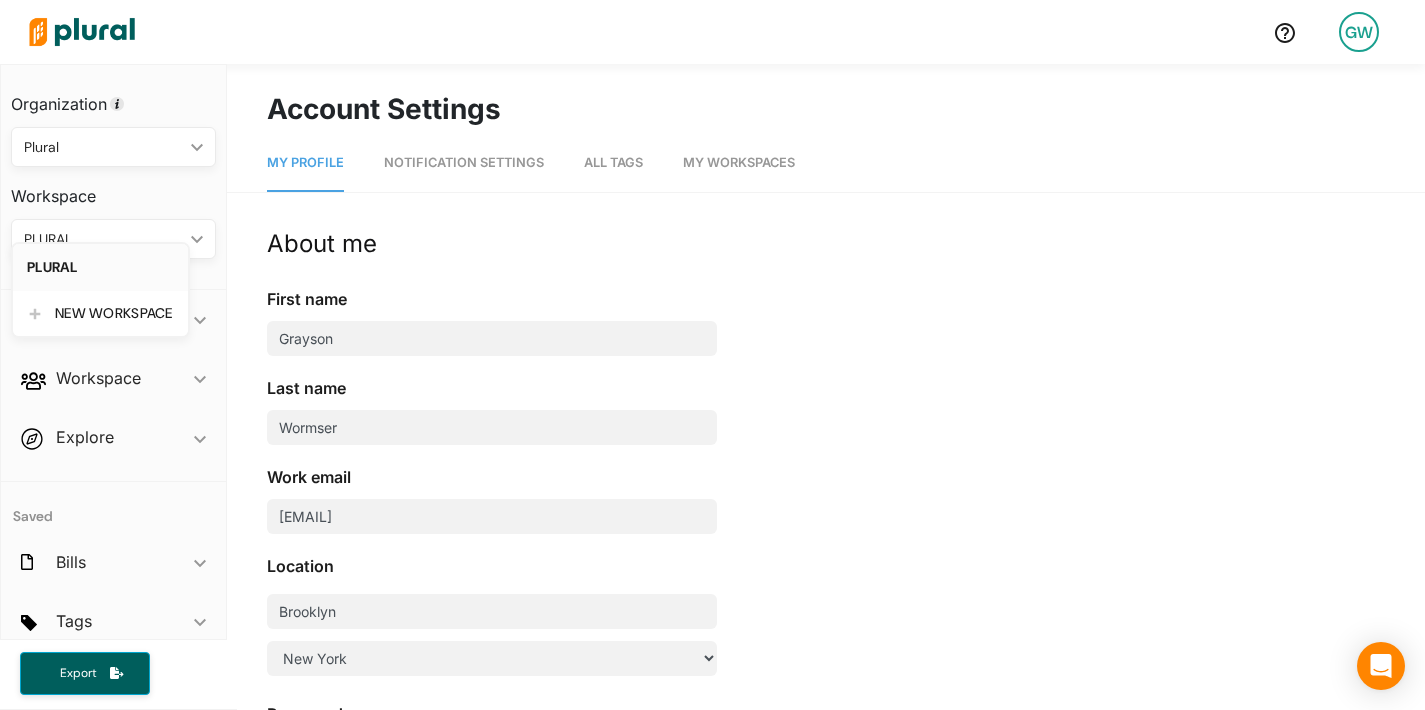 click on "PLURAL" at bounding box center (100, 267) 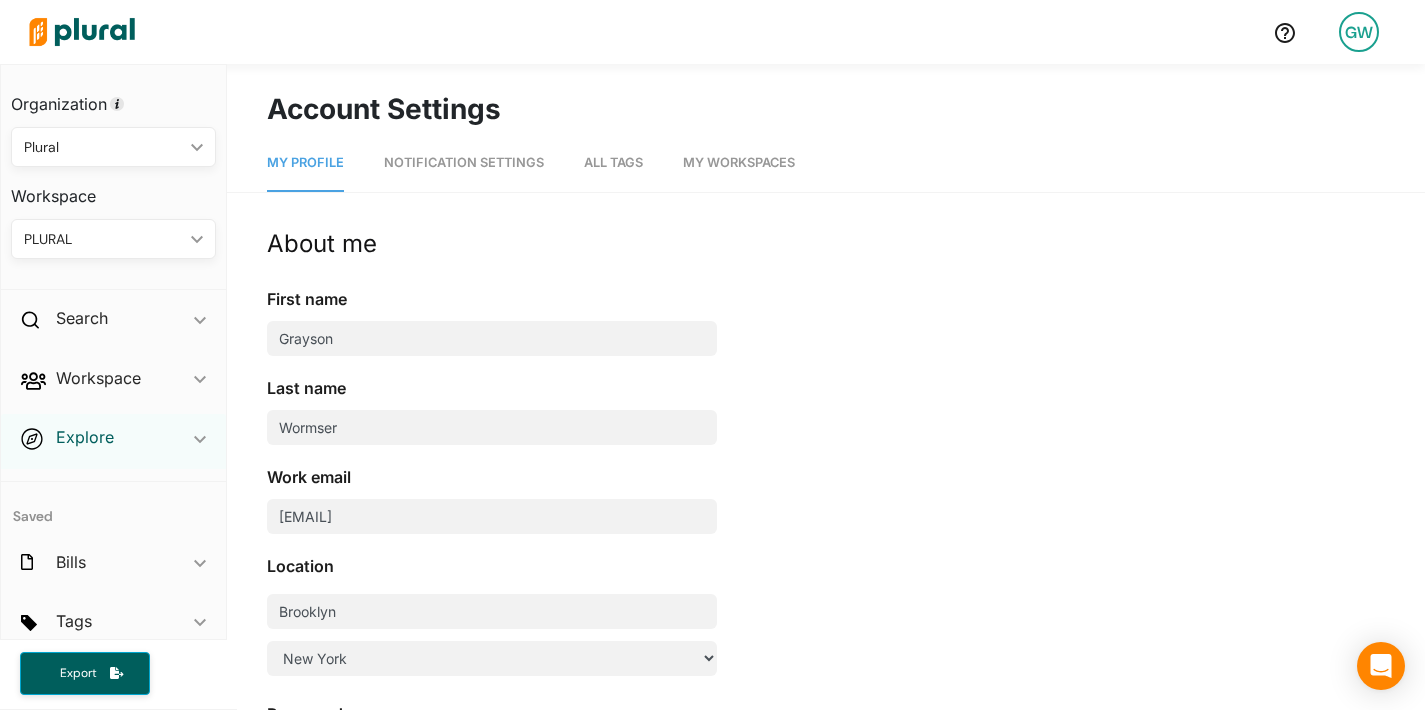 scroll, scrollTop: 74, scrollLeft: 0, axis: vertical 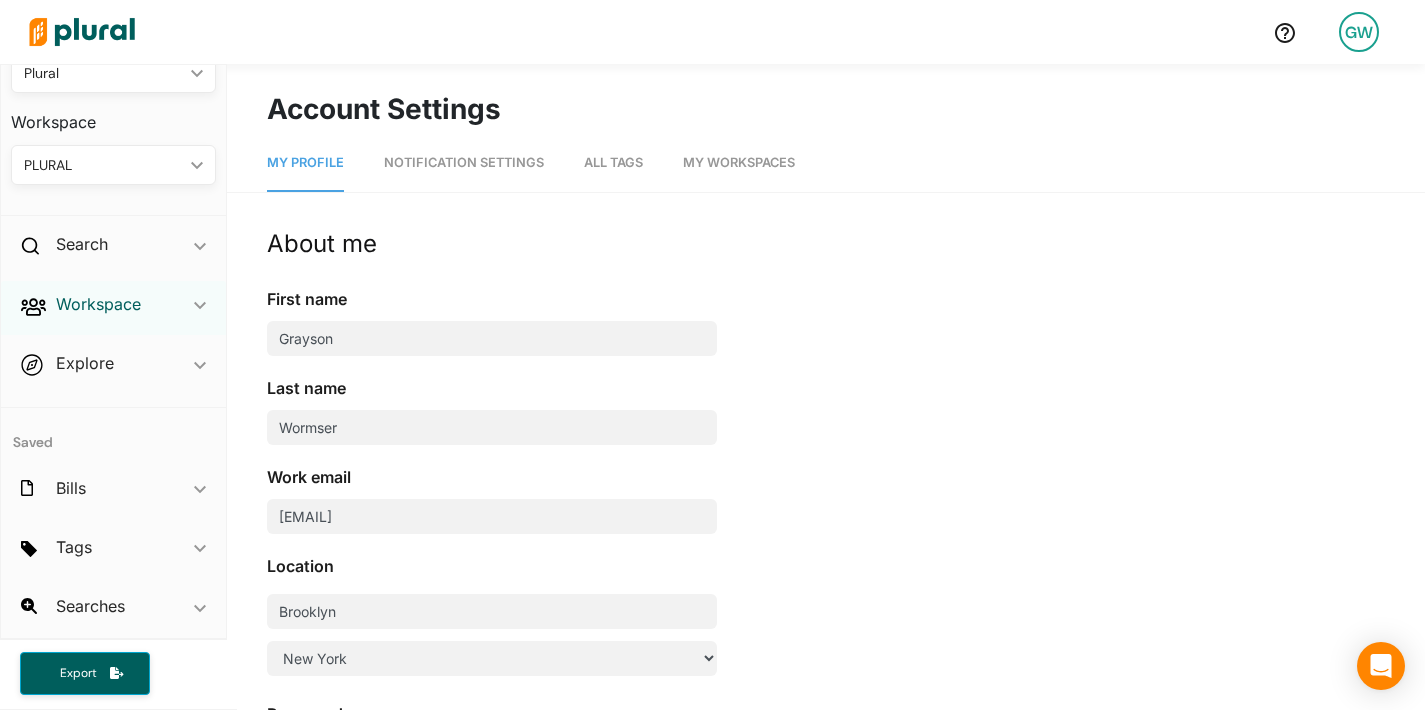 click on "Workspace" at bounding box center (98, 304) 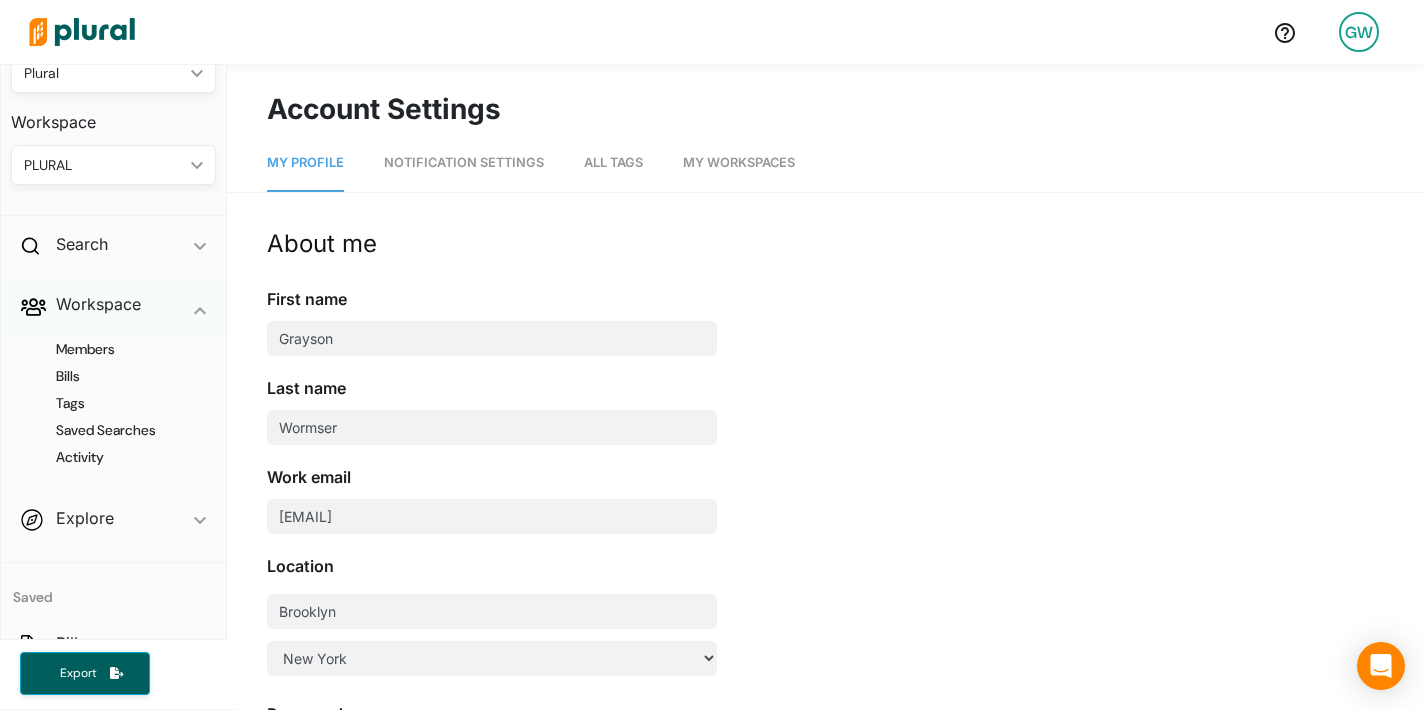 scroll, scrollTop: 117, scrollLeft: 0, axis: vertical 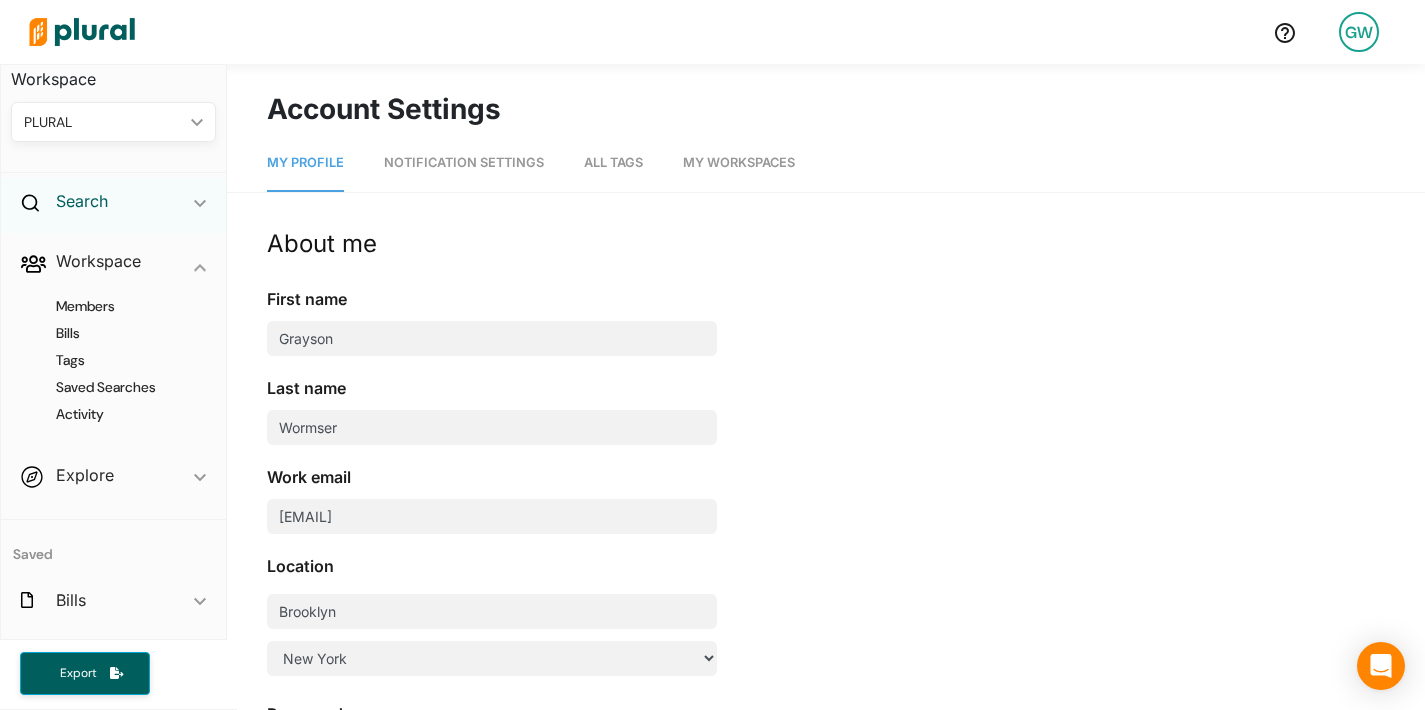 click on "Search" at bounding box center (82, 201) 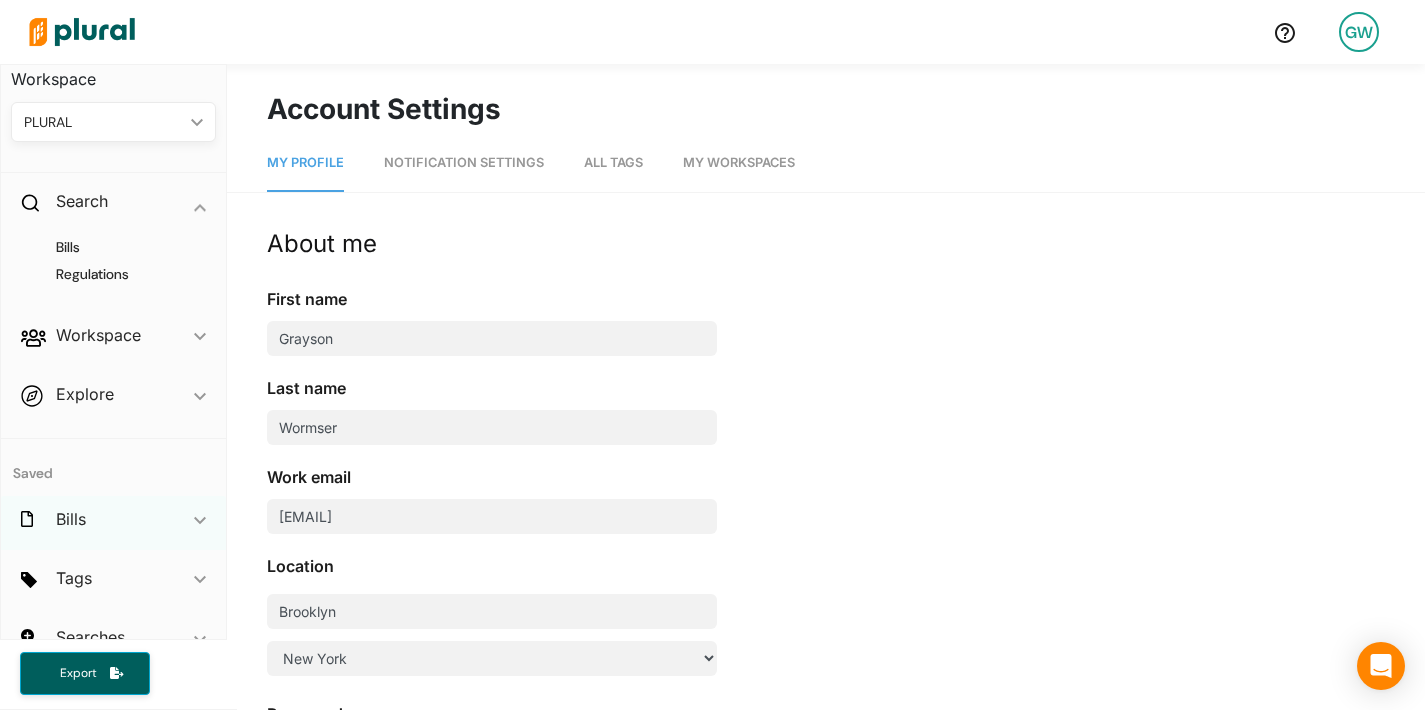 scroll, scrollTop: 148, scrollLeft: 0, axis: vertical 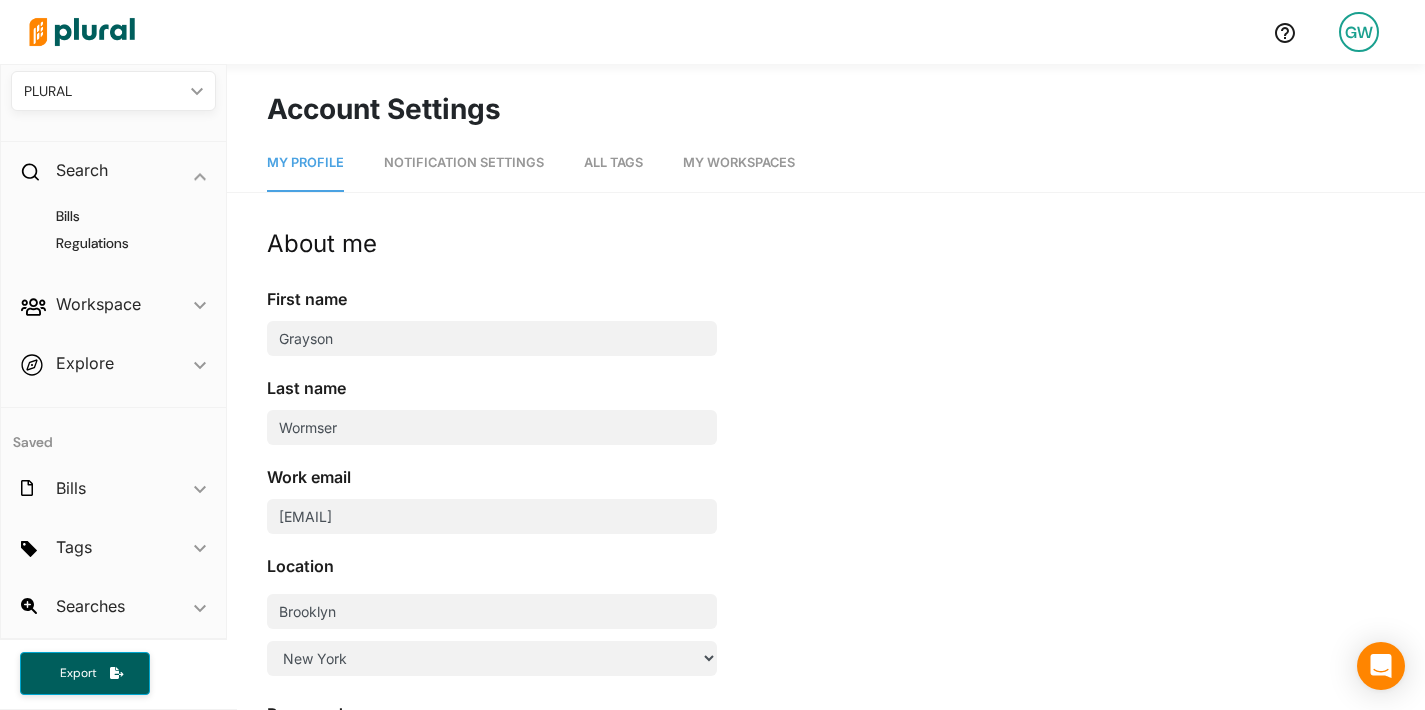 click on "GW" at bounding box center (1359, 32) 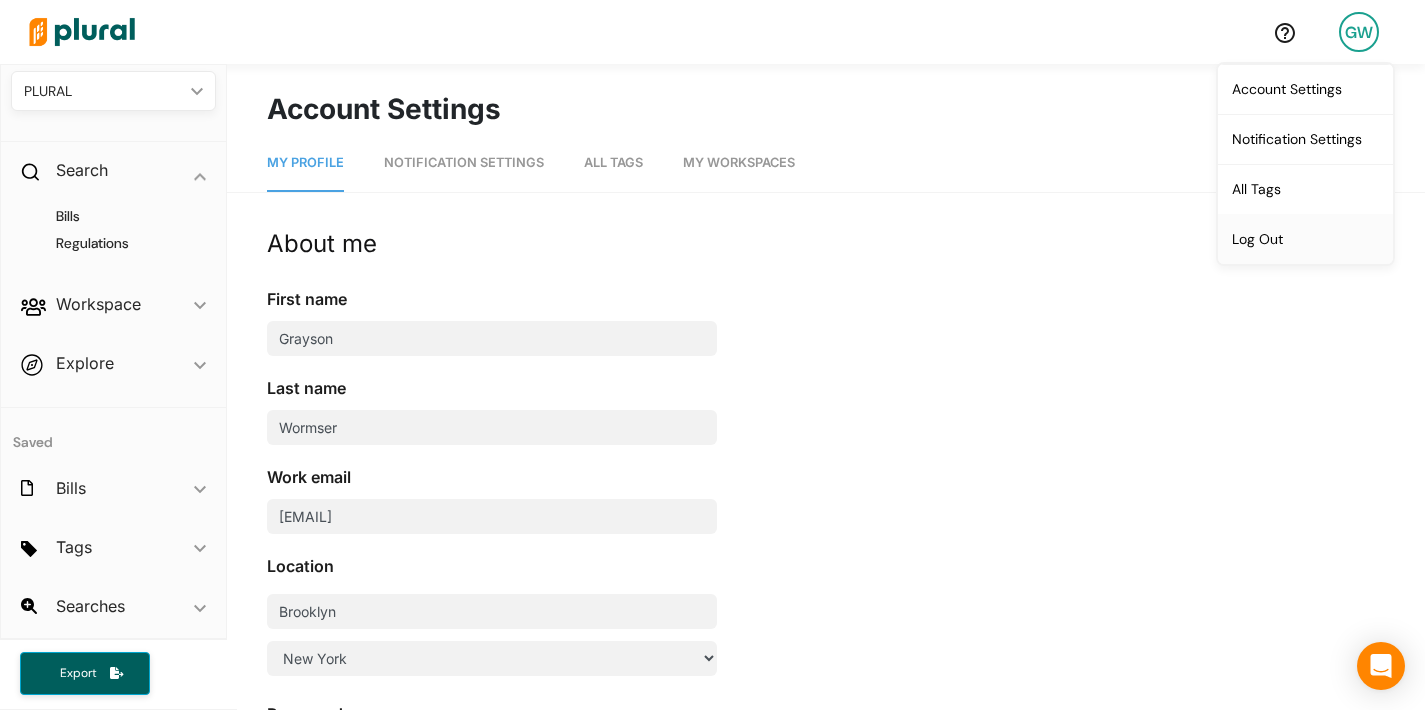 click on "Log Out" at bounding box center [1305, 239] 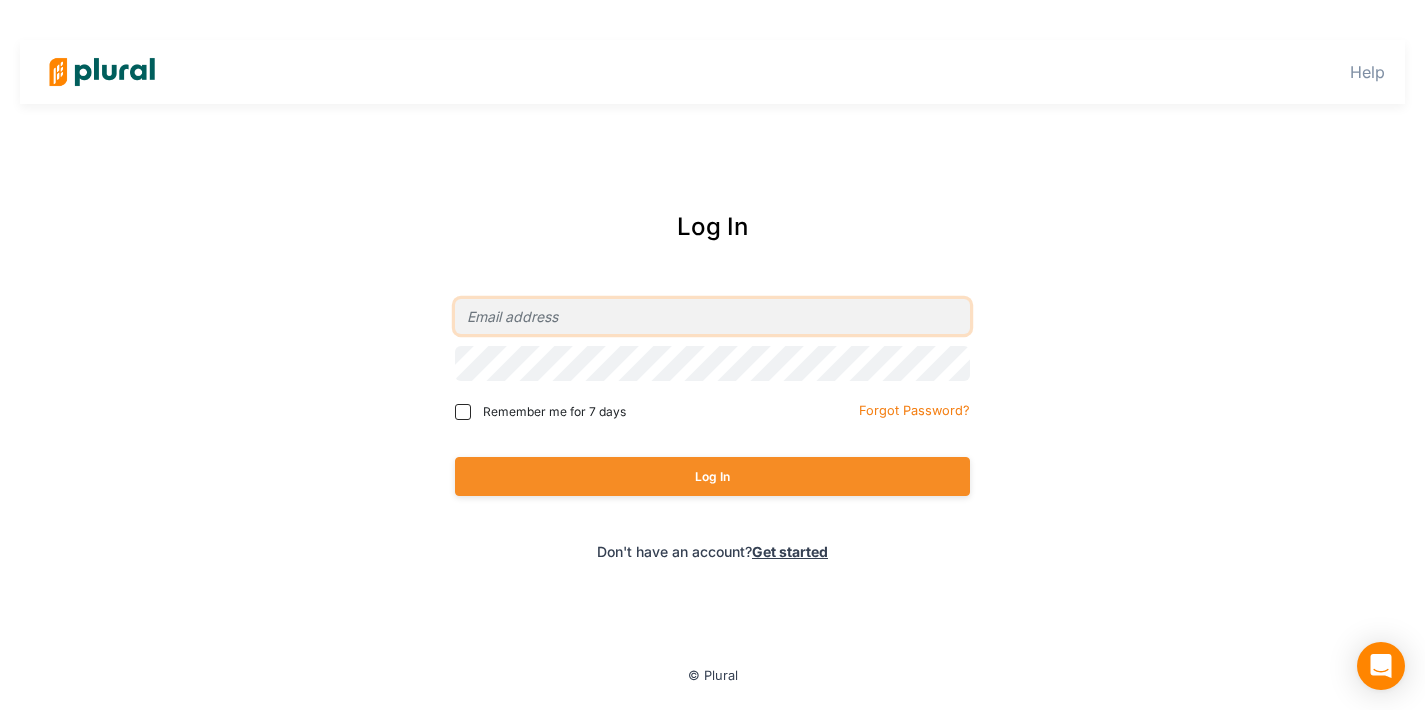 click at bounding box center (712, 316) 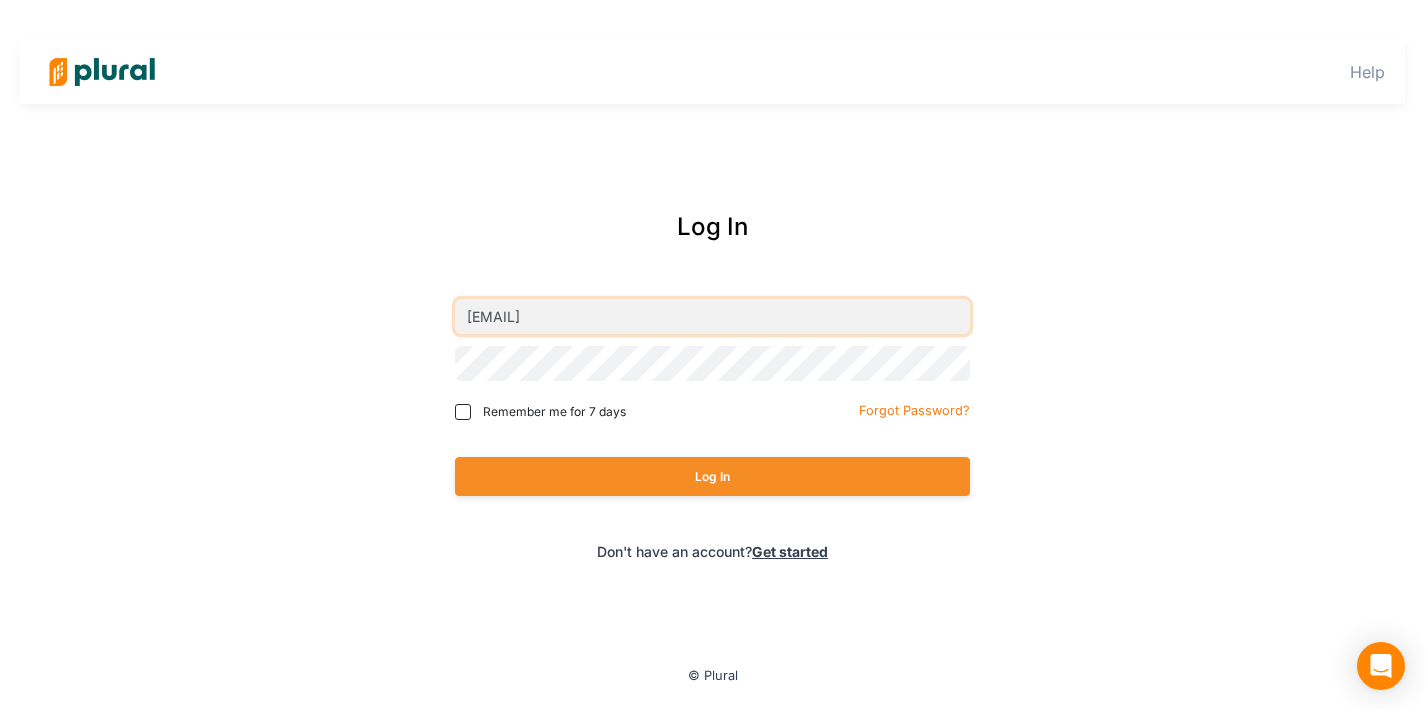 type on "[EMAIL]" 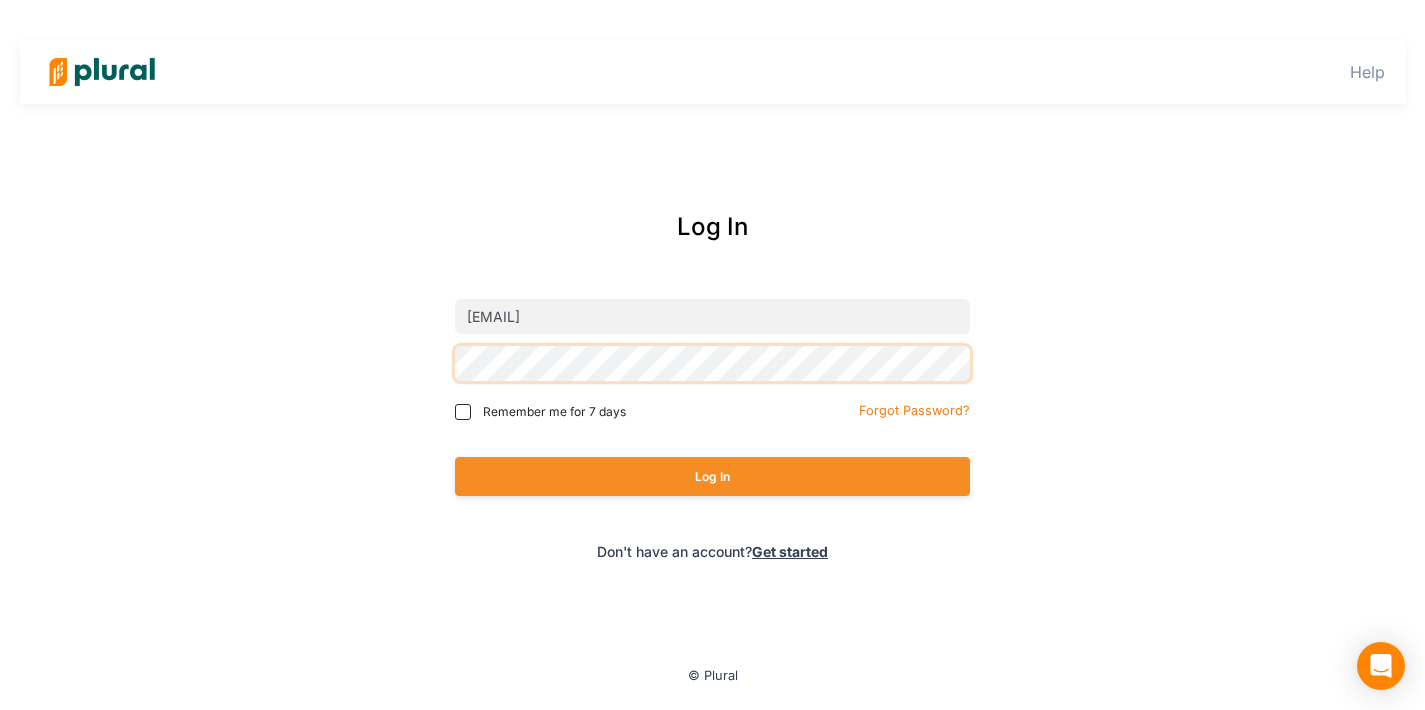 click on "Log In" at bounding box center (712, 476) 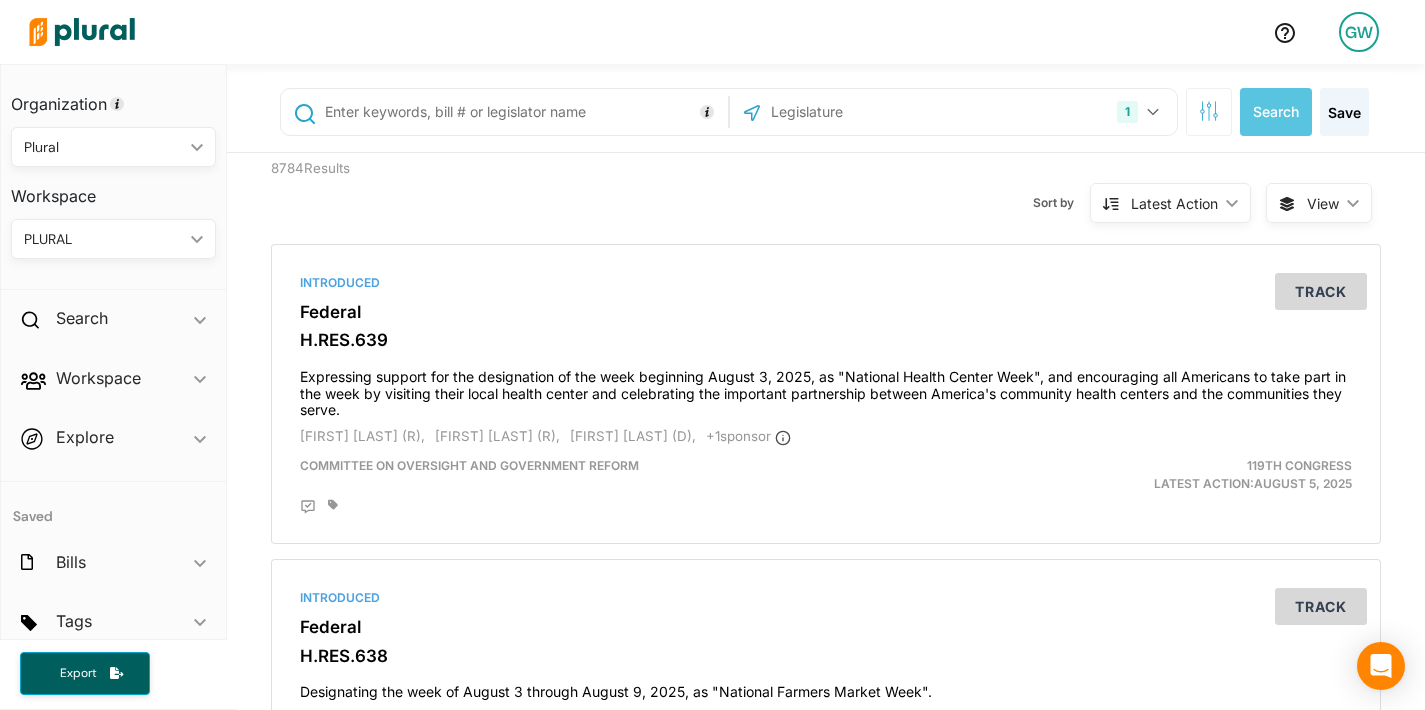 click on "GW" at bounding box center (1359, 32) 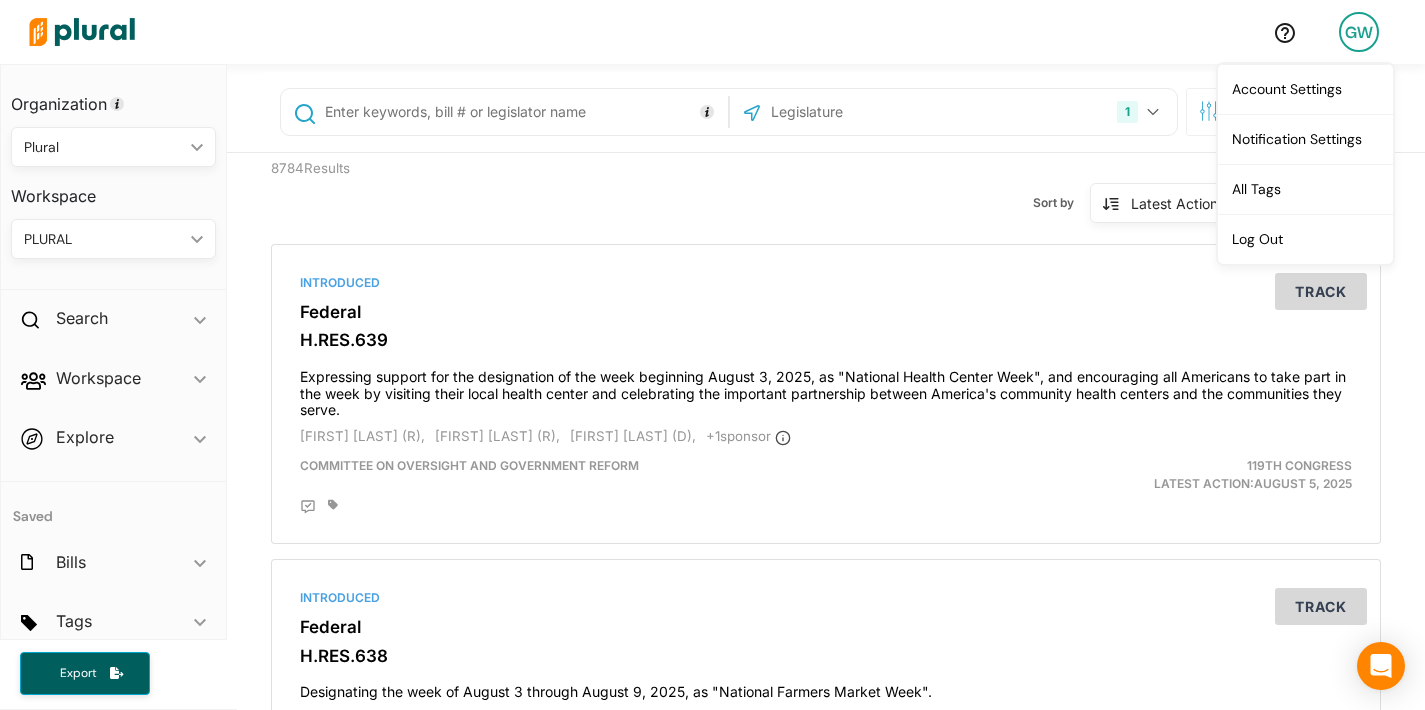 click on "Introduced Federal H.RES.639 Expressing support for the designation of the week beginning August 3, 2025, as "National Health Center Week", and encouraging all Americans to take part in the week by visiting their local health center and celebrating the important partnership between America's community health centers and the communities they serve. David Valadao (R), Troy Balderson (R), Danny Davis (D), + 1  sponsor Committee on Oversight and Government Reform 119th Congress    Latest Action:  August 5, 2025   Track Introduced Federal H.RES.638 Designating the week of August 3 through August 9, 2025, as "National Farmers Market Week". David Valadao (R), Sanford Bishop (D), Jill Tokuda (D), + 8  sponsor s Committee on Agriculture 119th Congress    Latest Action:  August 5, 2025   Track Introduced Federal H.RES.637 Commemorating the 69th anniversary of the continuous operations of the Mauna Loa Observatory. Jill Tokuda (D), Ed Case (D) Committee on Science, Space, and Technology 119th Congress    Latest Action:" at bounding box center [826, 3882] 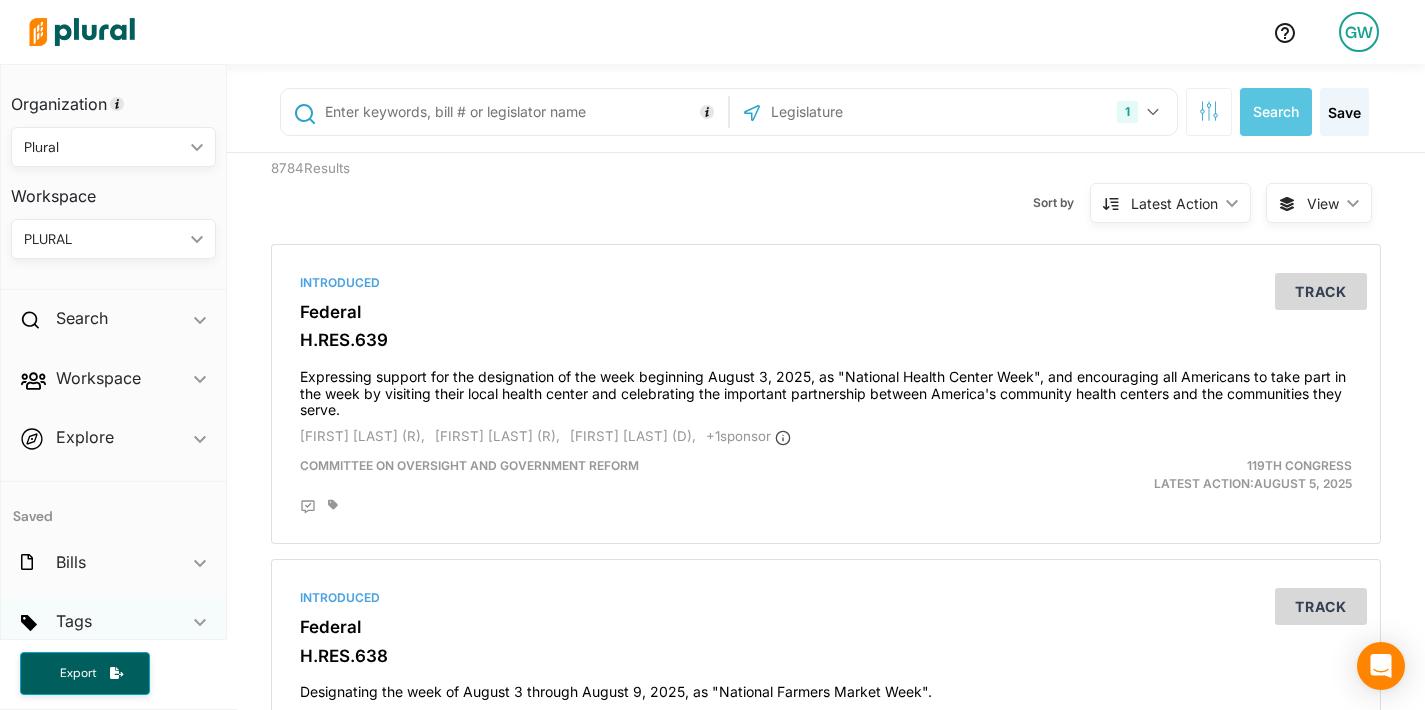 scroll, scrollTop: 74, scrollLeft: 0, axis: vertical 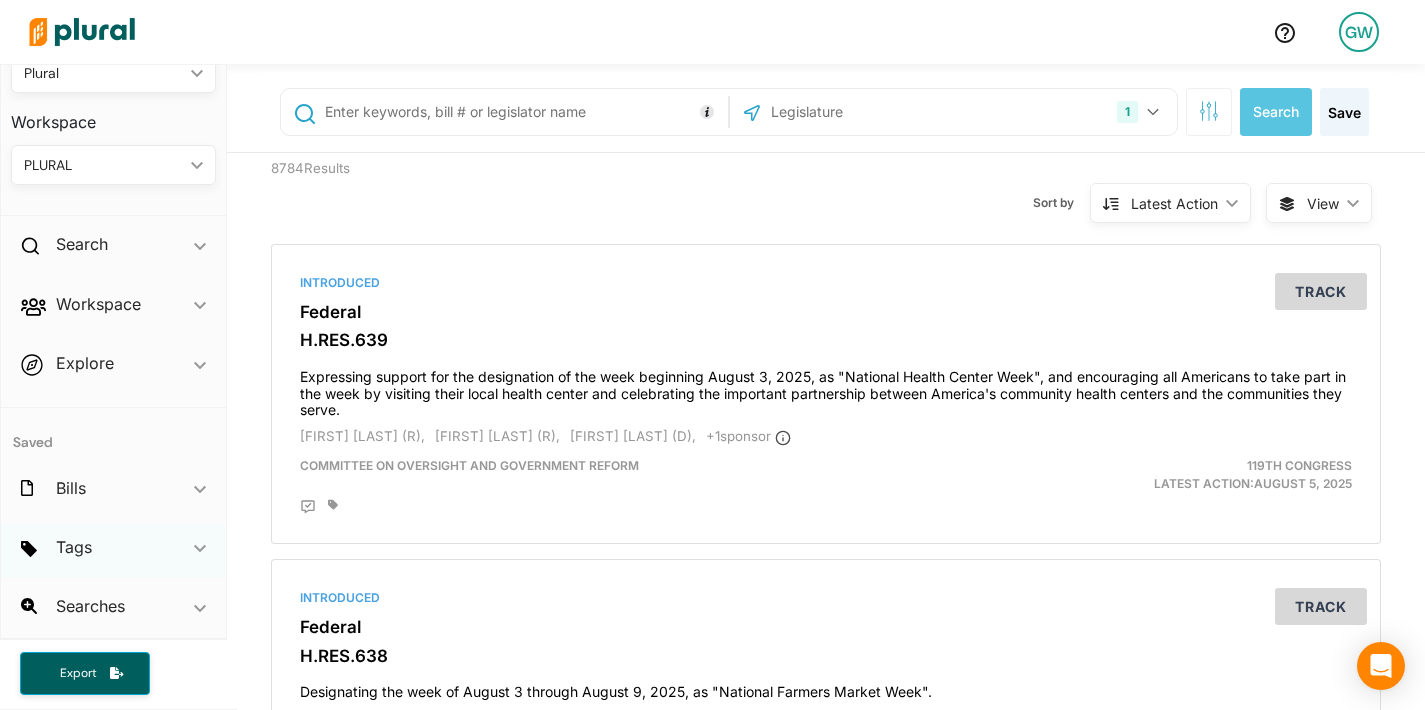 click on "Searches" at bounding box center (90, 606) 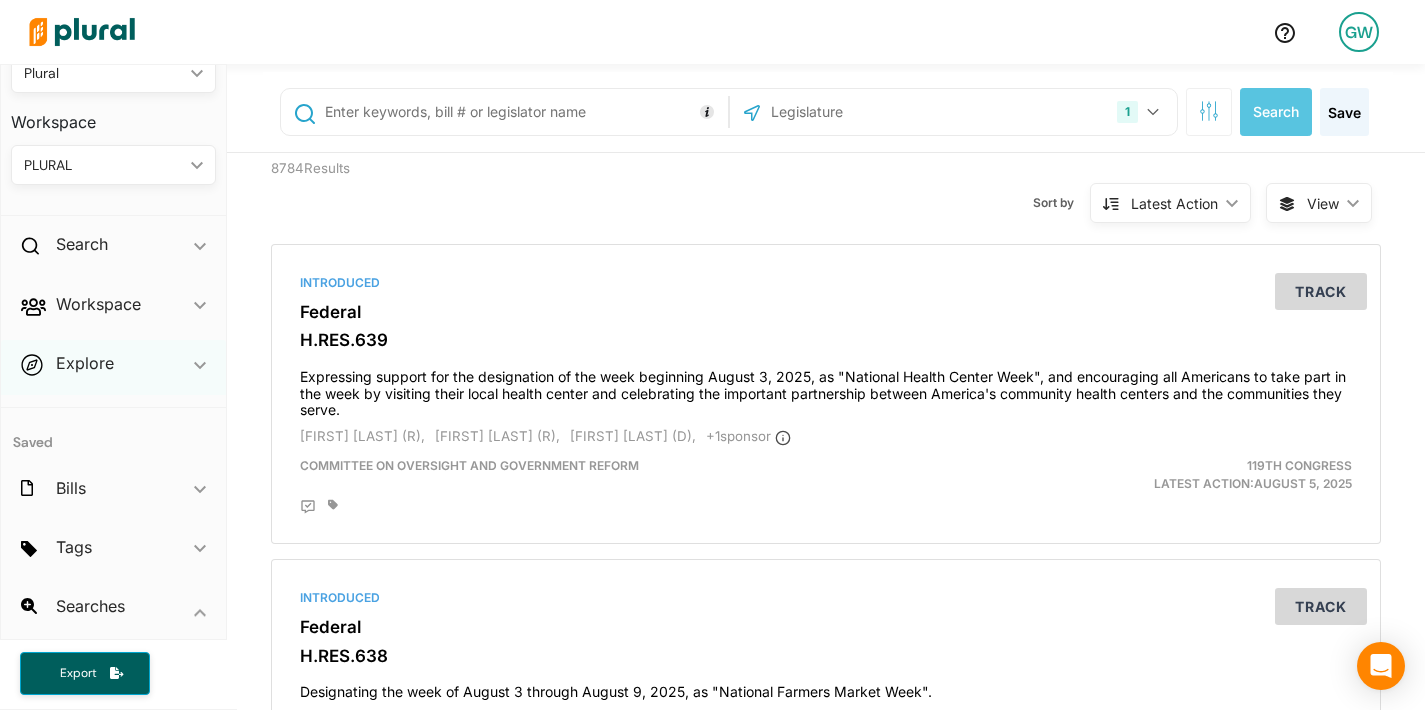 click on "Explore ic_keyboard_arrow_down" at bounding box center (113, 367) 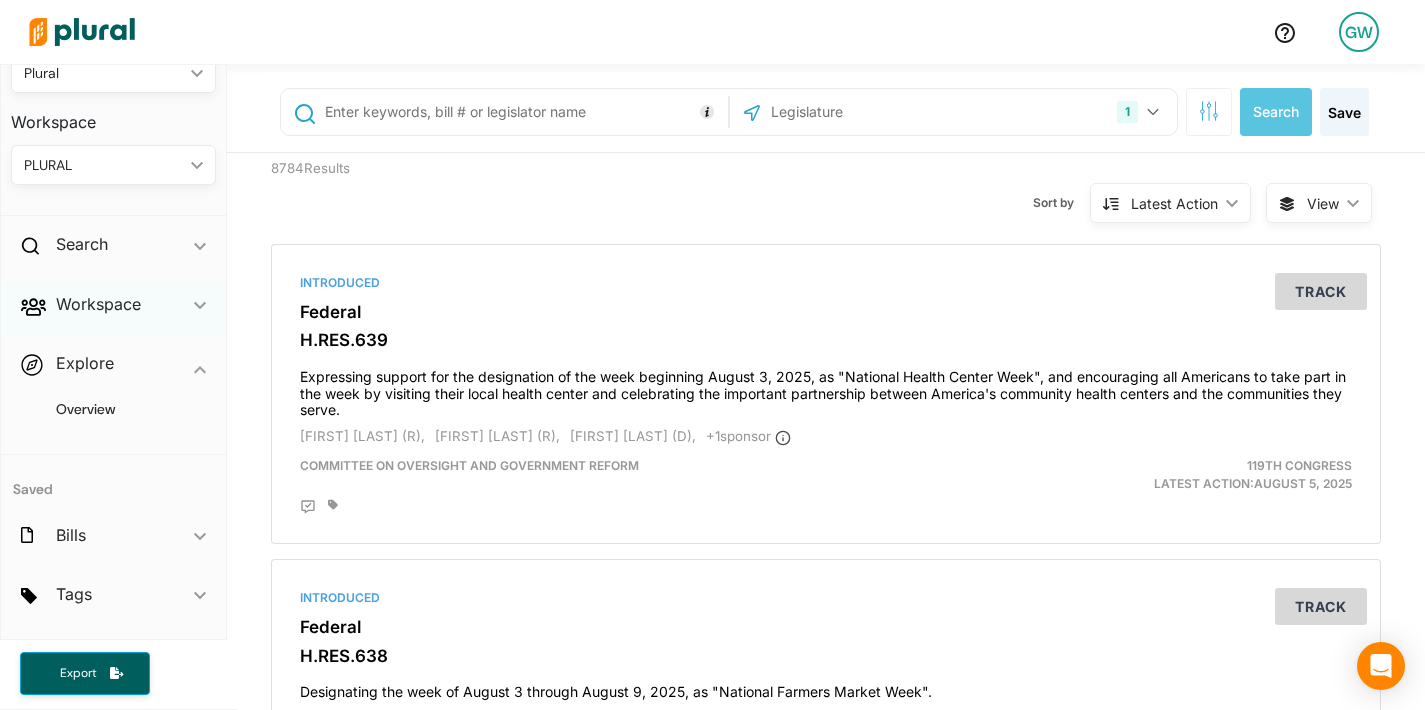 click on "ic_keyboard_arrow_down" at bounding box center (200, 308) 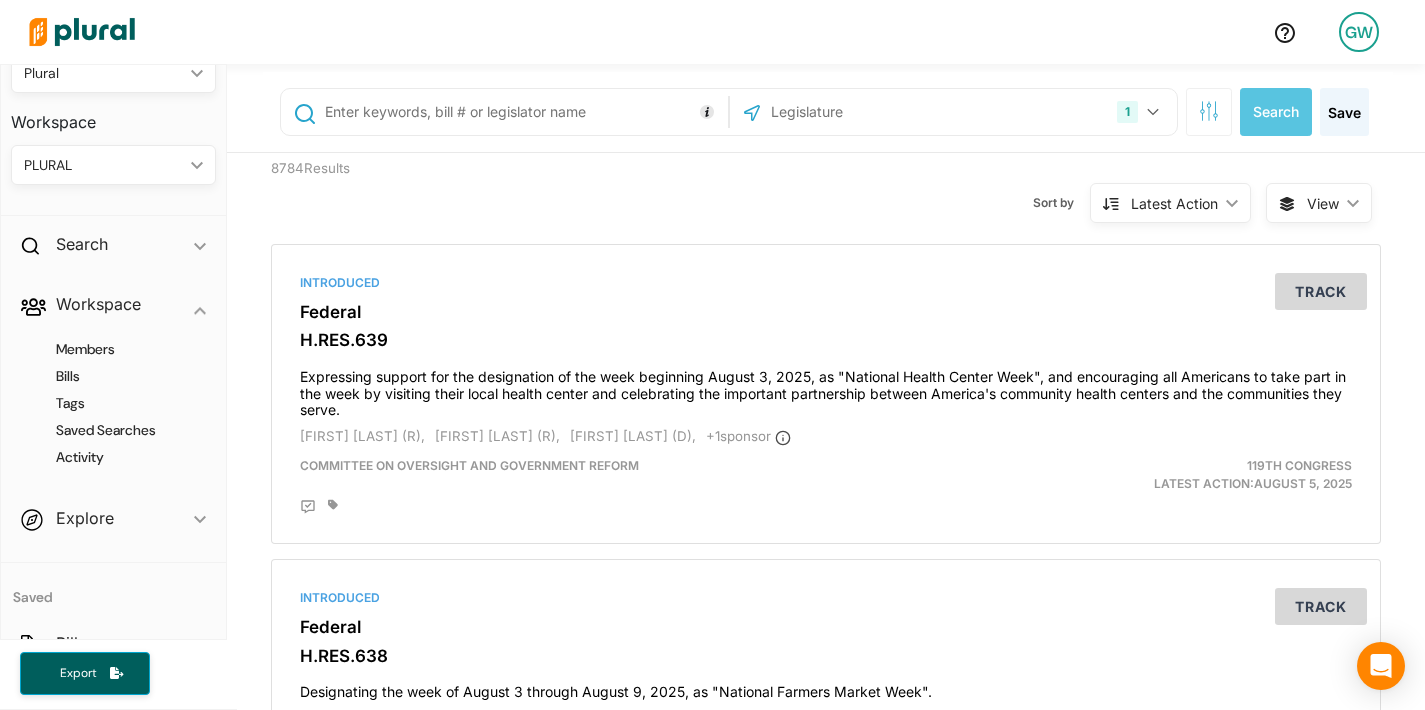 click on "PLURAL" at bounding box center [103, 165] 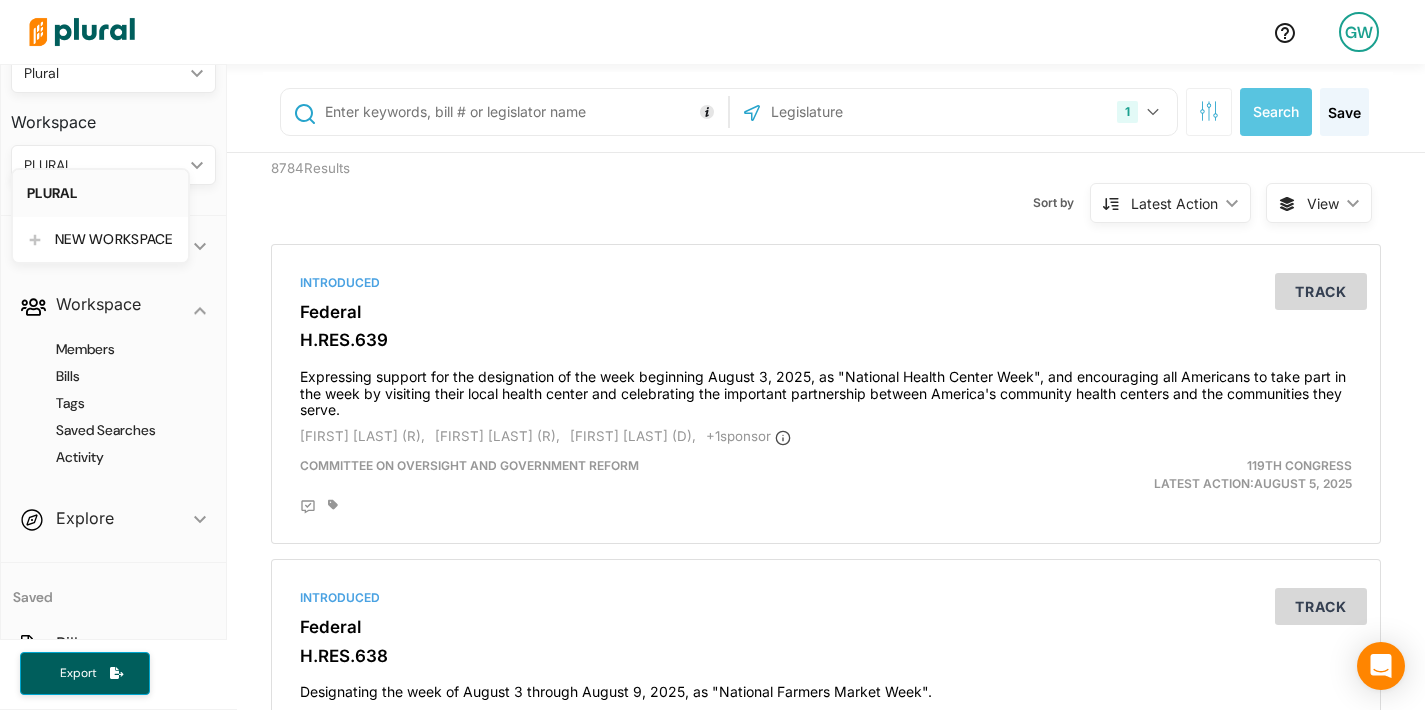 click on "Workspace" at bounding box center [113, 115] 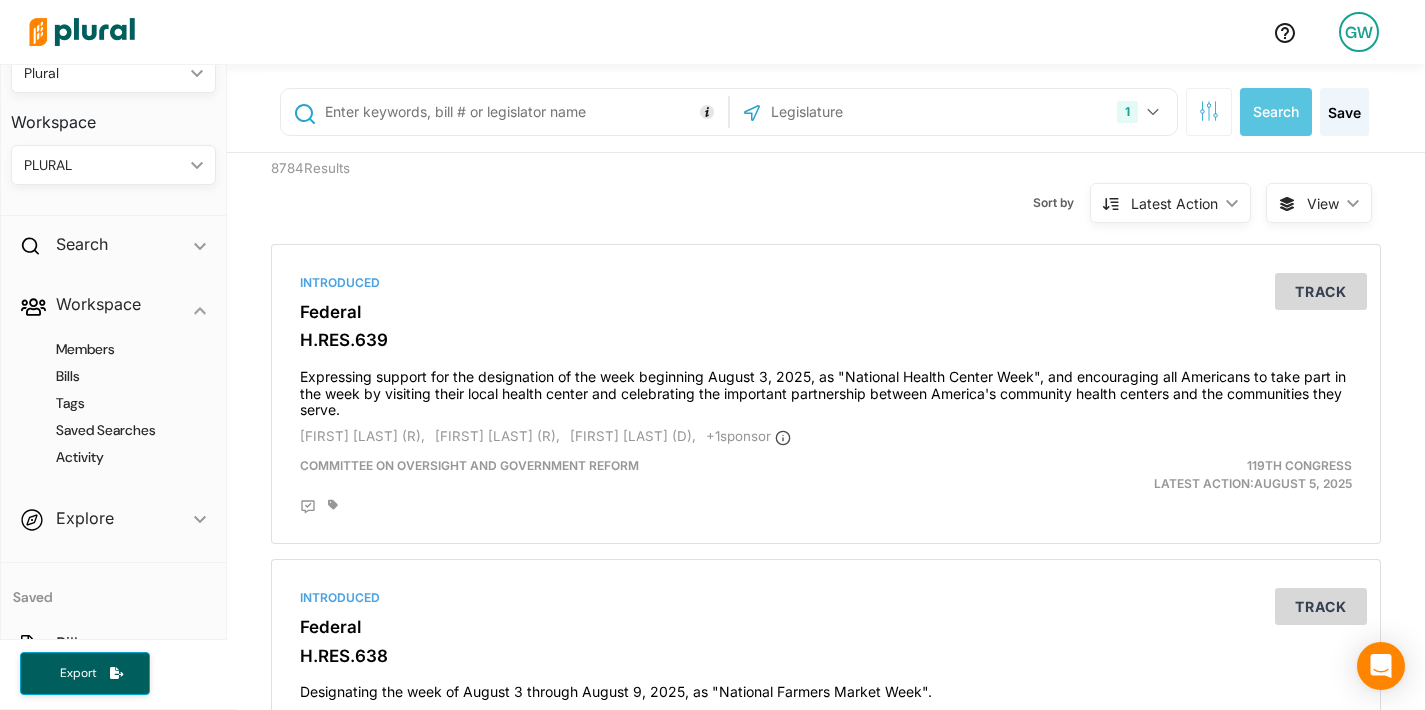 click on "Plural" at bounding box center (103, 73) 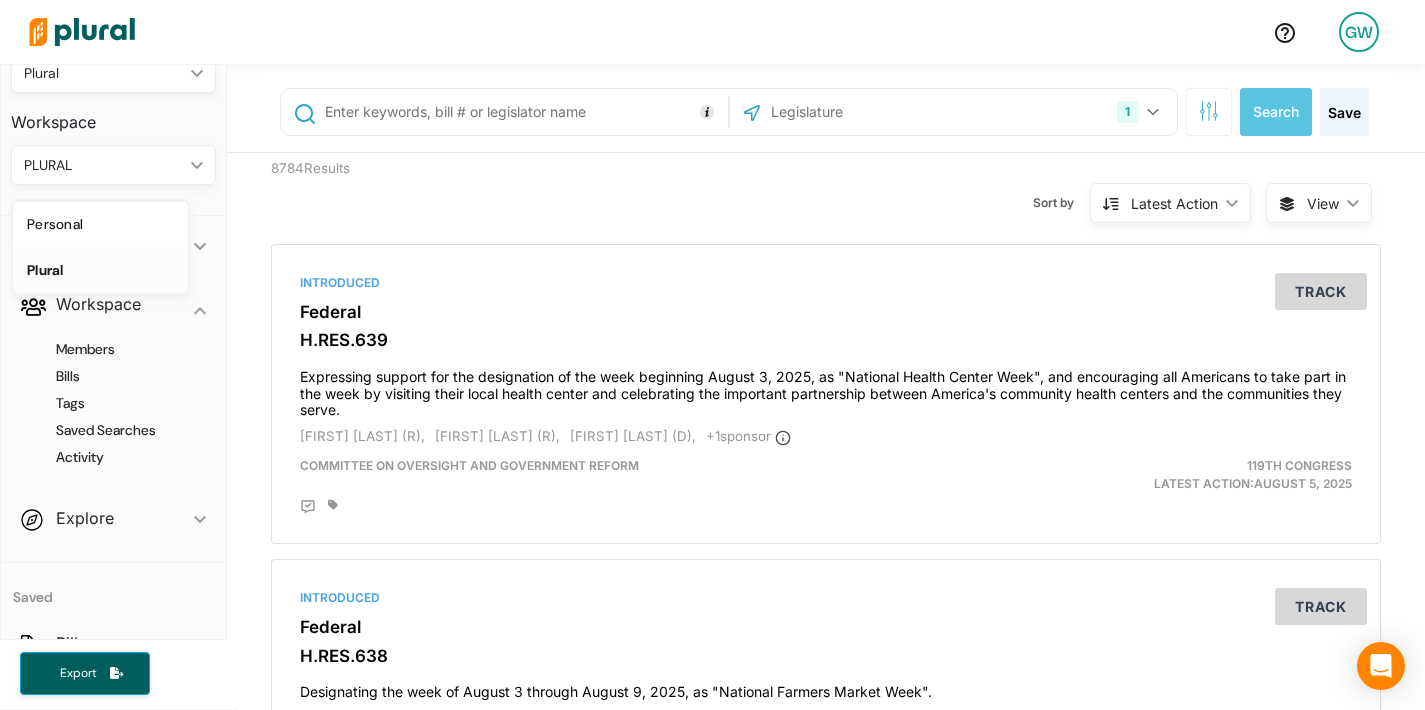 click on "Plural" at bounding box center (103, 73) 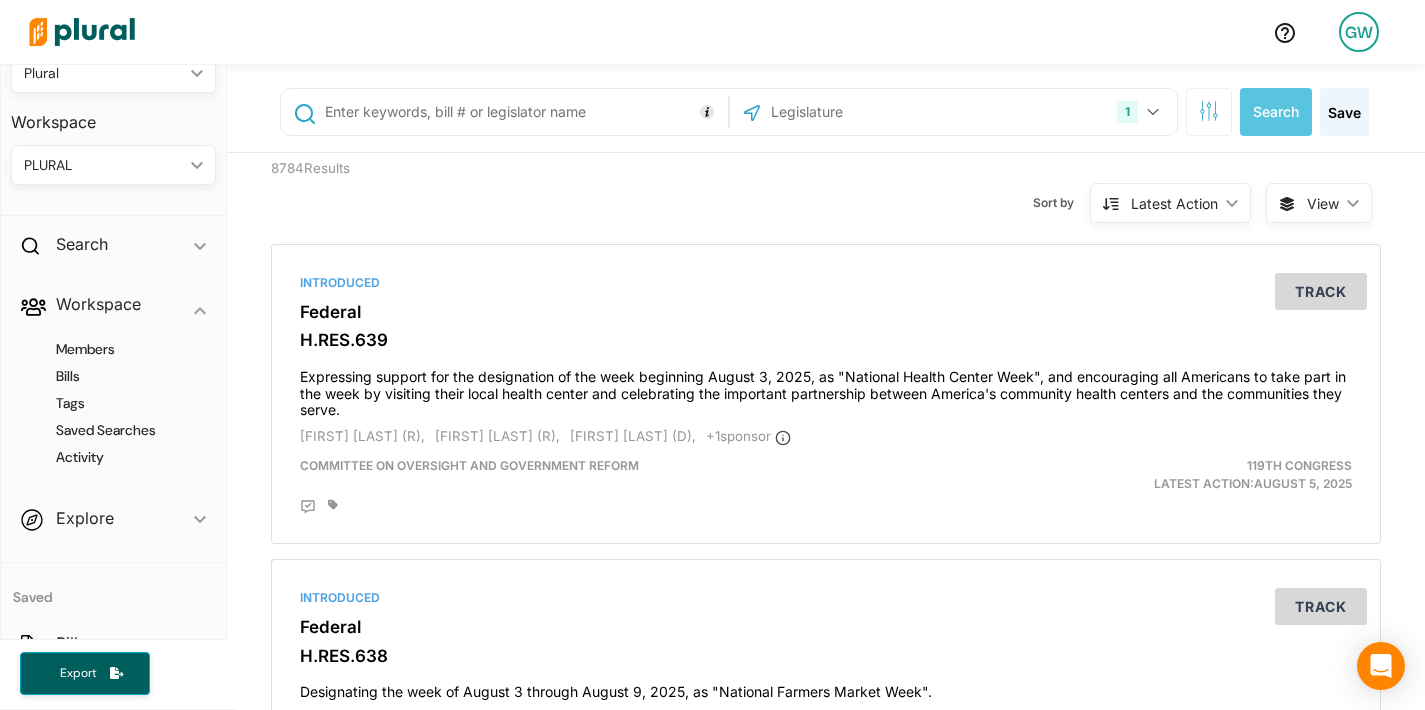 click on "Plural" at bounding box center [103, 73] 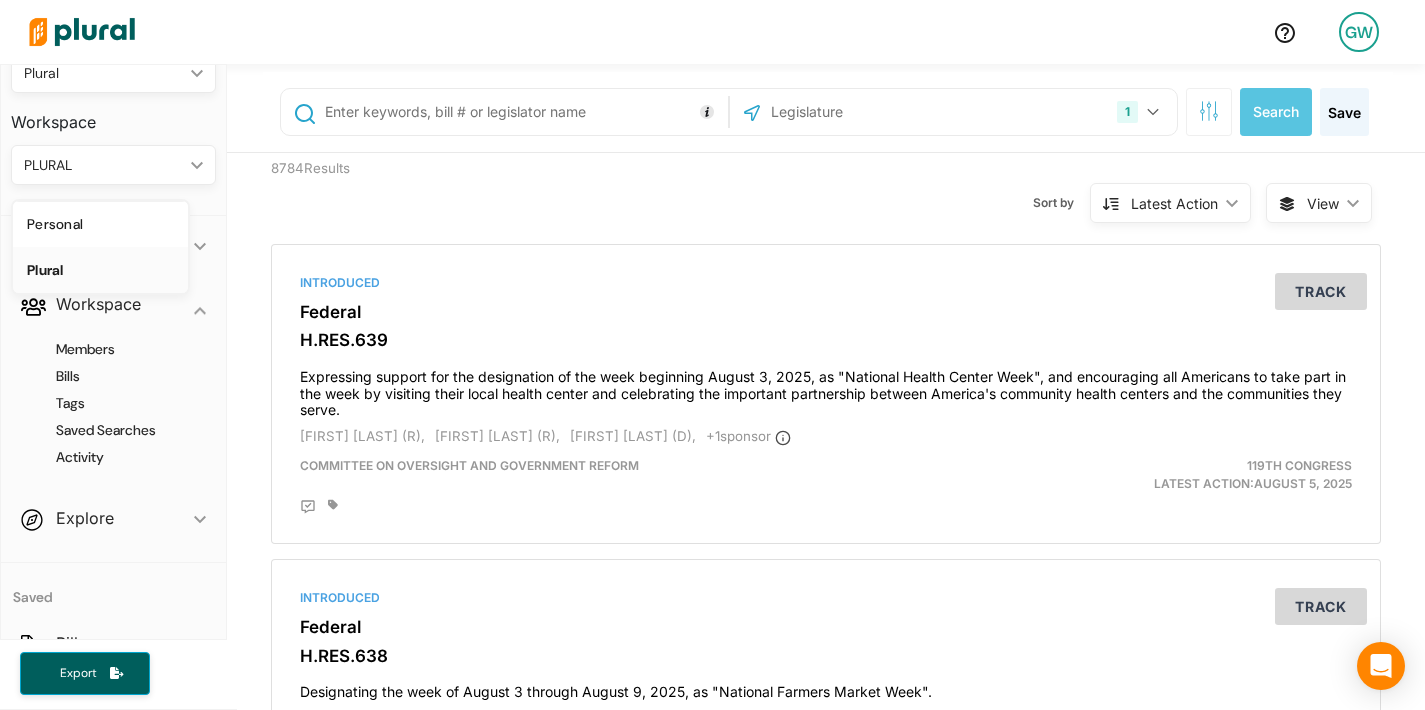click on "ic_keyboard_arrow_down" 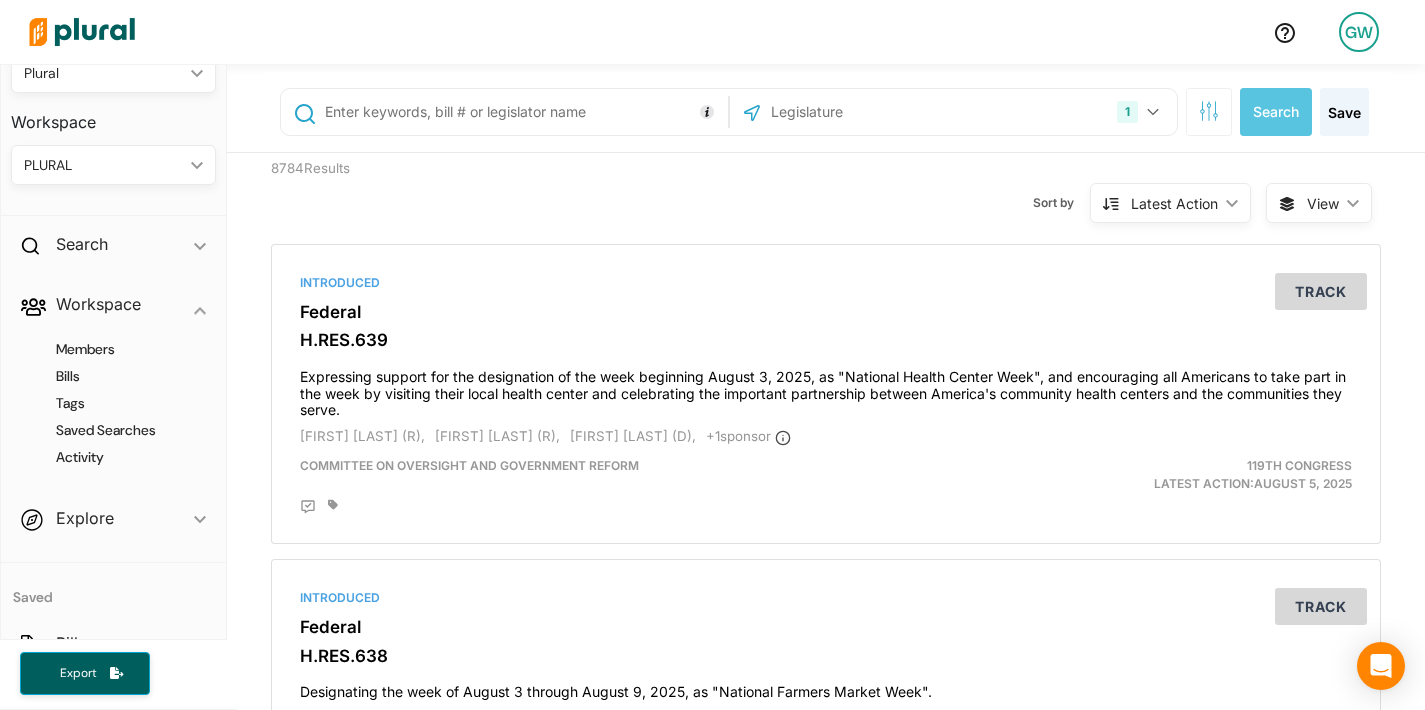 click on "PLURAL ic_keyboard_arrow_down" at bounding box center (113, 165) 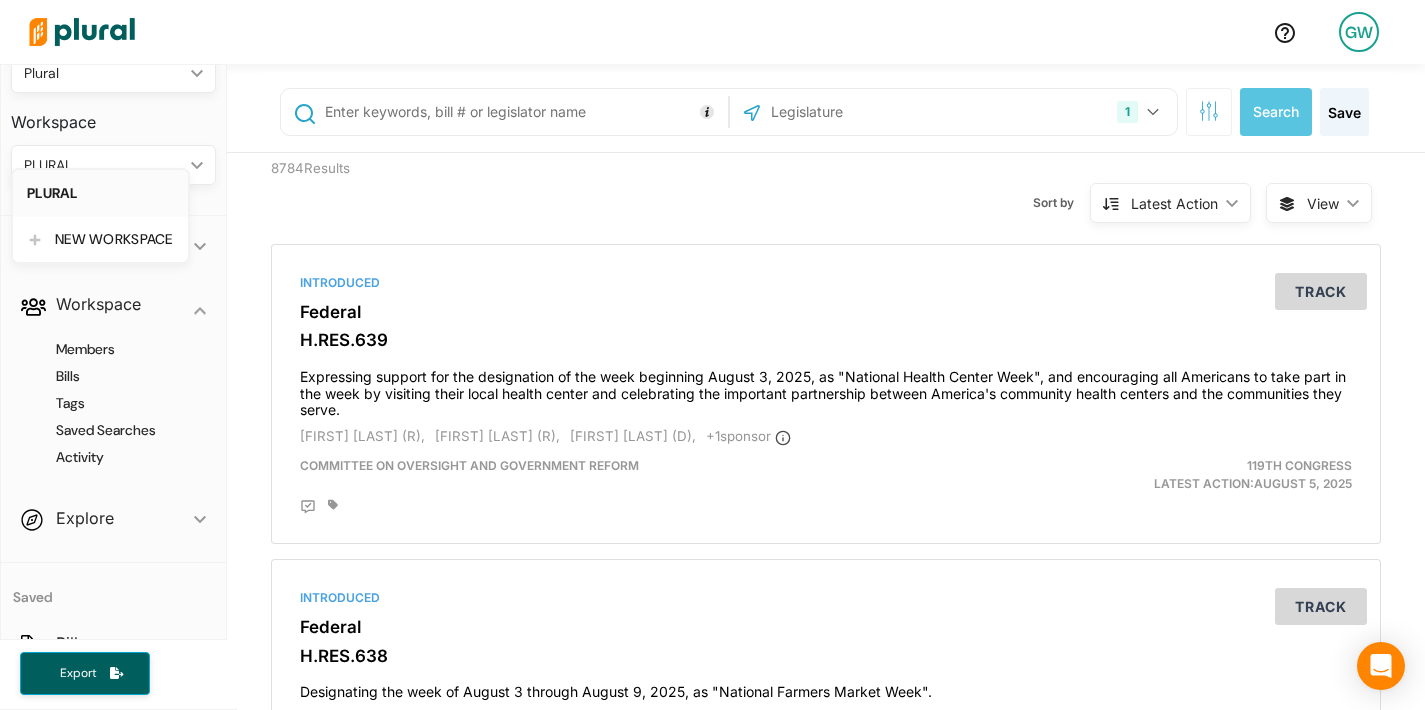click on "PLURAL ic_keyboard_arrow_down" at bounding box center [113, 165] 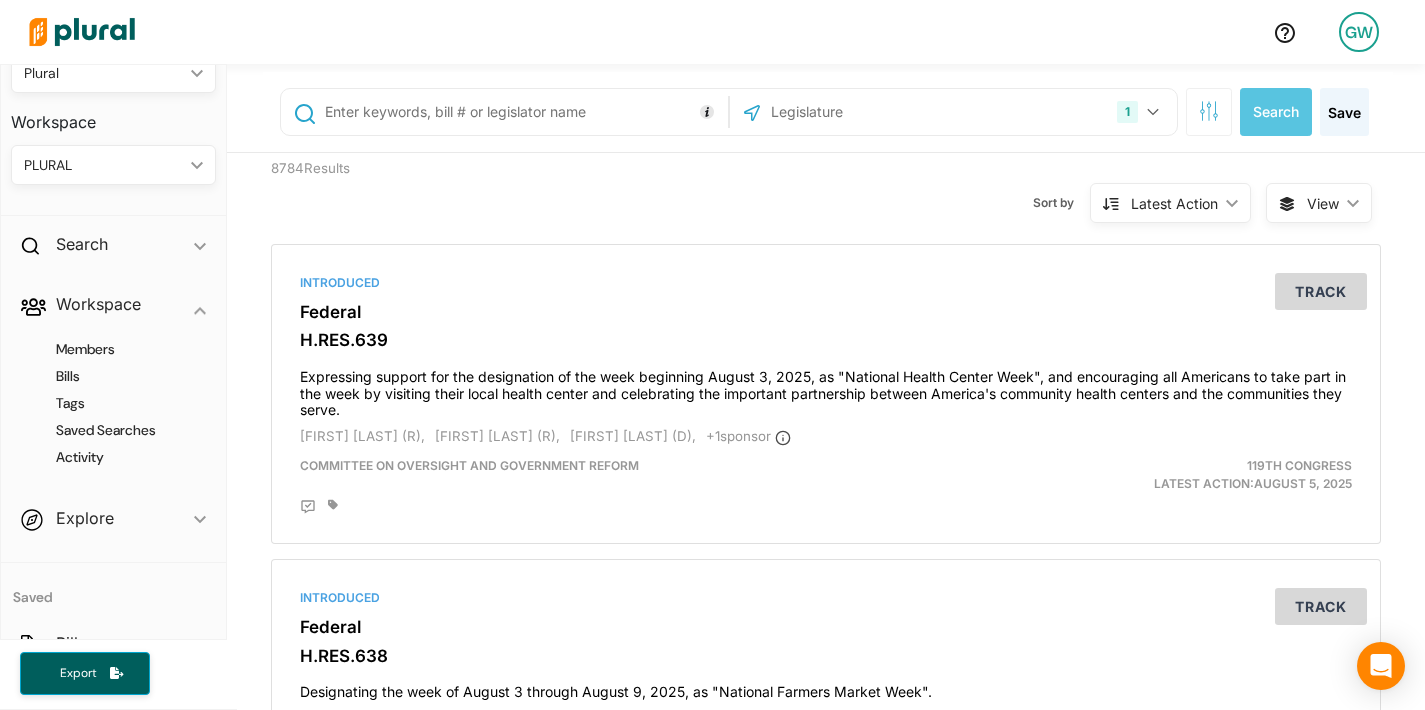 click on "Plural ic_keyboard_arrow_down" at bounding box center [113, 73] 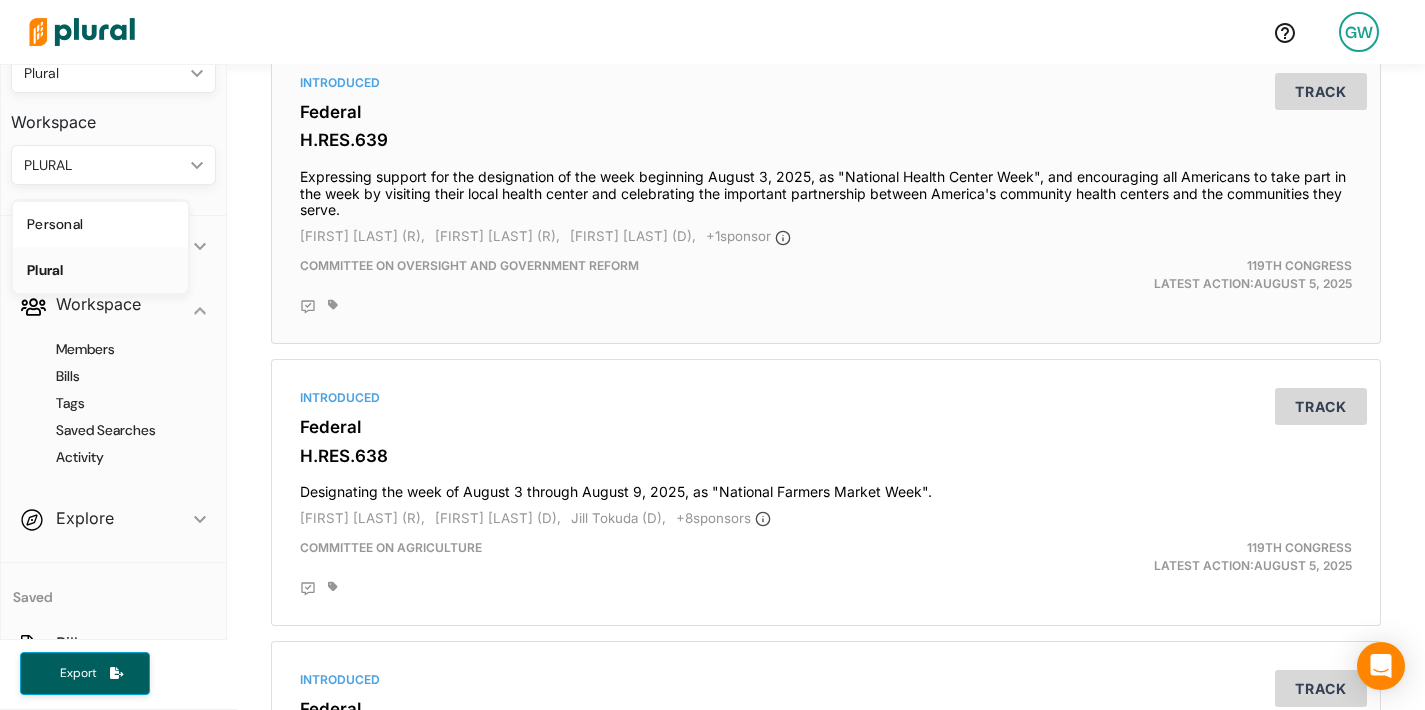 scroll, scrollTop: 0, scrollLeft: 0, axis: both 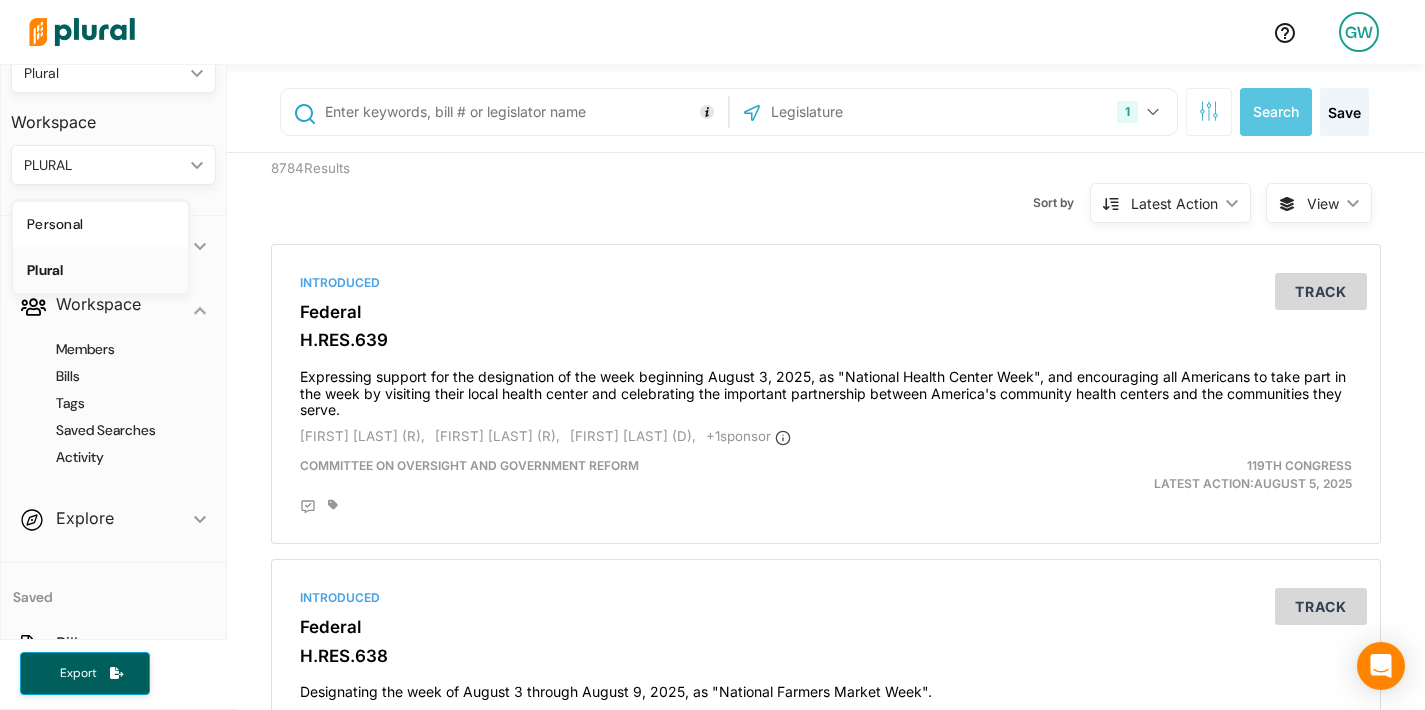 click on "GW" at bounding box center (1359, 32) 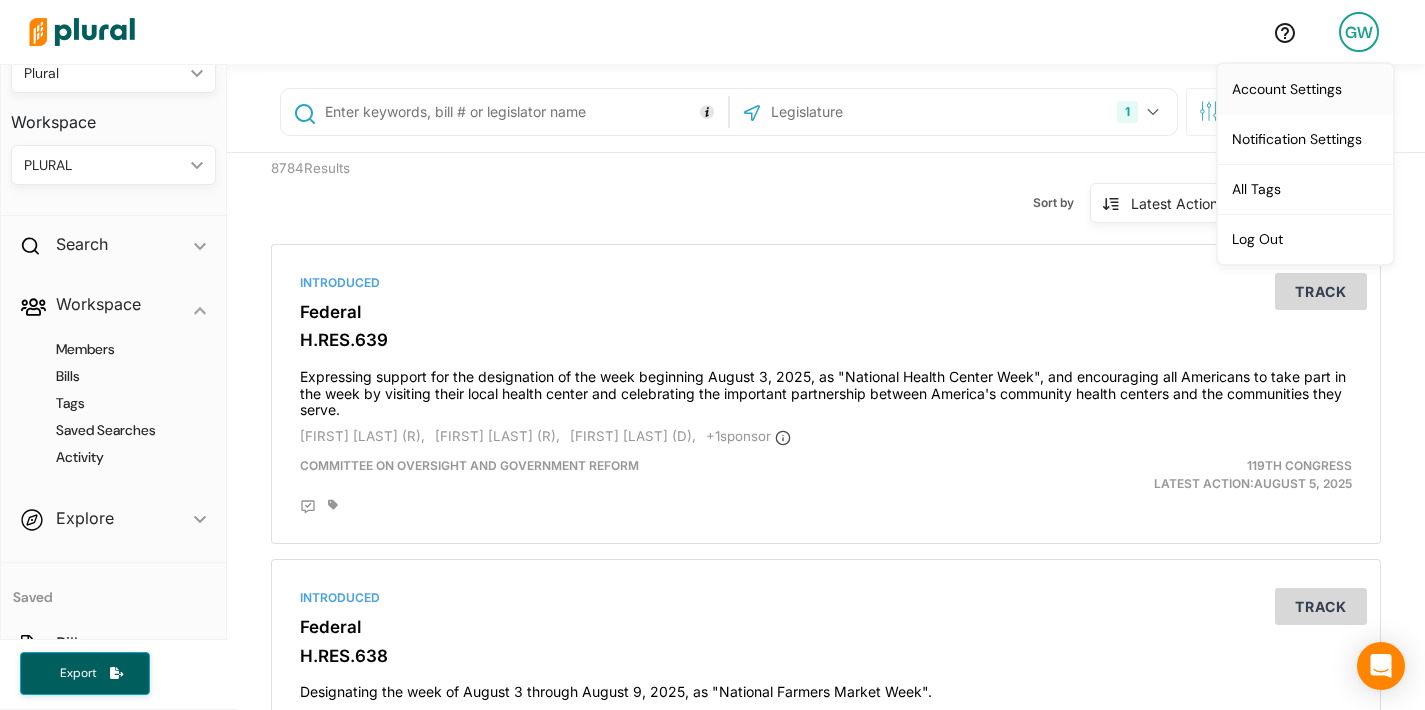 click on "Account Settings" at bounding box center [1305, 89] 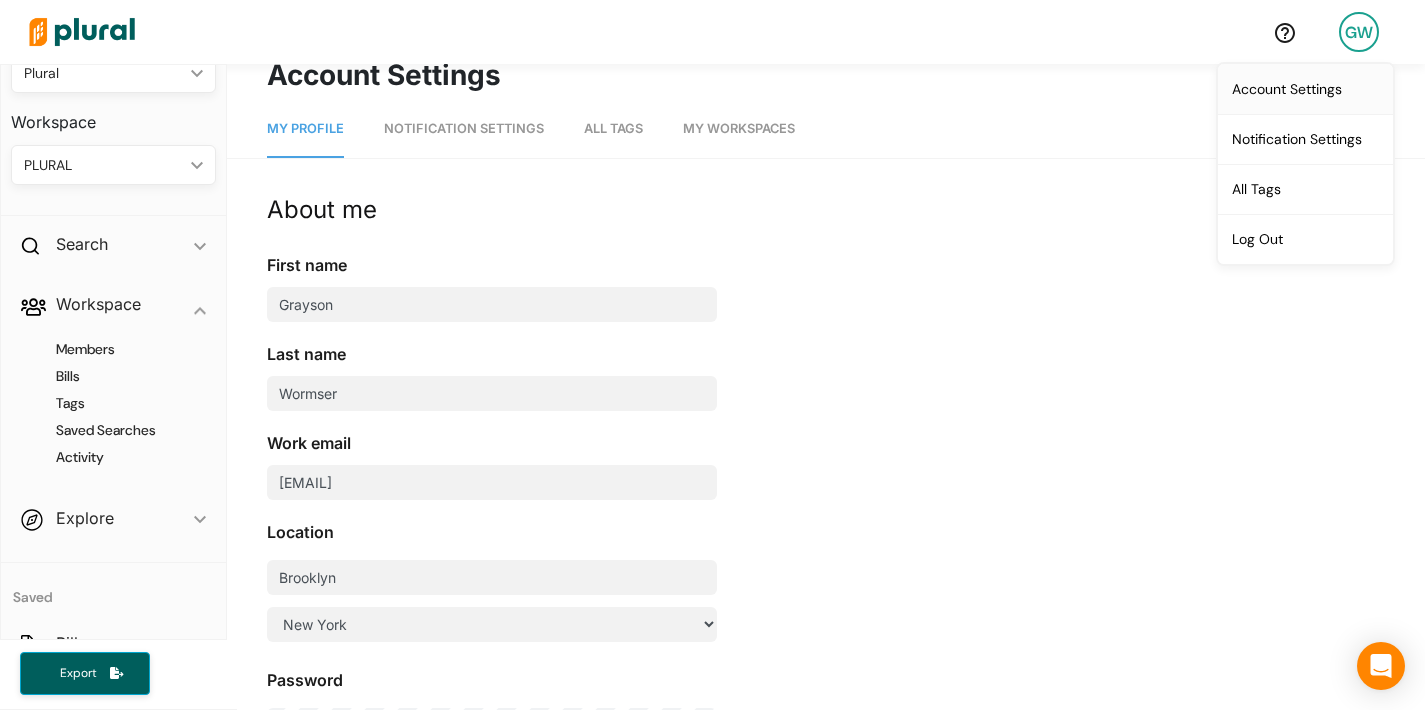 scroll, scrollTop: 0, scrollLeft: 0, axis: both 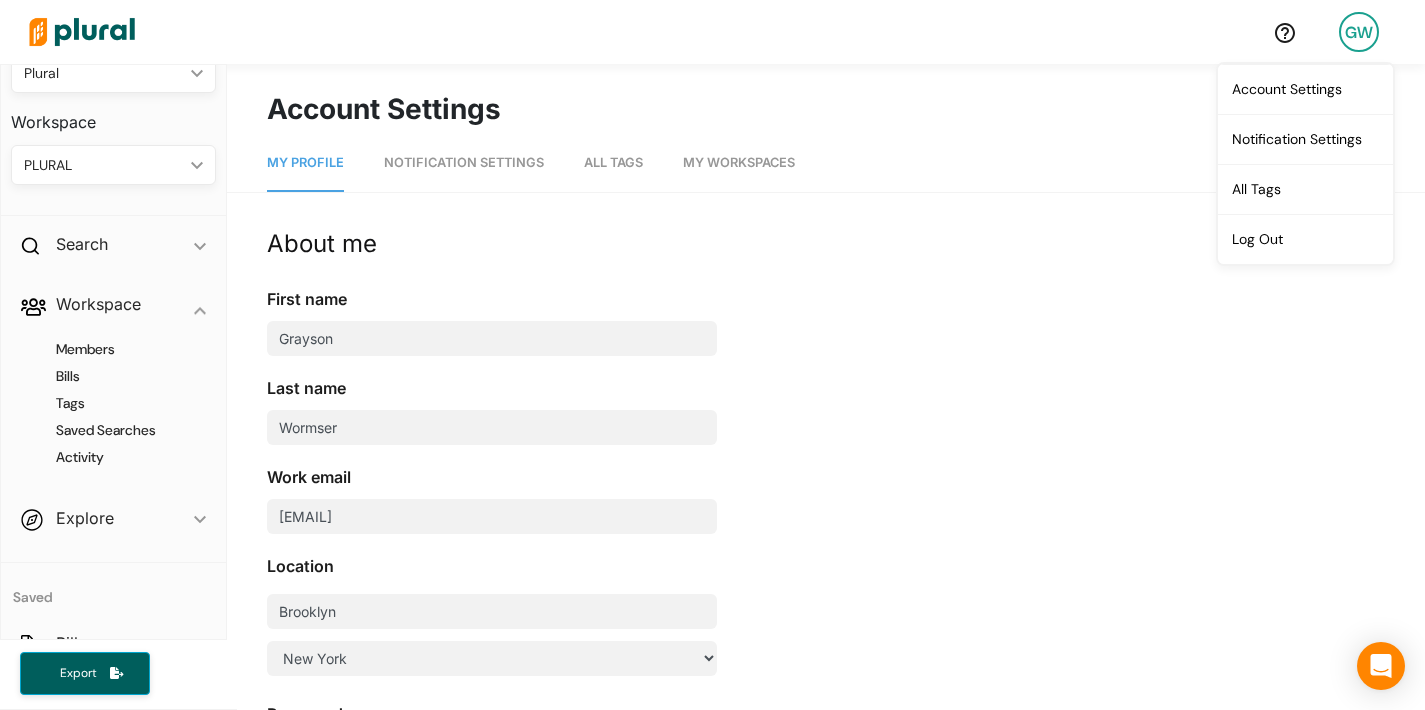 click on "PLURAL" at bounding box center (103, 165) 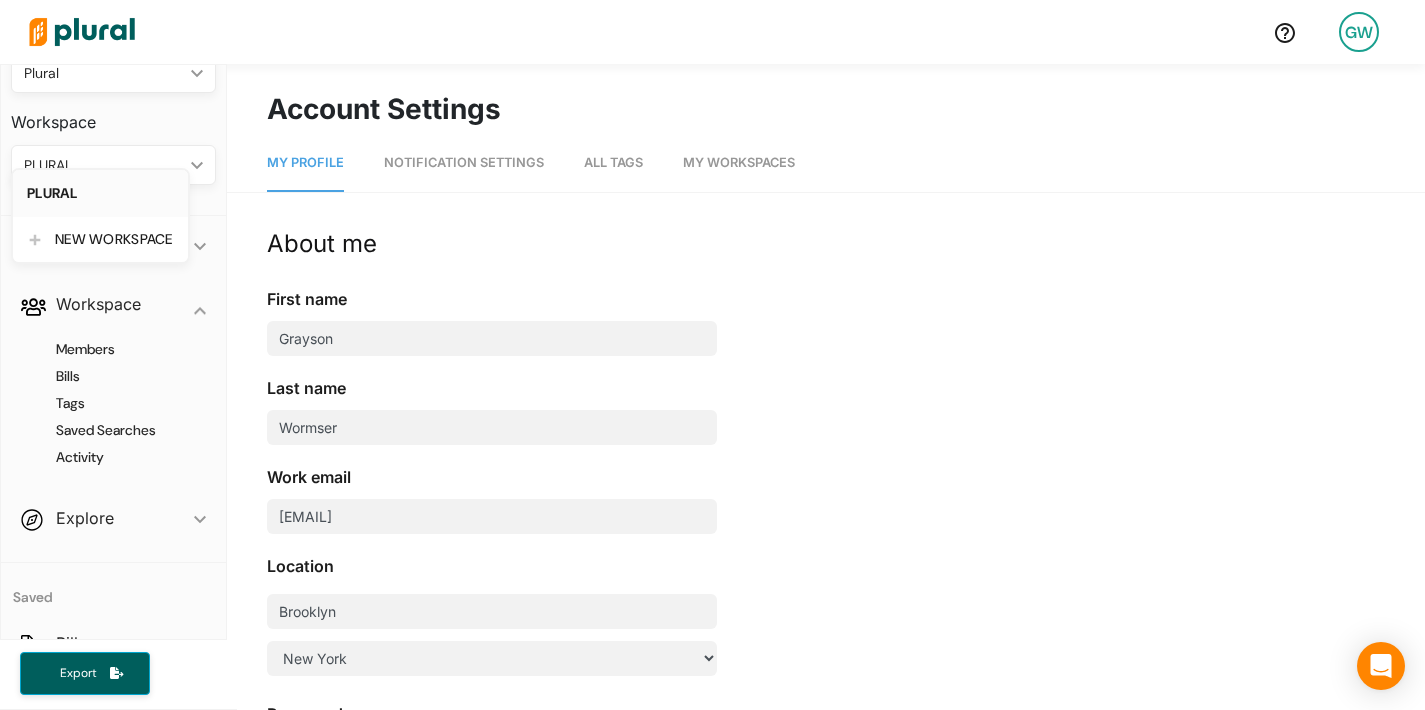 click on "About me" at bounding box center (567, 244) 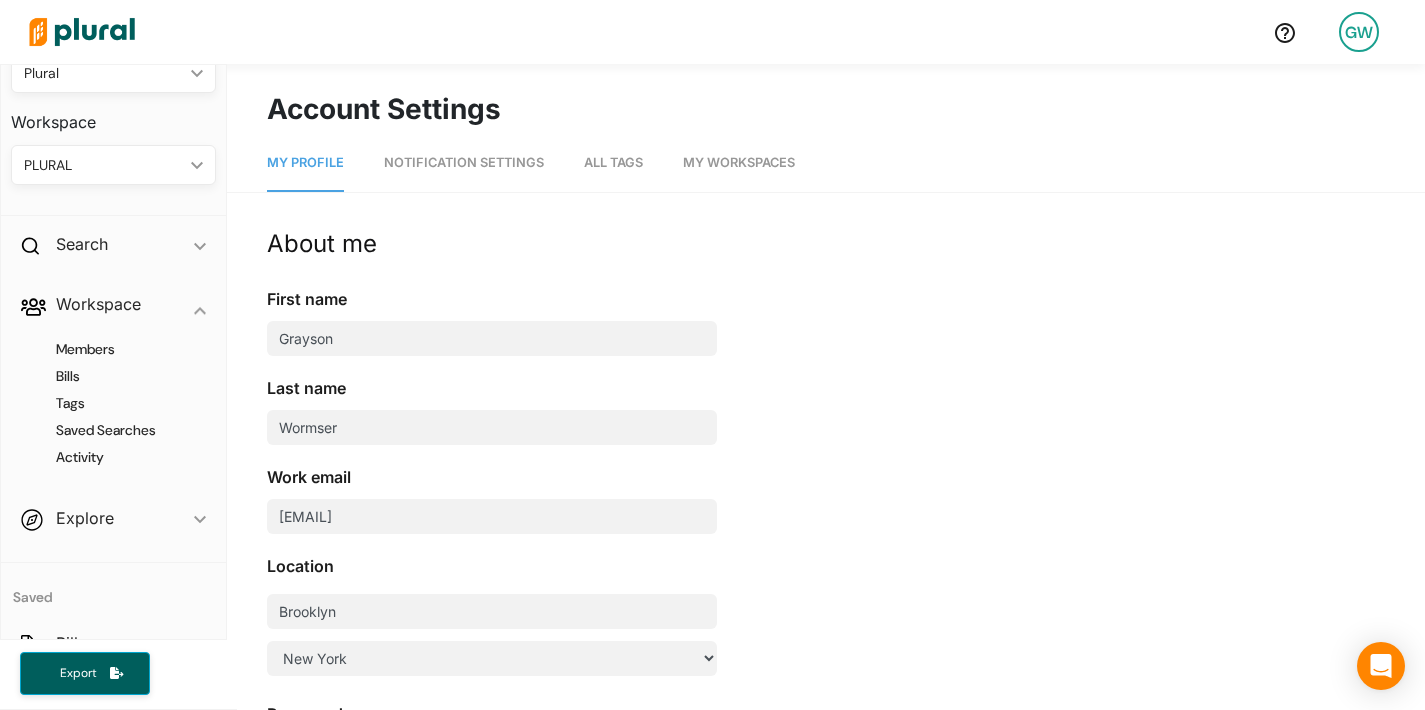 click on "Notification Settings" at bounding box center (464, 163) 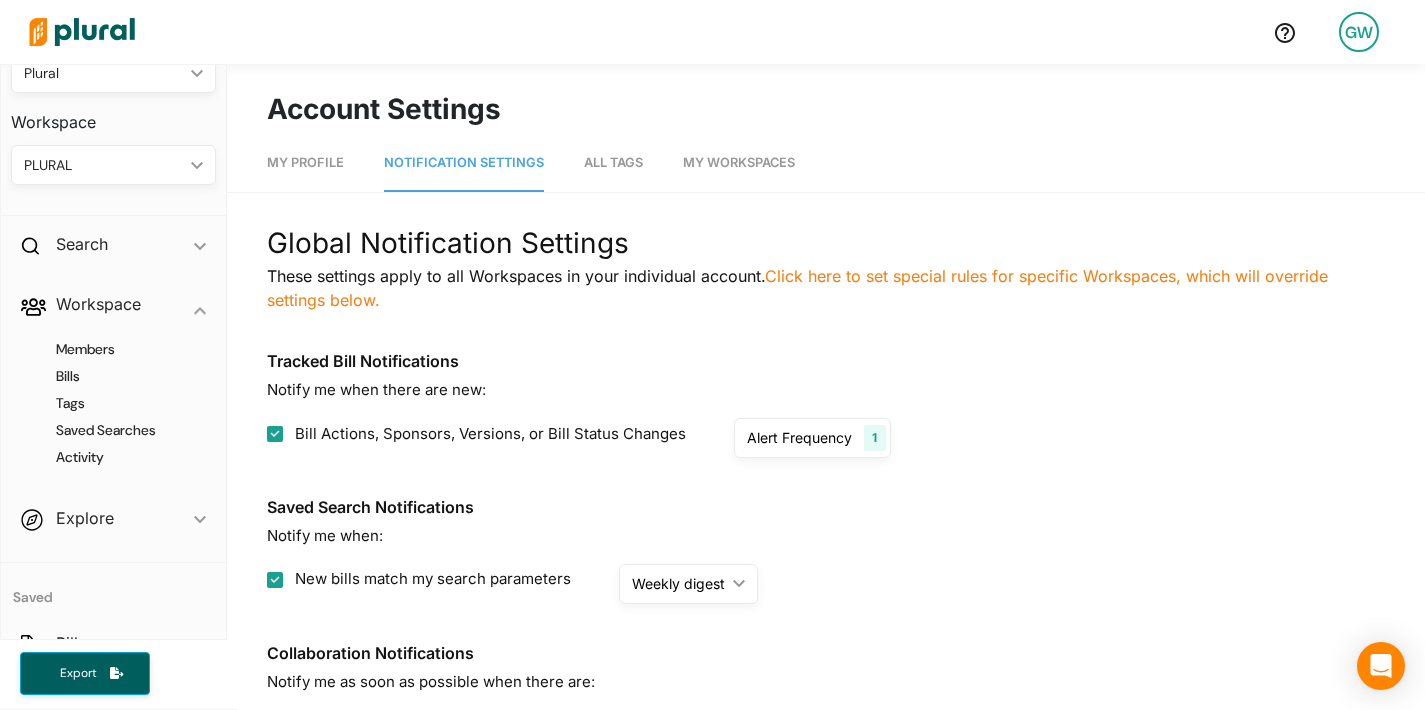 click on "My Profile" at bounding box center [305, 163] 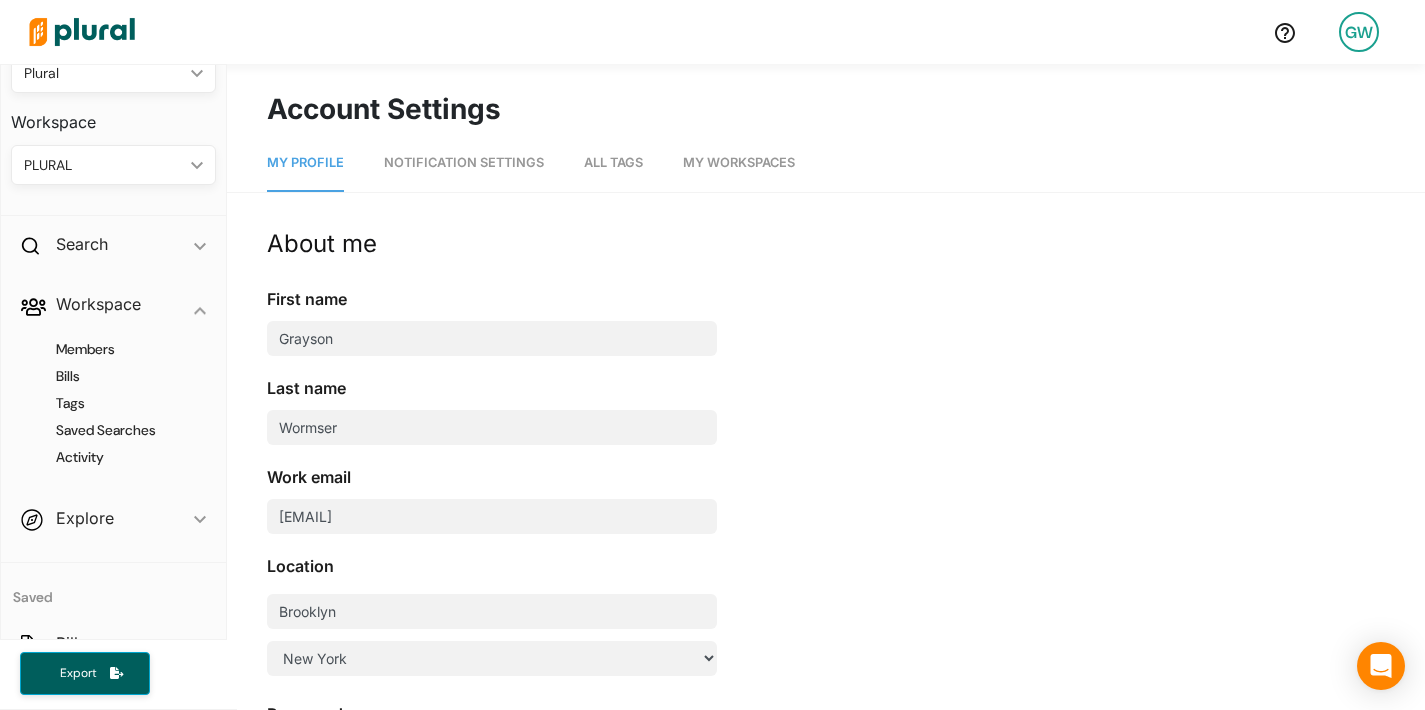 click on "My Workspaces" at bounding box center (739, 162) 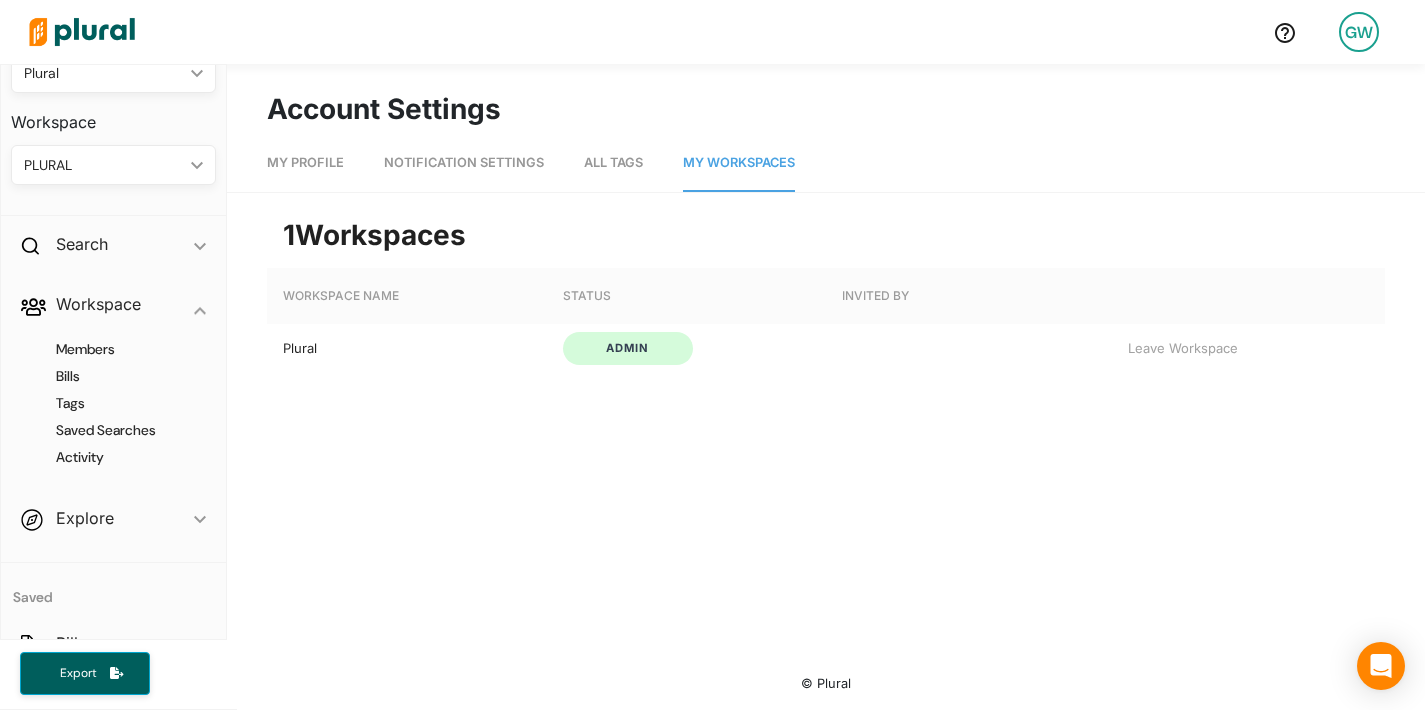 click on "Plural" at bounding box center [406, 348] 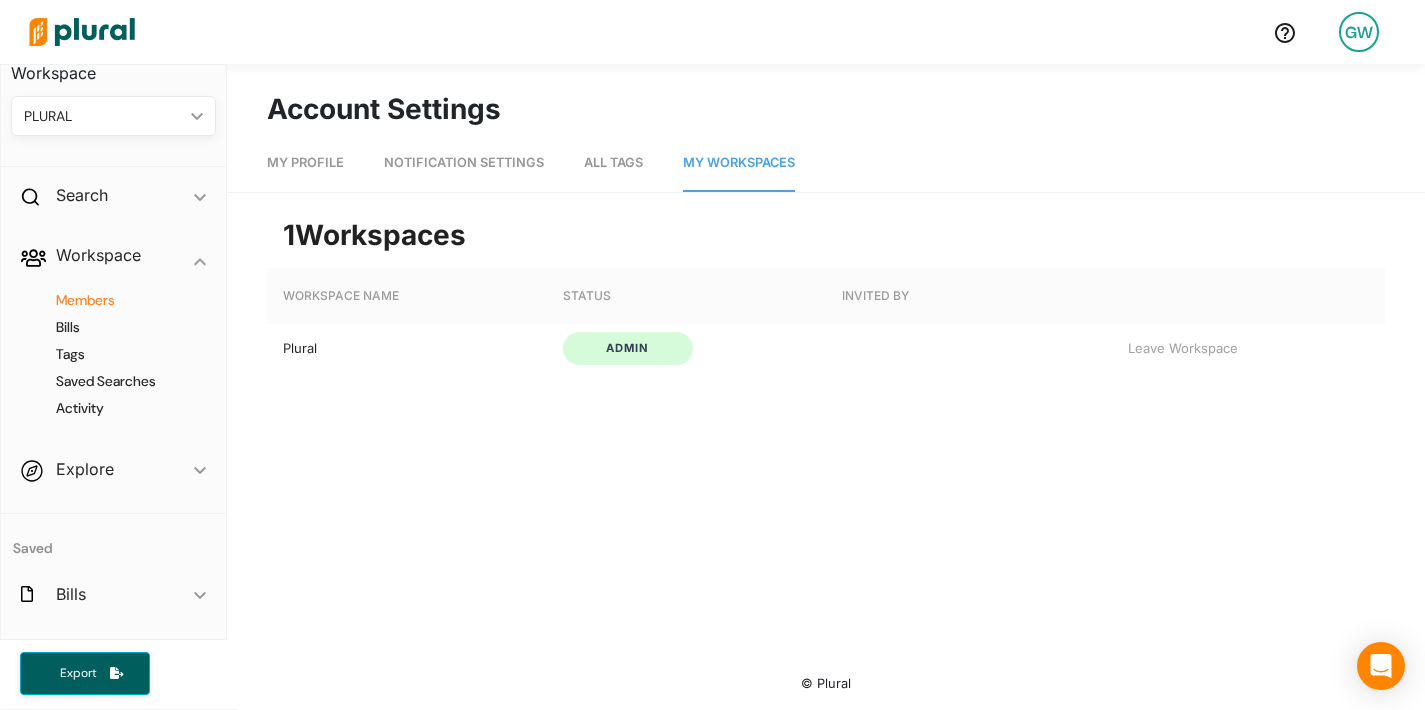 scroll, scrollTop: 0, scrollLeft: 0, axis: both 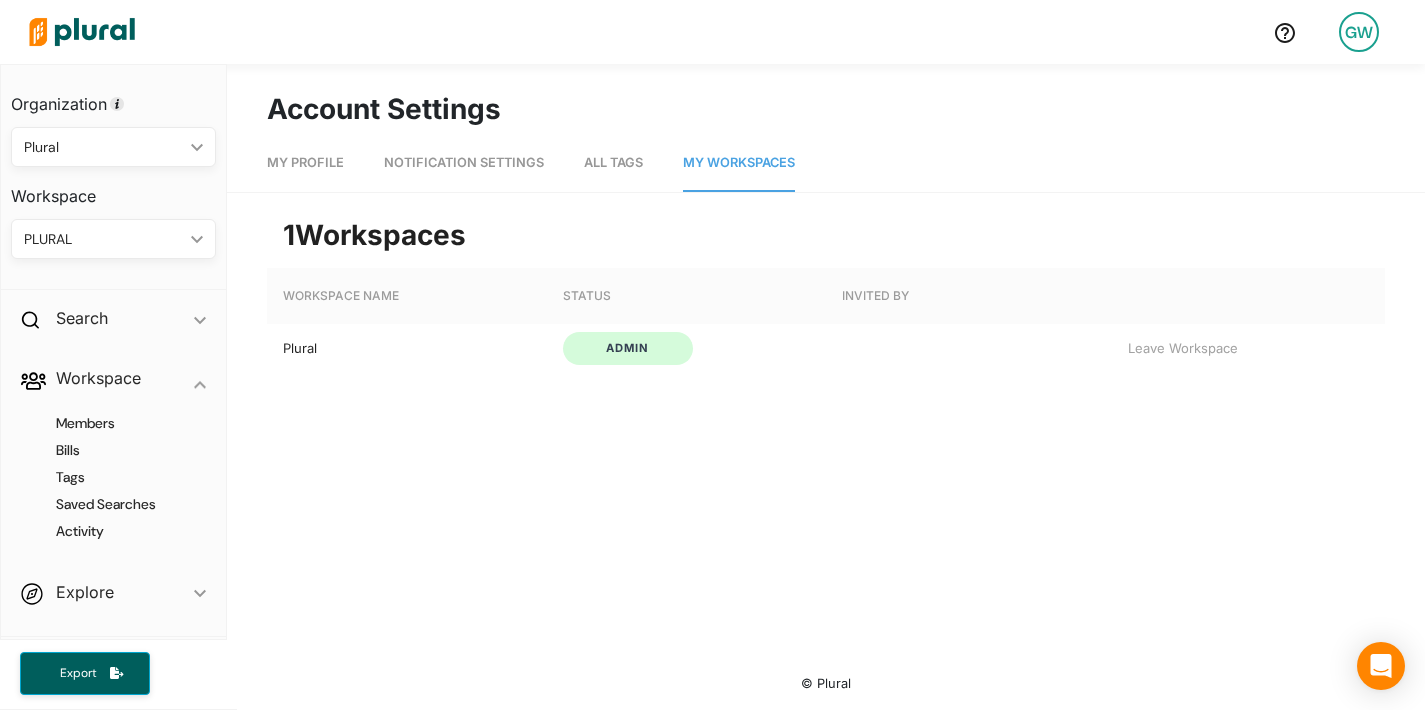 click on "Organization" at bounding box center [113, 97] 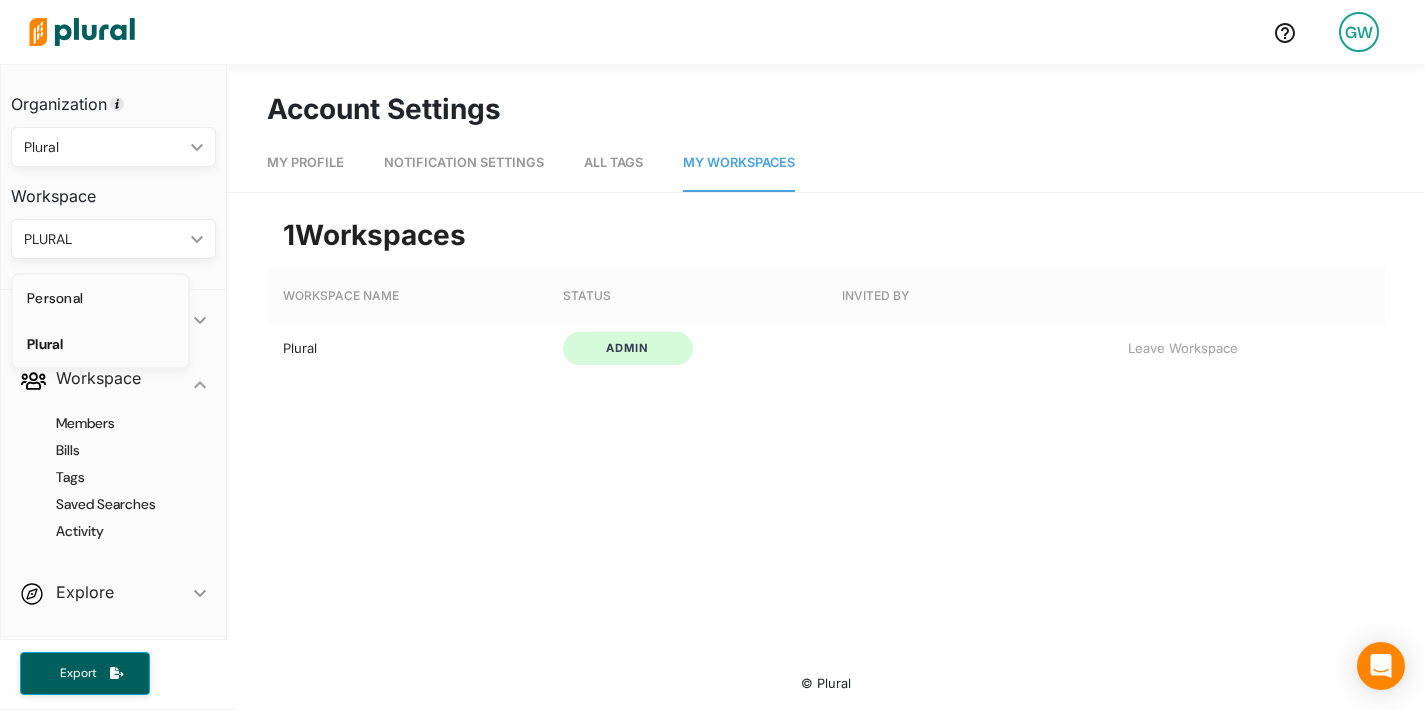 click on "Personal" 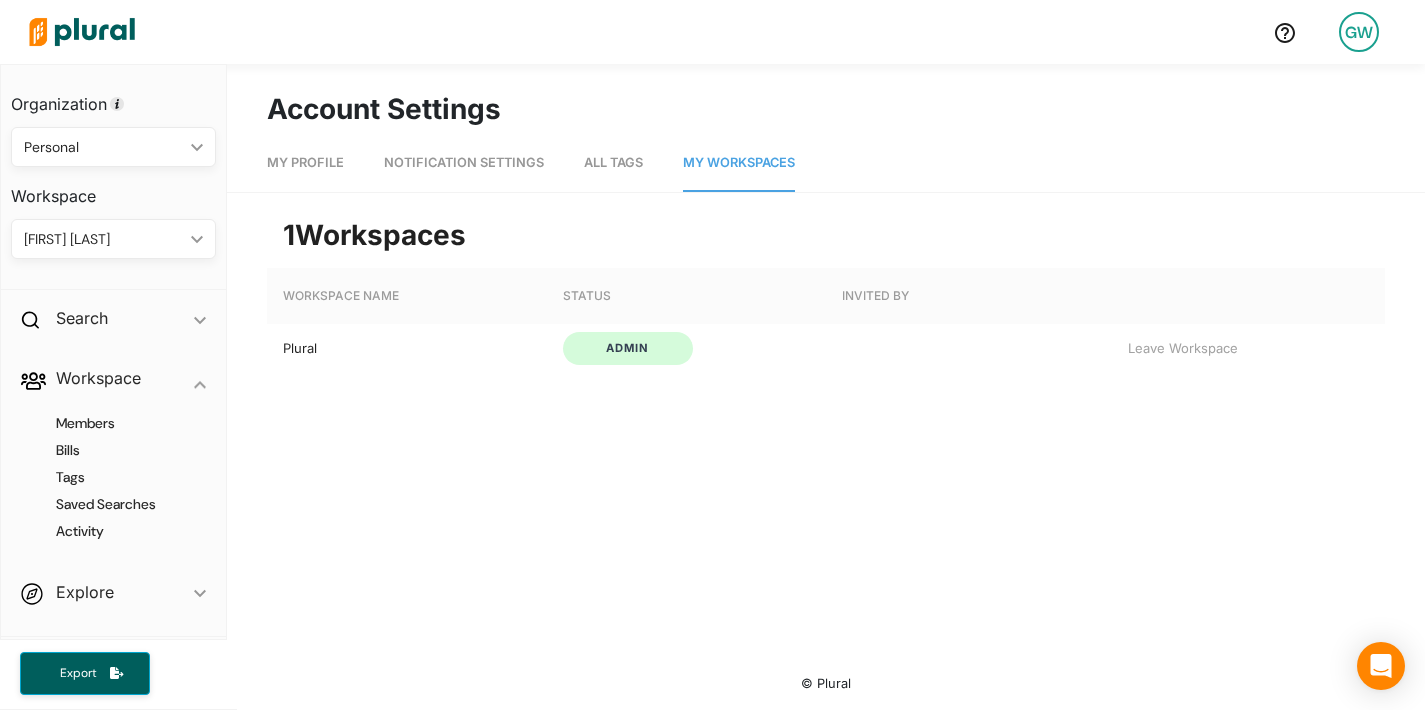 click on "[FIRST] [LAST]" at bounding box center (103, 239) 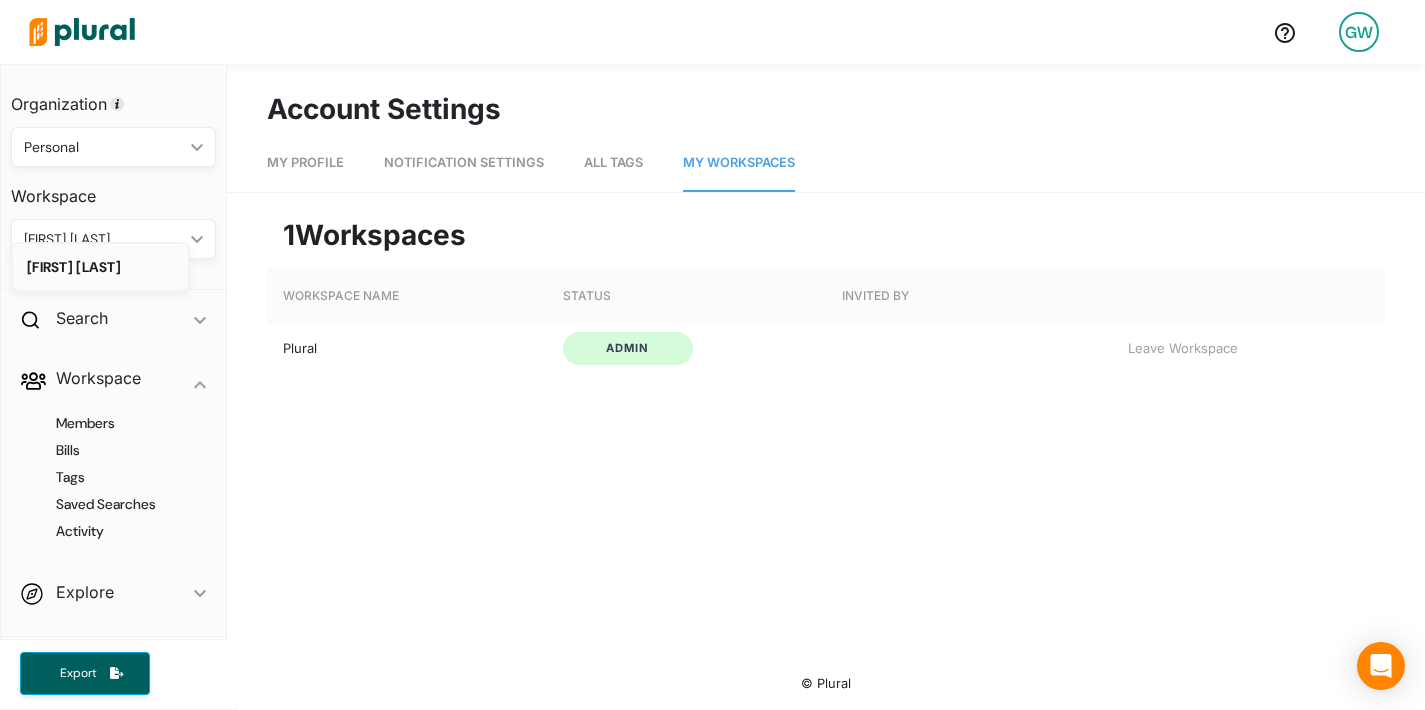 click on "Workspace" at bounding box center (113, 189) 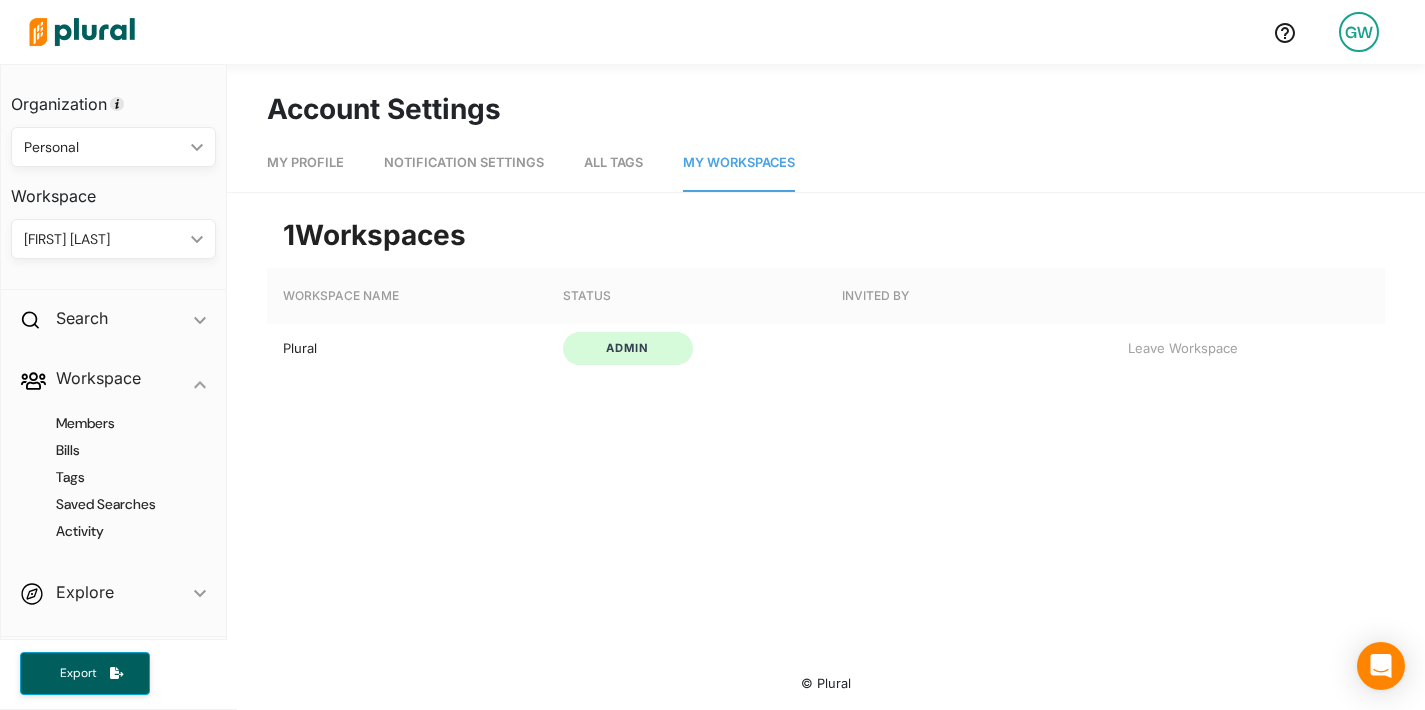 click on "My Profile Notification Settings All Tags My Workspaces" at bounding box center (826, 161) 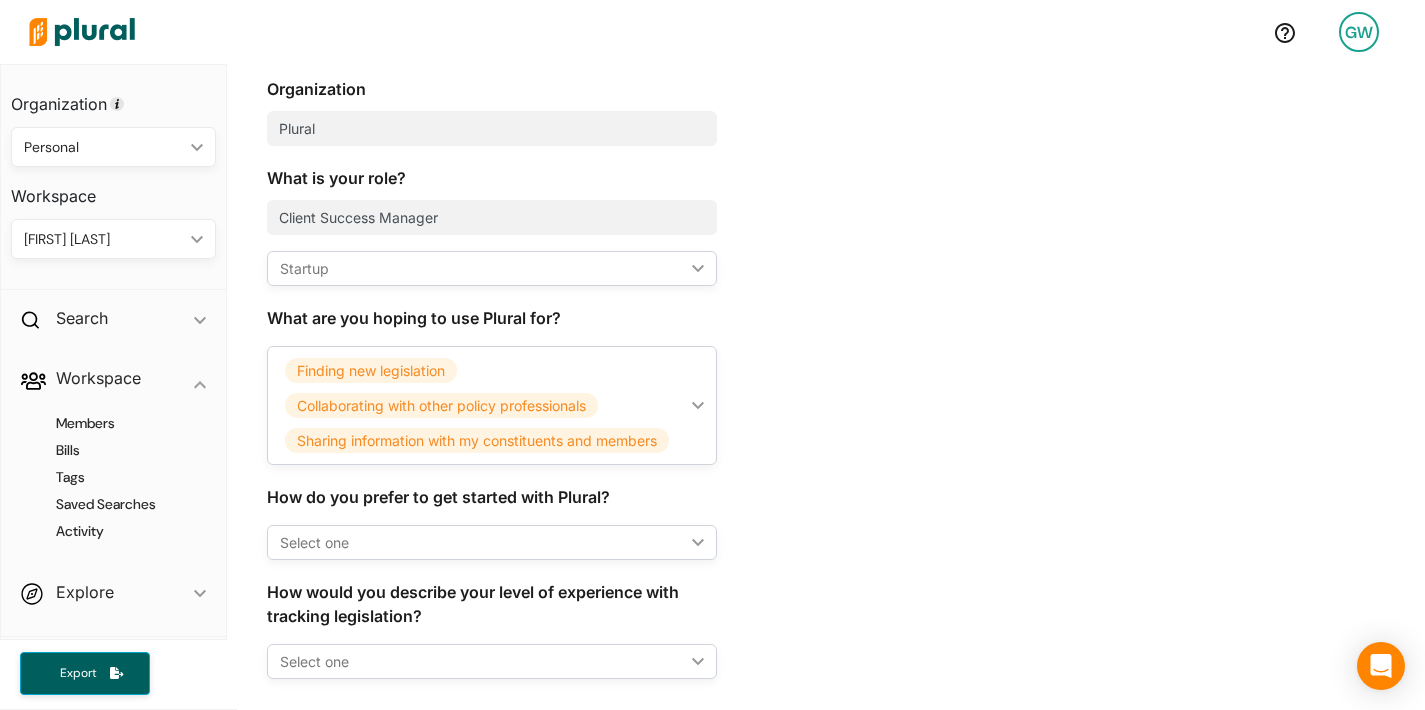 scroll, scrollTop: 1055, scrollLeft: 0, axis: vertical 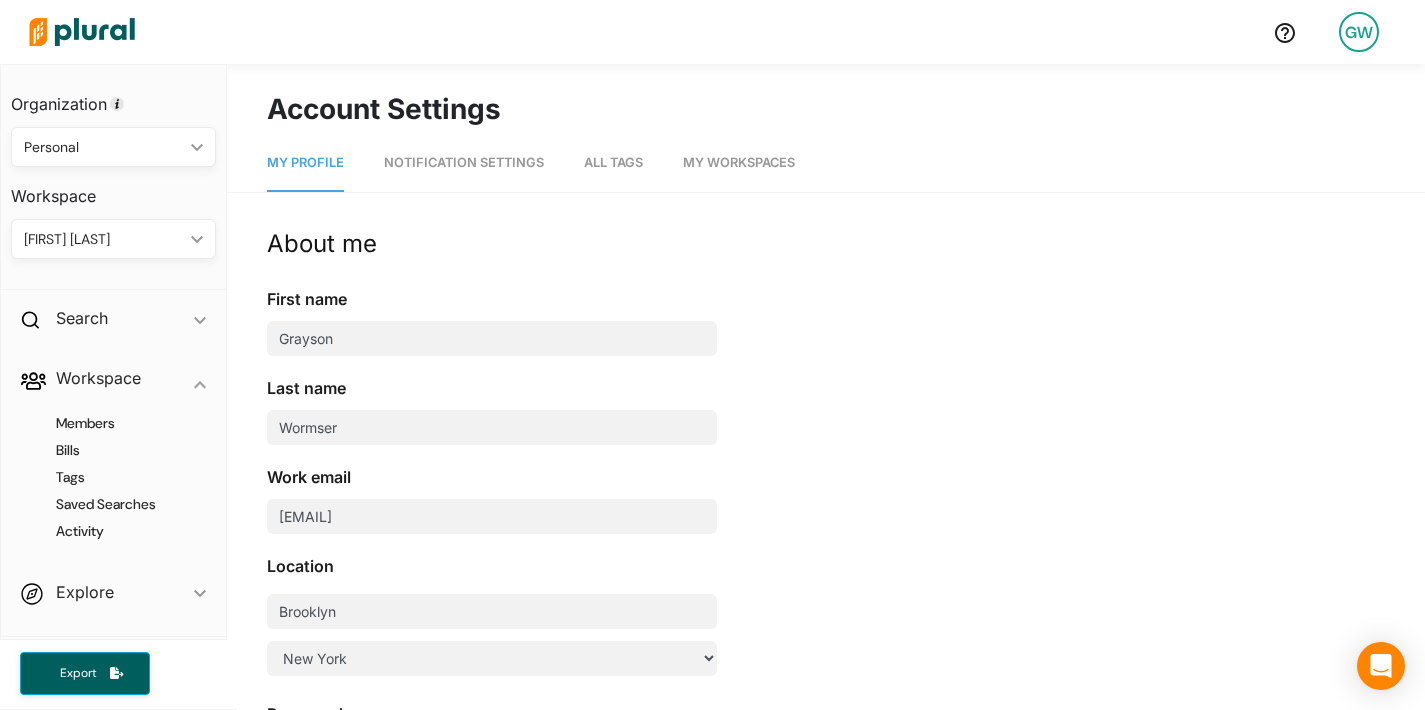 click on "Personal" at bounding box center (103, 147) 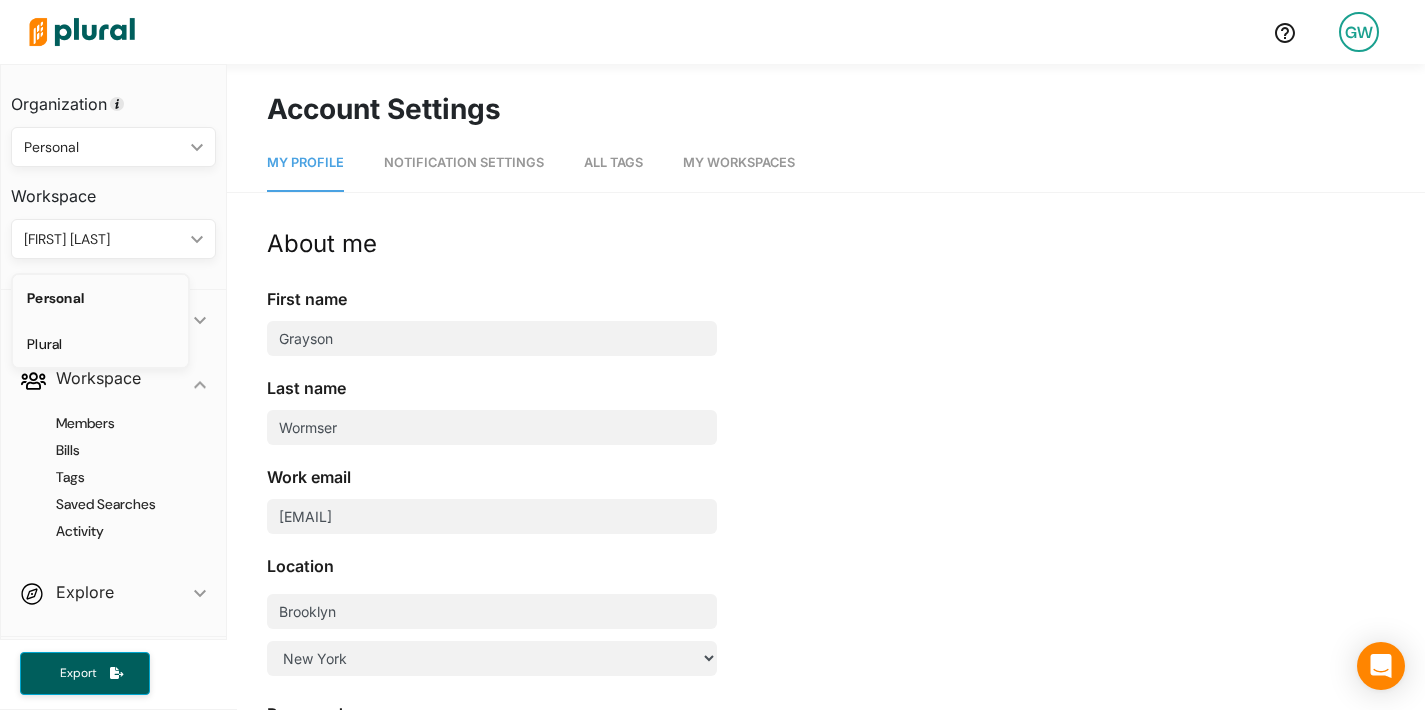 click on "Plural" at bounding box center [100, 344] 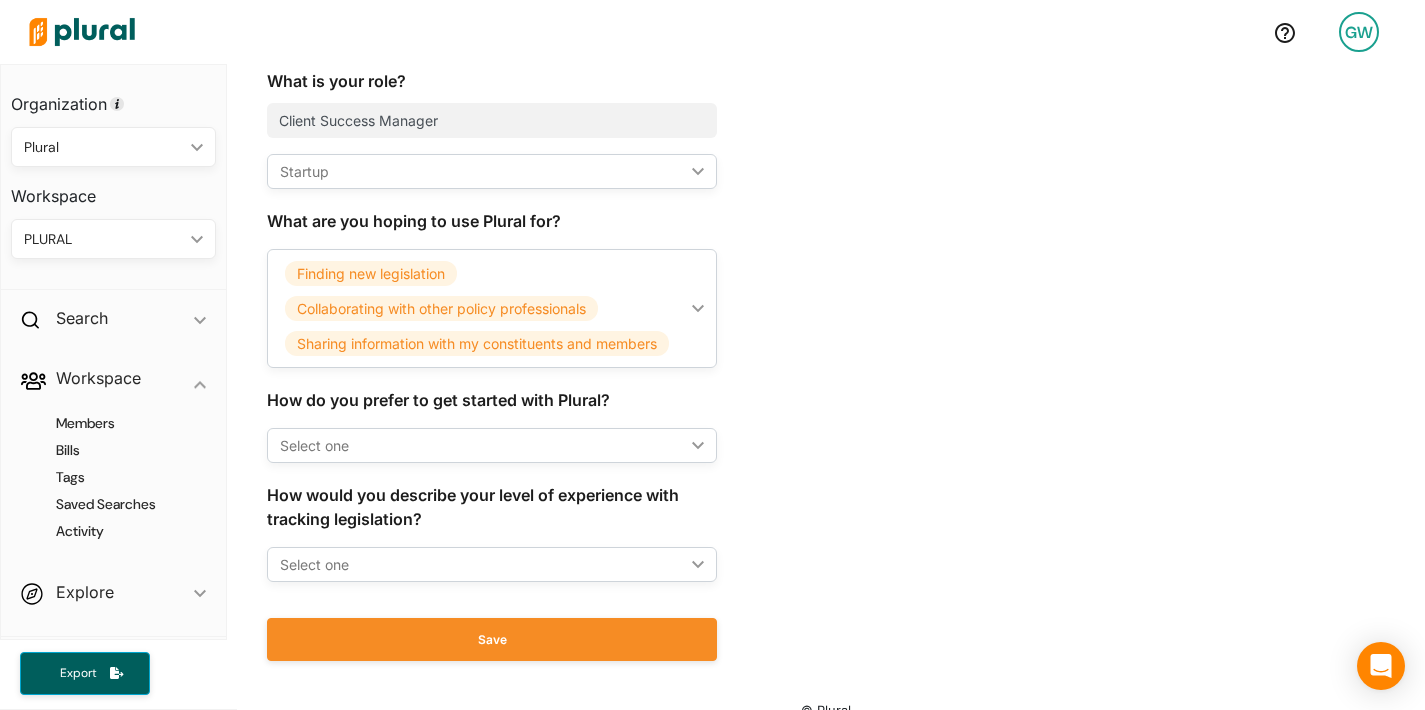 scroll, scrollTop: 1026, scrollLeft: 0, axis: vertical 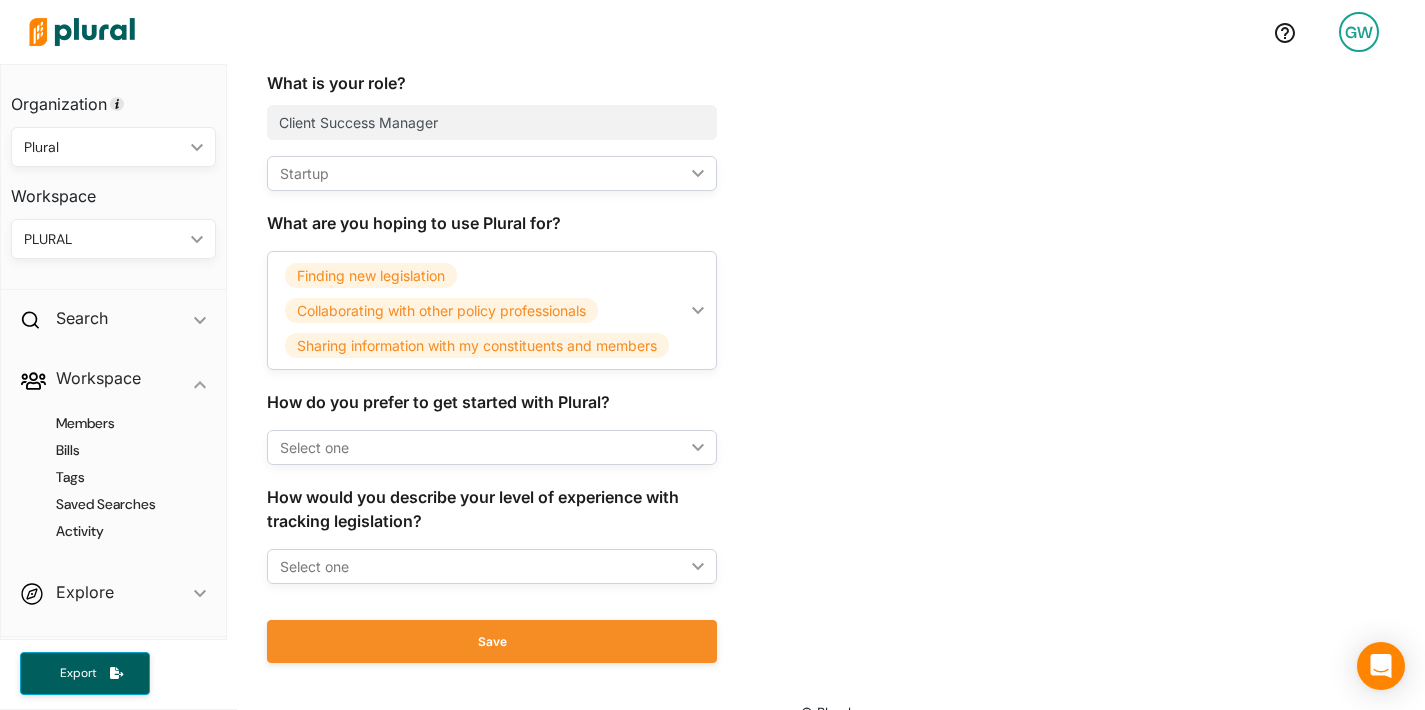 click on "ic_keyboard_arrow_down" 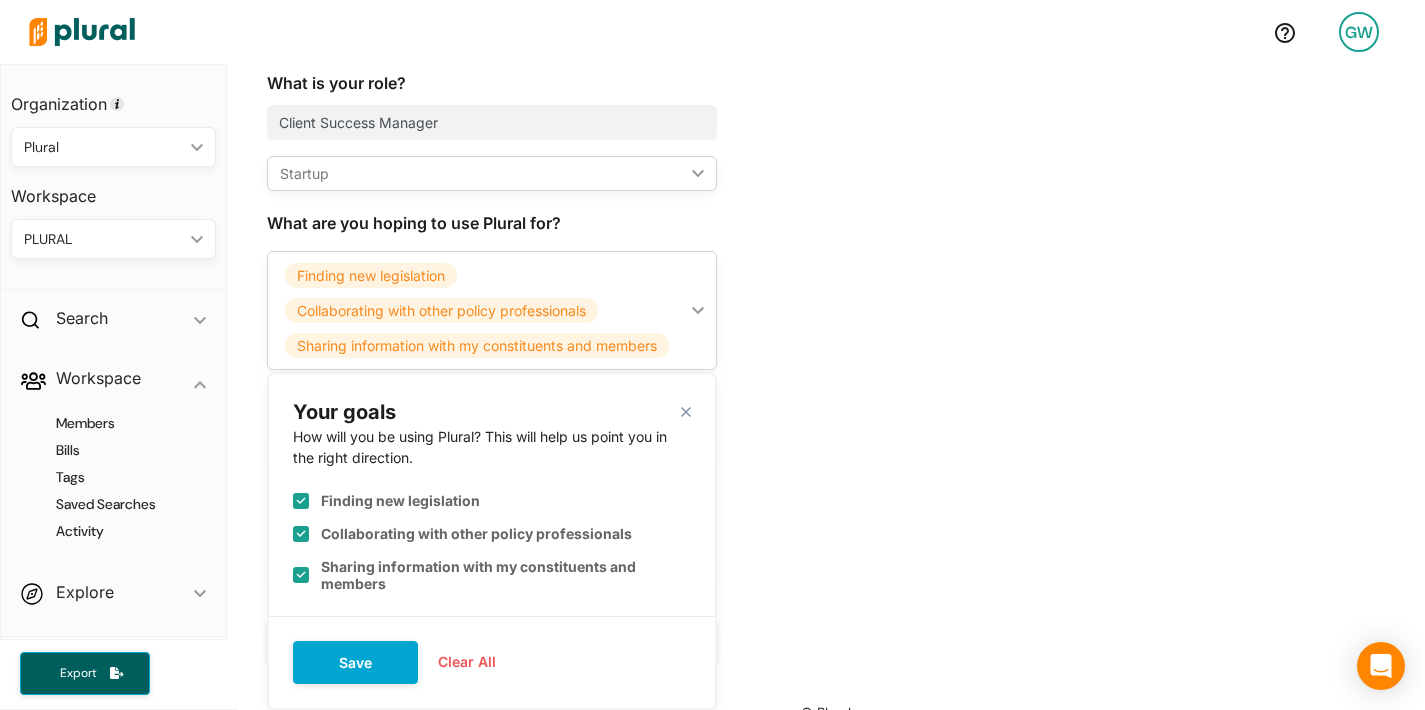 click on "Organization Plural What is your role? Client Success Manager Startup ic_keyboard_arrow_down Organization type How would you best describe the organization you track policy for? This will help Plural get you started in the best way. Trade association Legal or public affairs firm Chamber of commerce Non-profit or cause organization Startup Corporation Other What are you hoping to use Plural for? Finding new legislation Collaborating with other policy professionals Sharing information with my constituents and members ic_keyboard_arrow_down Your goals close How will you be using Plural? This will help us point you in the right direction. Finding new legislation Collaborating with other policy professionals Sharing information with my constituents and members Save Clear All How do you prefer to get started with Plural? Select one ic_keyboard_arrow_down I'd like to start on my own I'm just curious about Plural and looking around I'd like to have a Plural specialist walk me through Select one ic_keyboard_arrow_down" at bounding box center (567, 332) 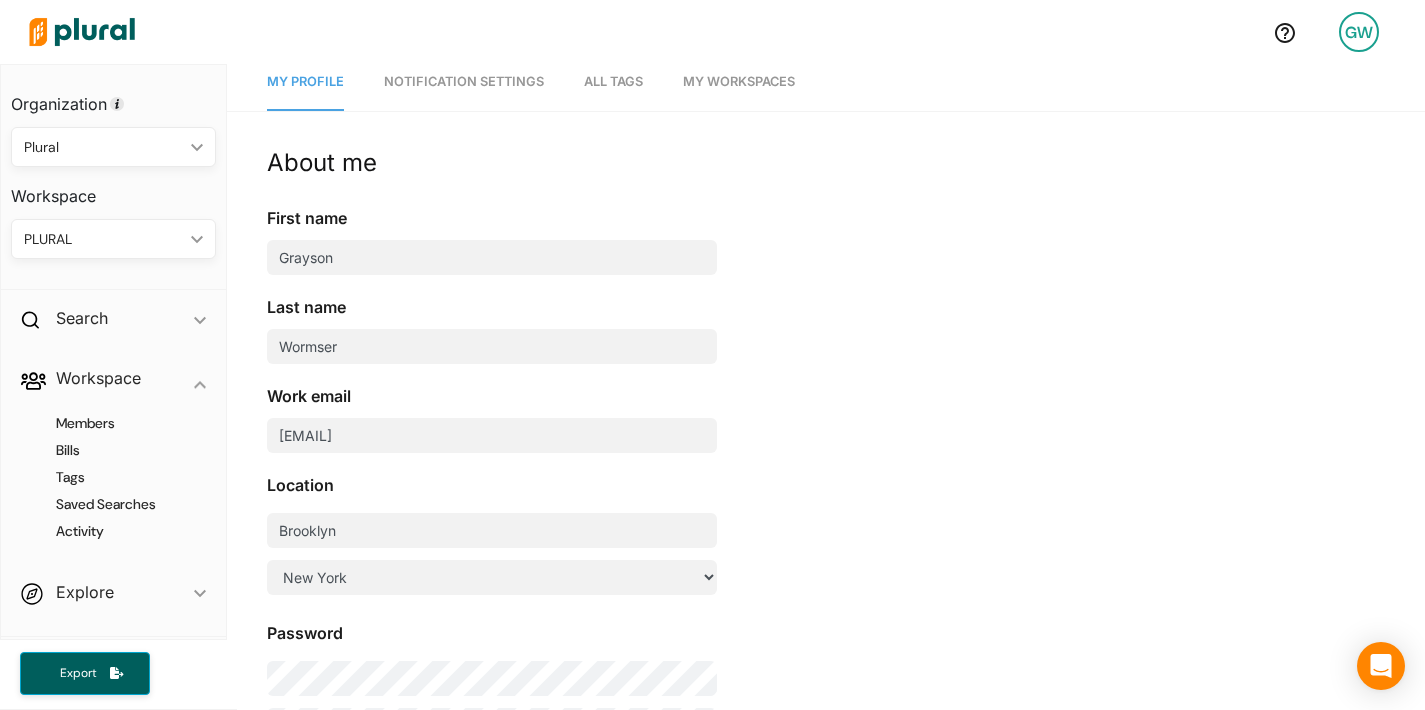 scroll, scrollTop: 0, scrollLeft: 0, axis: both 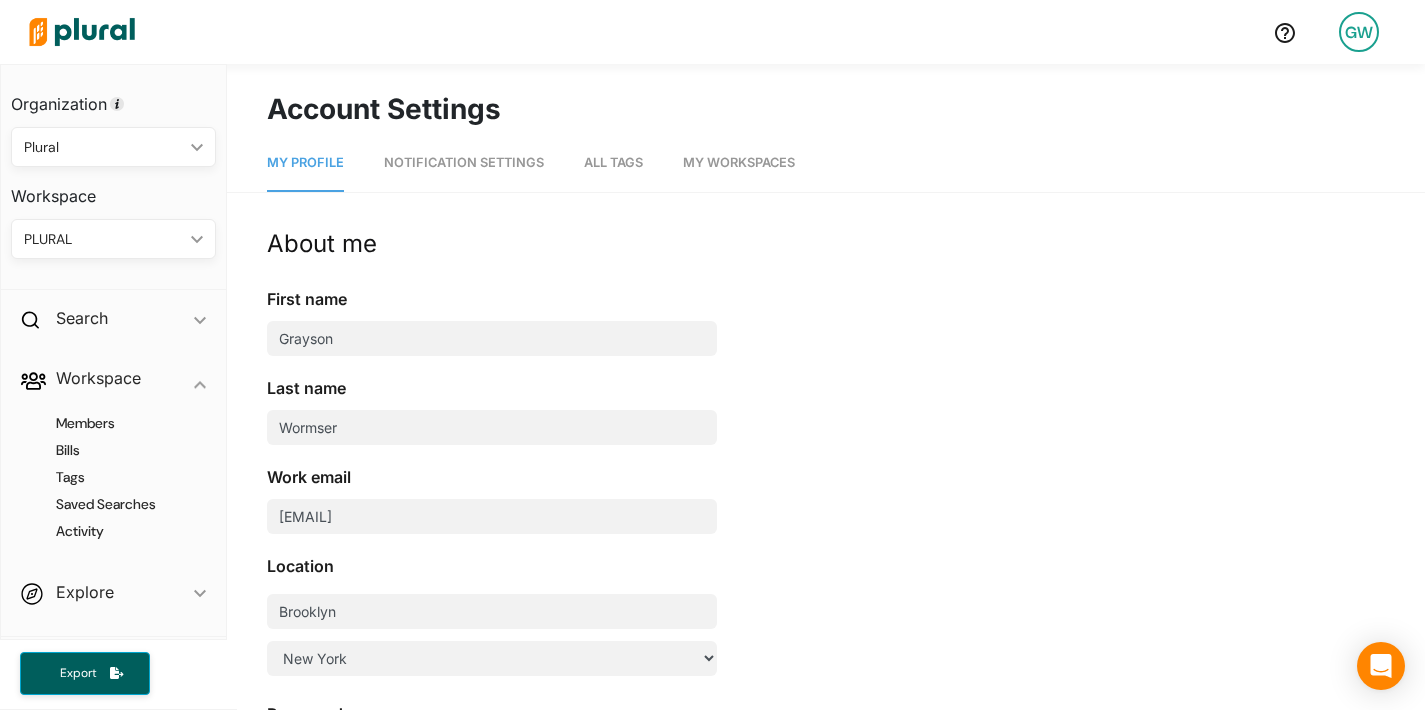 click on "All Tags" at bounding box center (613, 162) 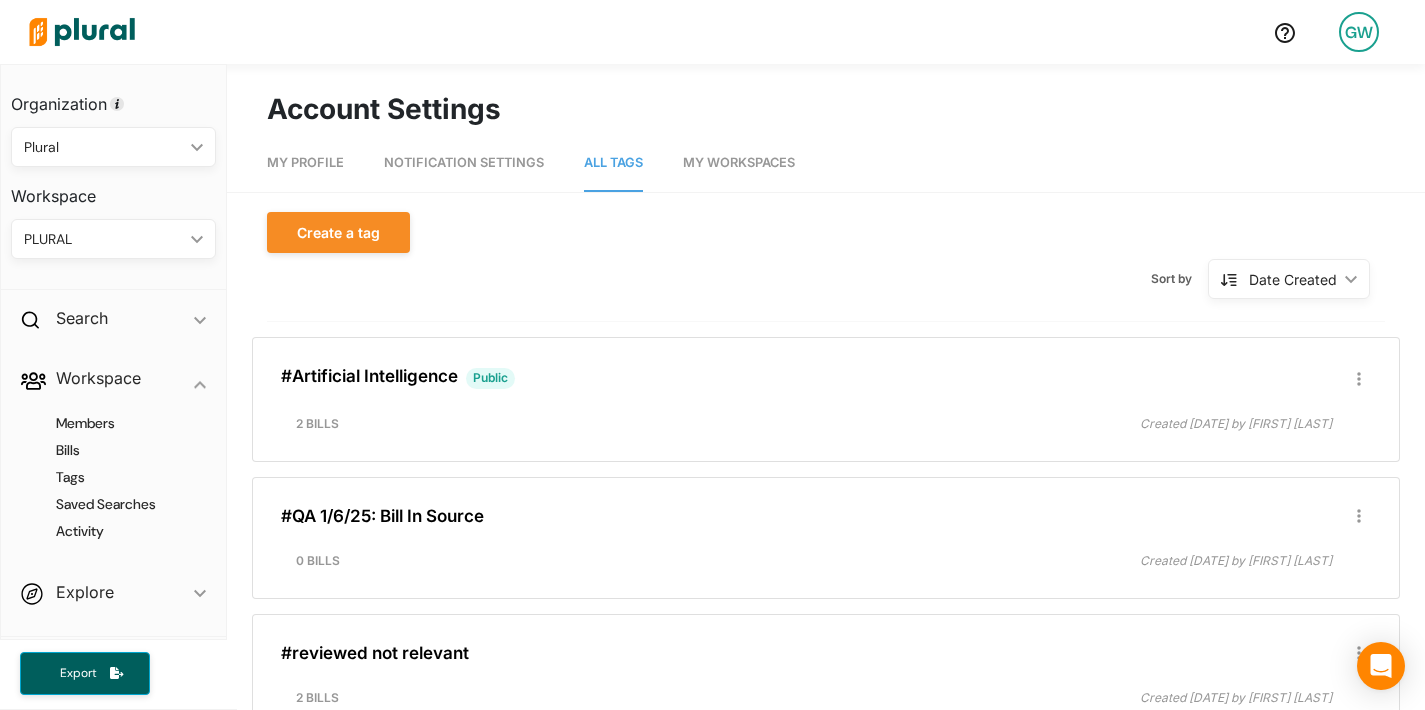 click on "My Workspaces" at bounding box center (739, 162) 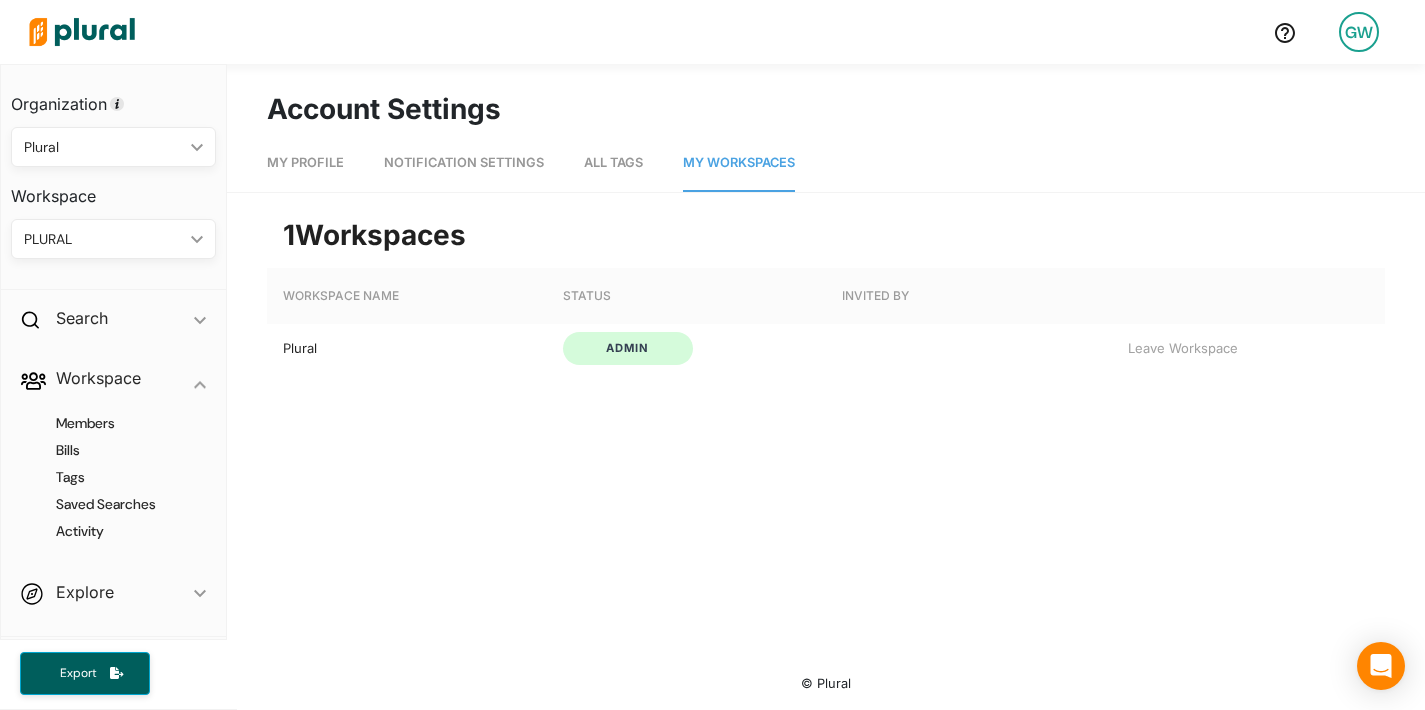 click on "Plural" at bounding box center [406, 348] 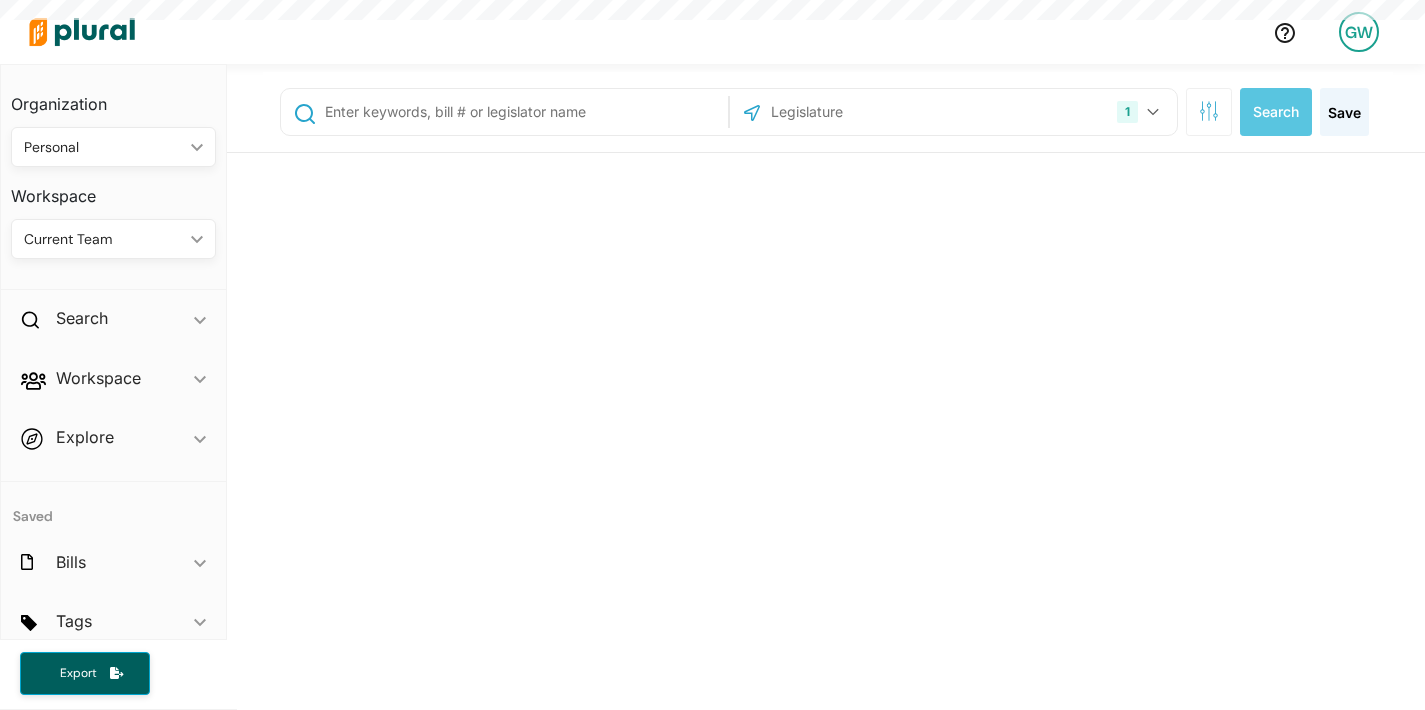 scroll, scrollTop: 0, scrollLeft: 0, axis: both 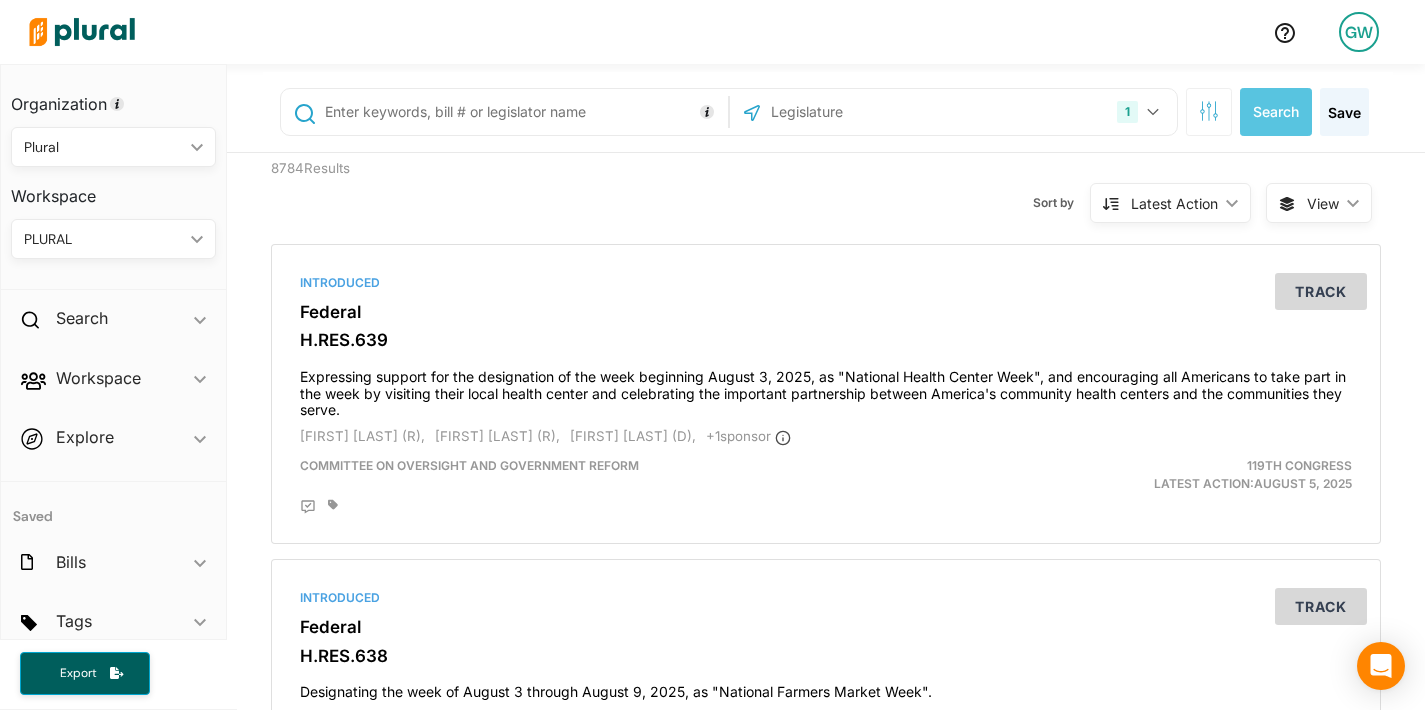 click on "PLURAL" at bounding box center [103, 239] 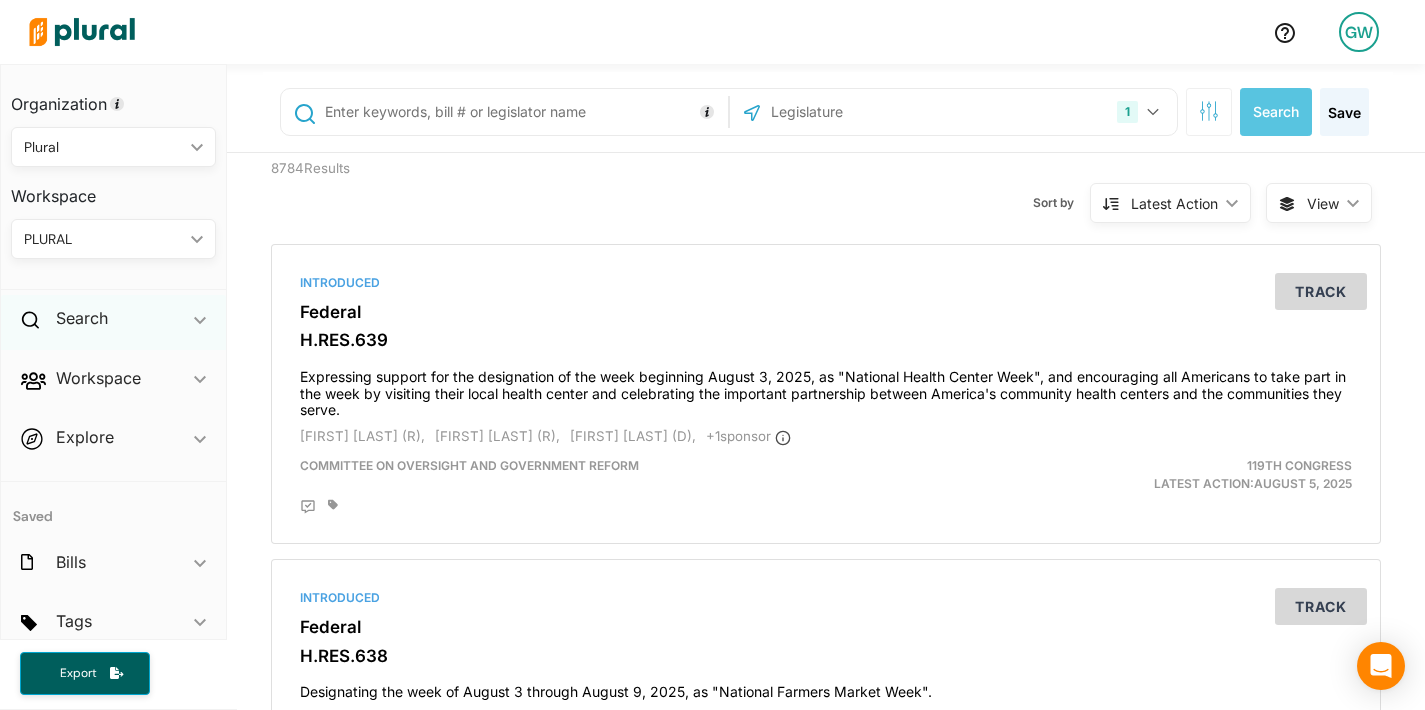 click on "Search ic_keyboard_arrow_down" at bounding box center (113, 322) 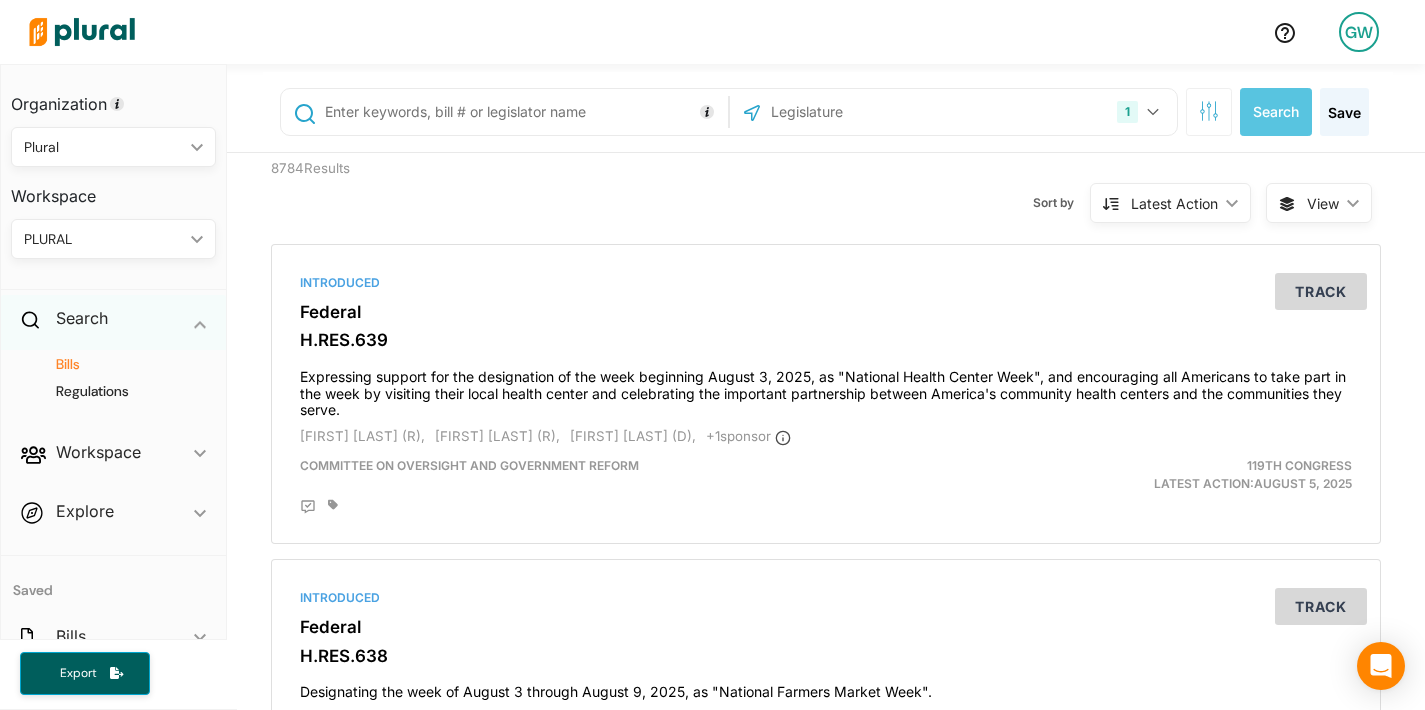 click on "Search ic_keyboard_arrow_down" at bounding box center (113, 322) 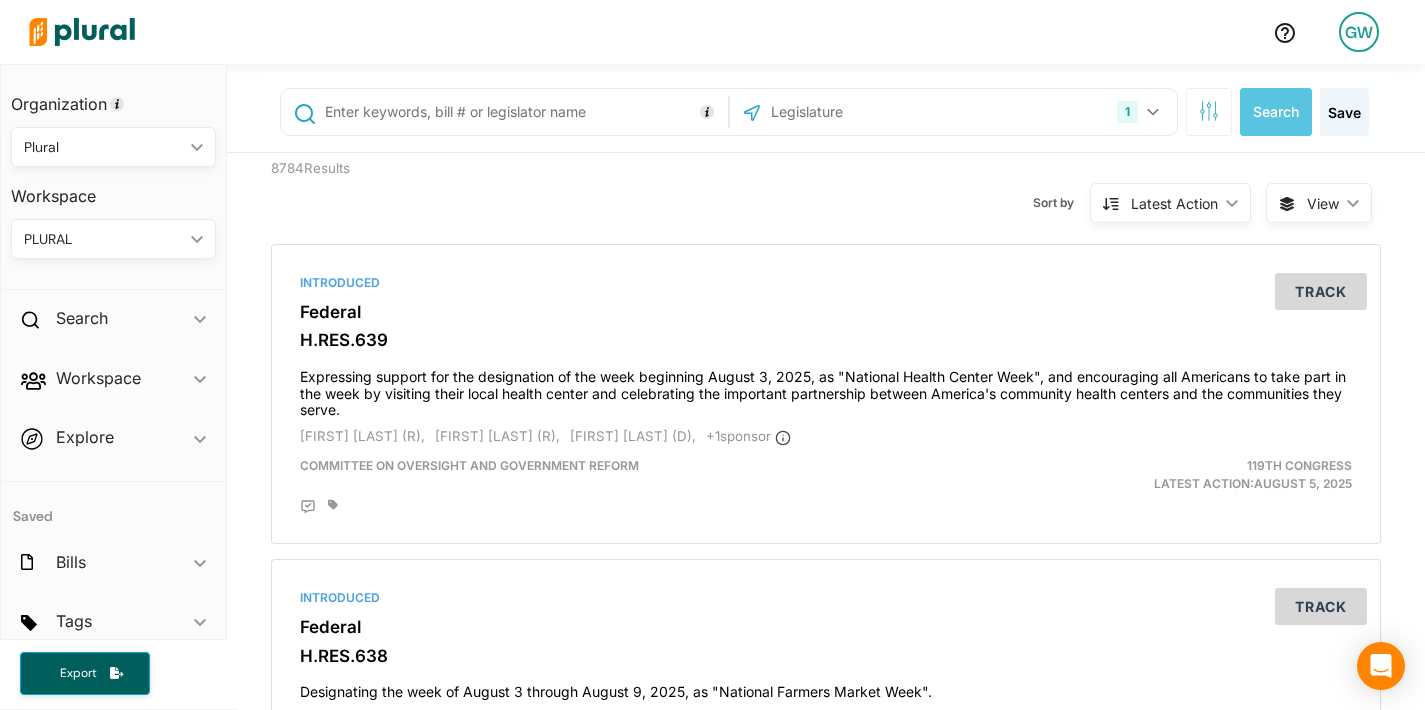 click on "GW" at bounding box center [1359, 32] 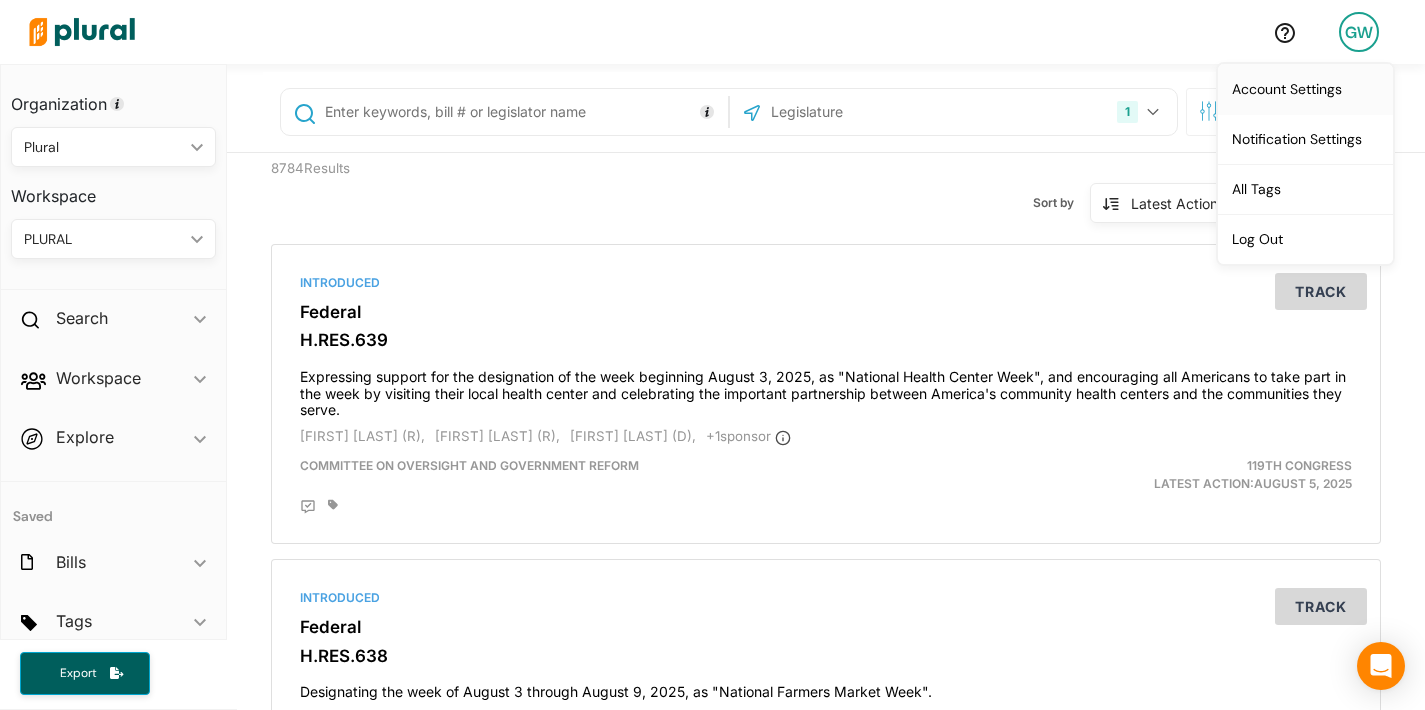 click on "Account Settings" at bounding box center (1305, 89) 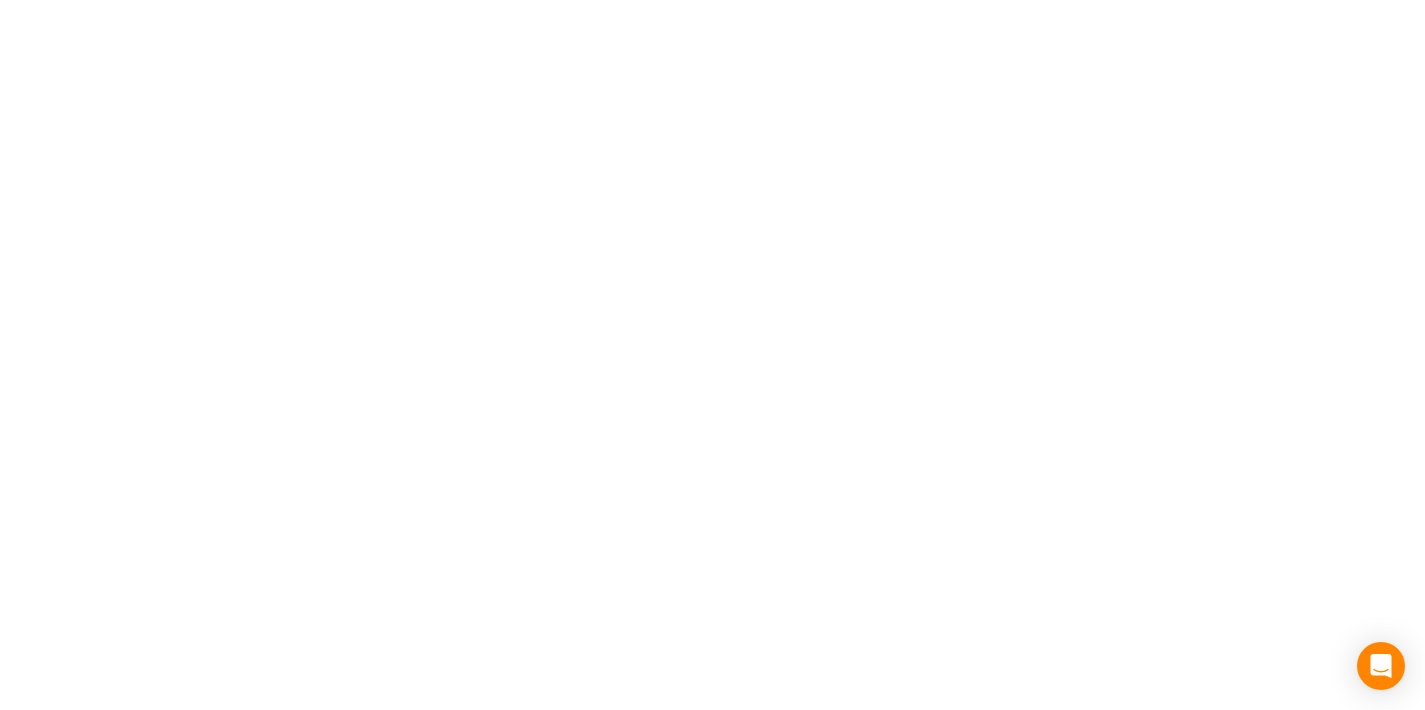 select on "NY" 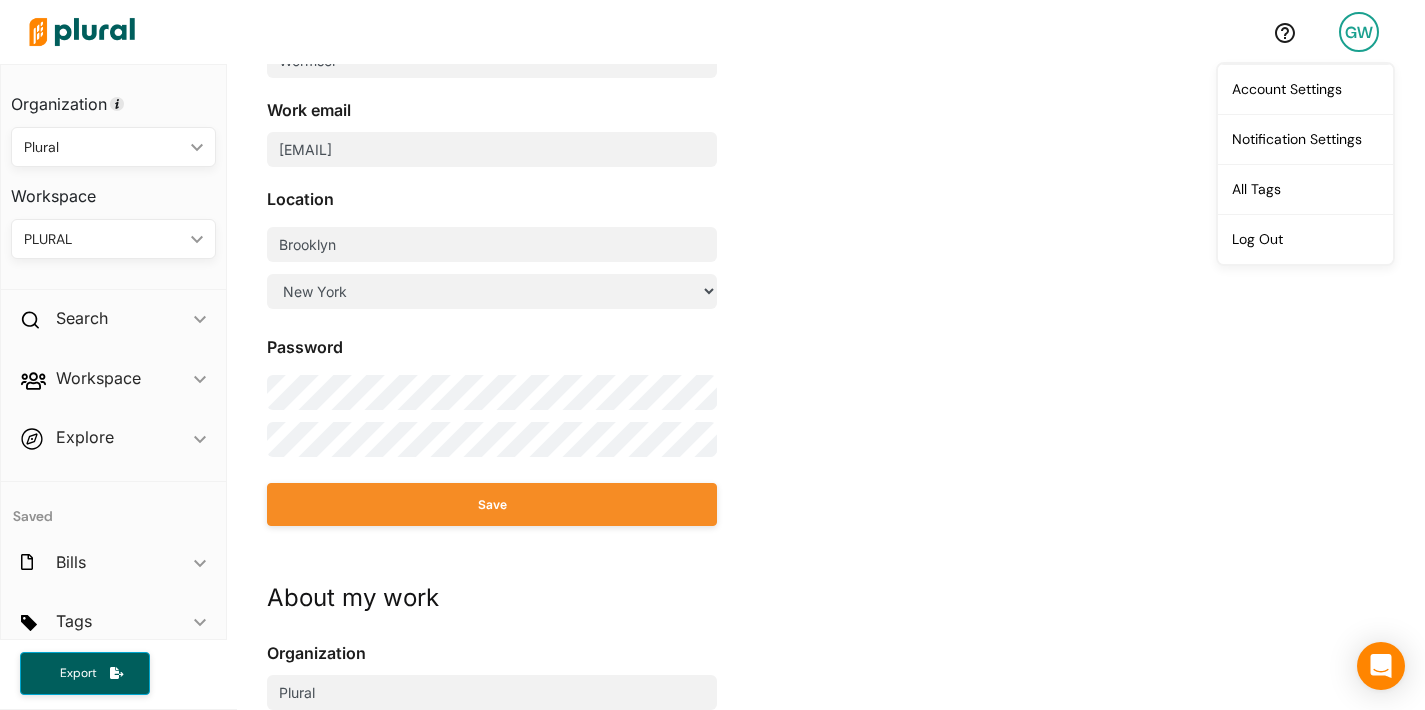 scroll, scrollTop: 0, scrollLeft: 0, axis: both 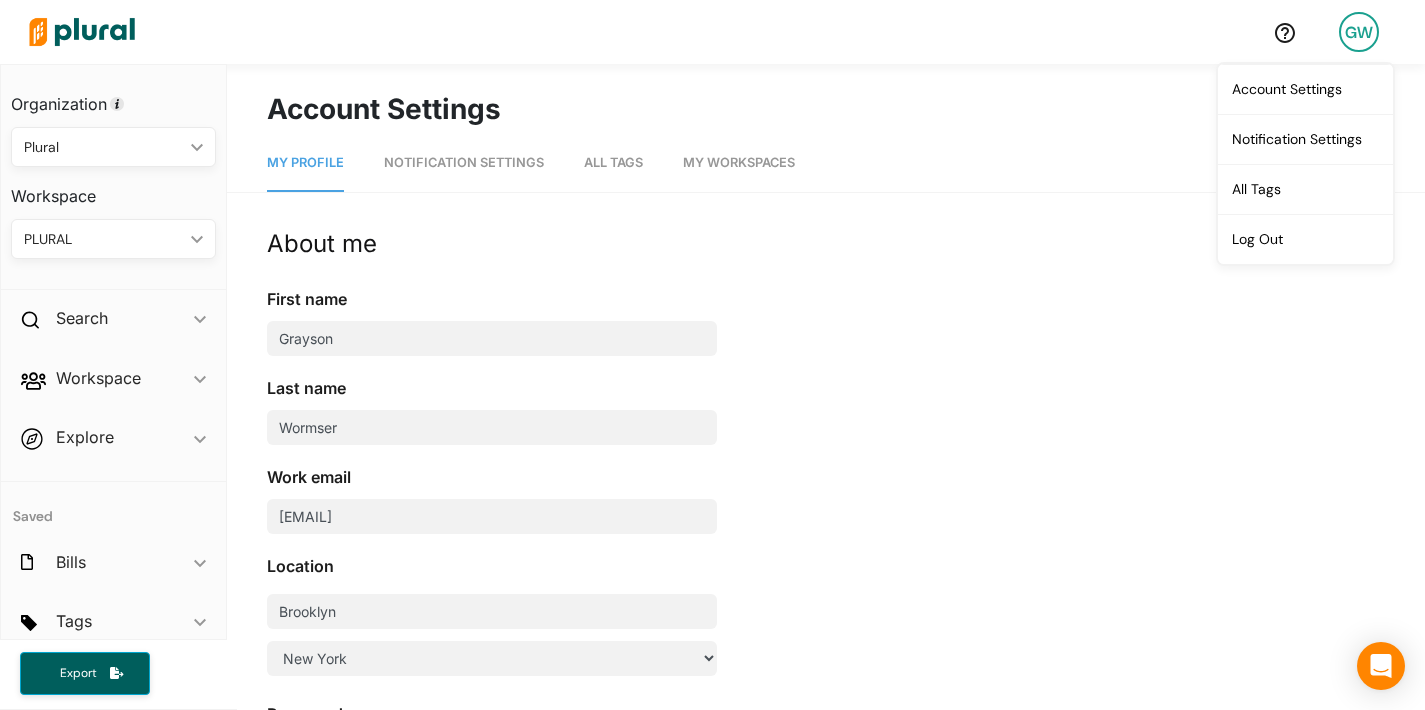click on "Notification Settings" at bounding box center (464, 162) 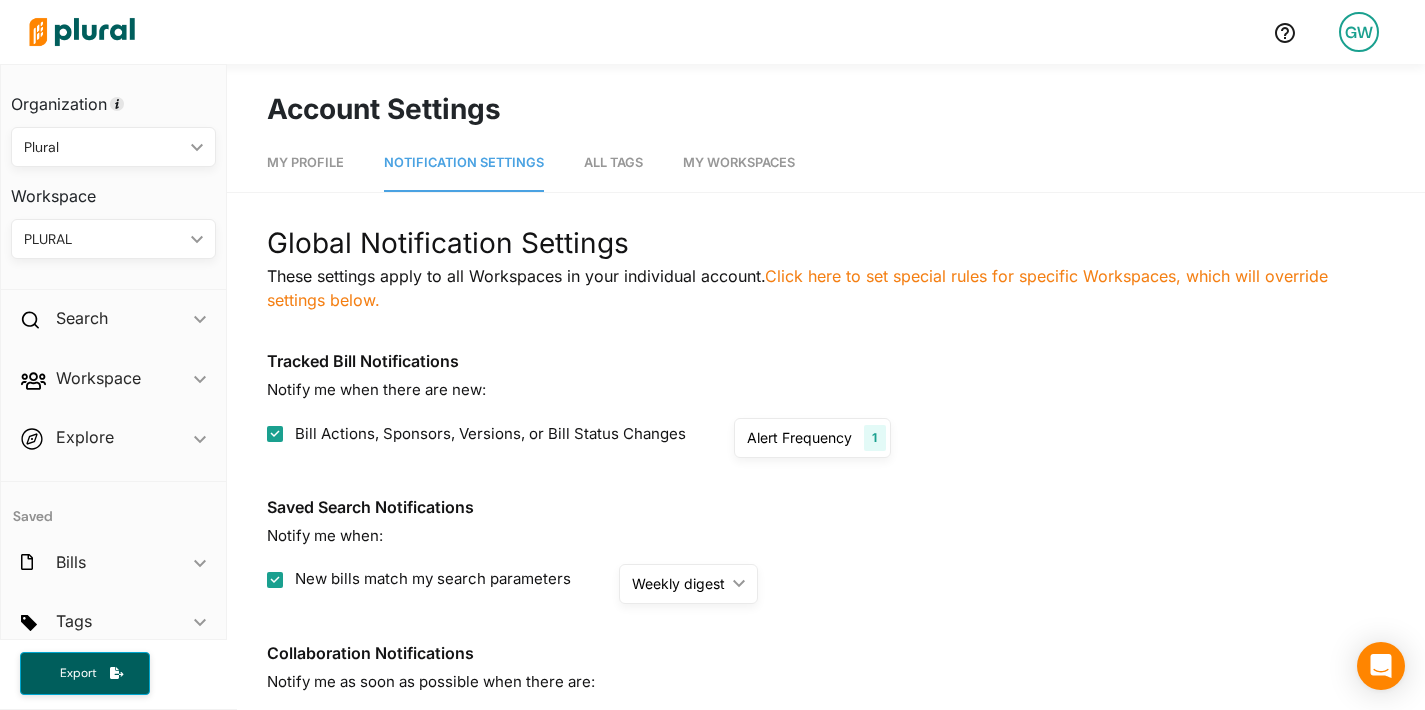 click on "All Tags" at bounding box center (613, 162) 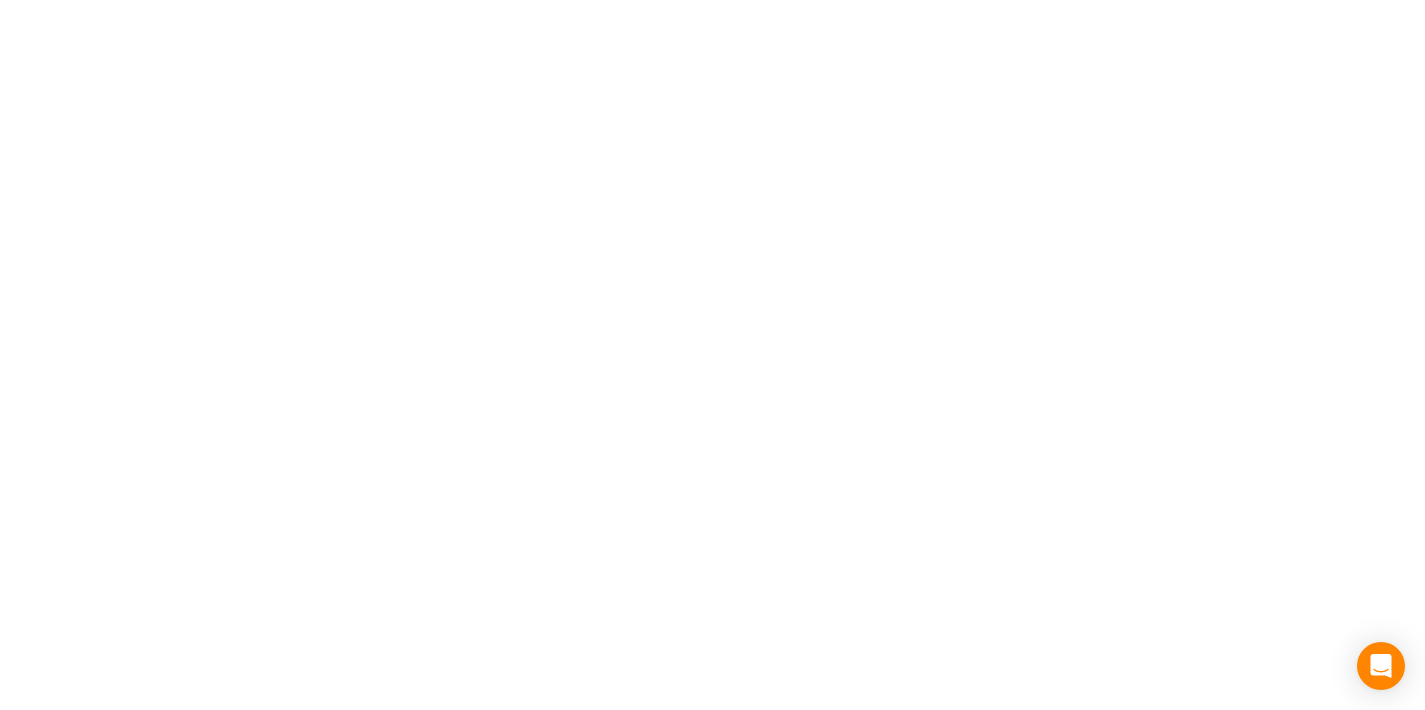click on "My Profile" at bounding box center (0, 0) 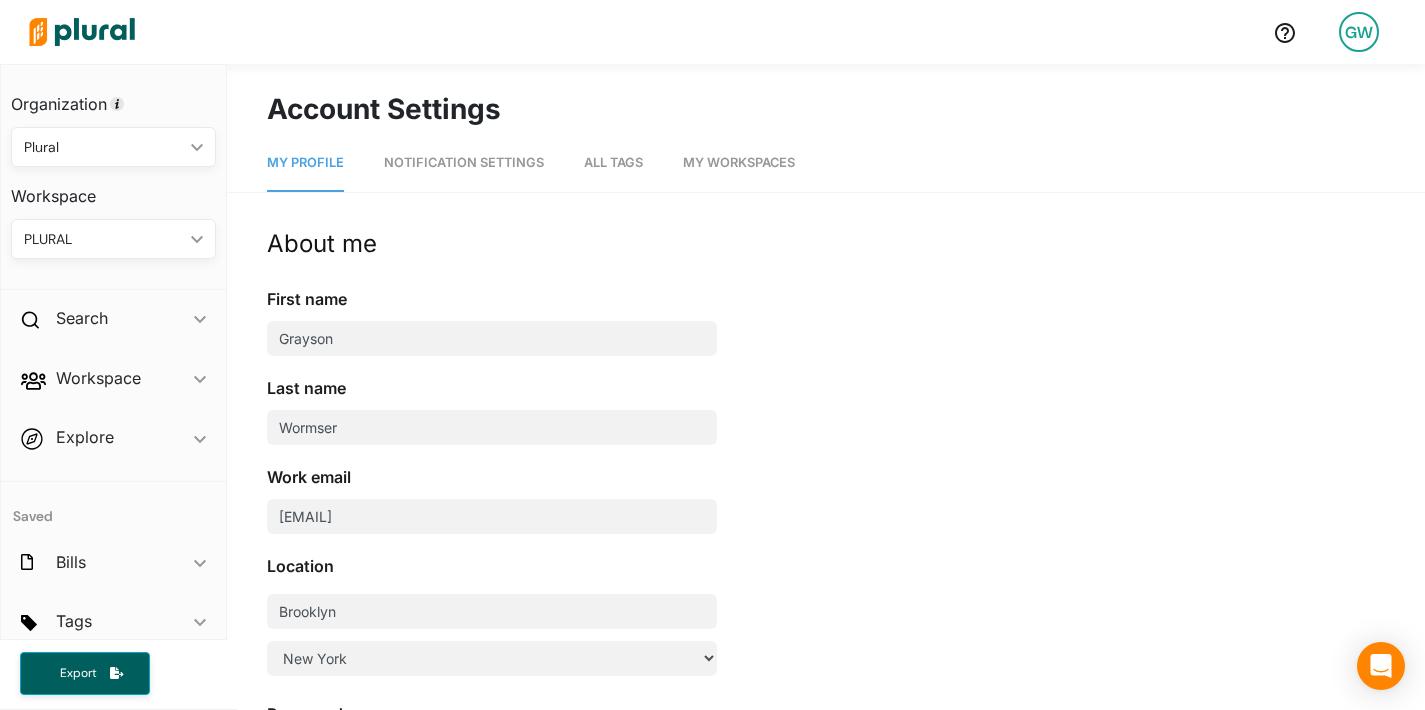 click on "Plural ic_keyboard_arrow_down" at bounding box center (113, 147) 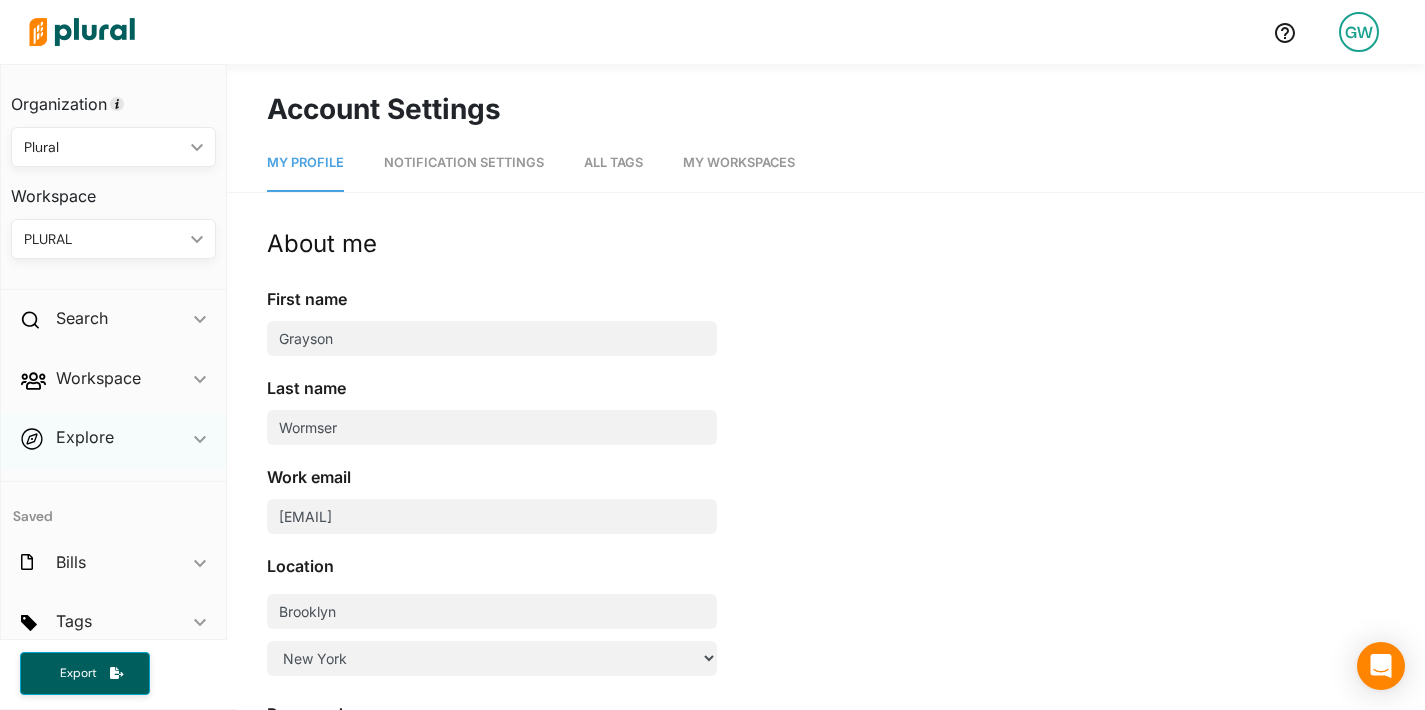 click on "Explore ic_keyboard_arrow_down" at bounding box center (113, 441) 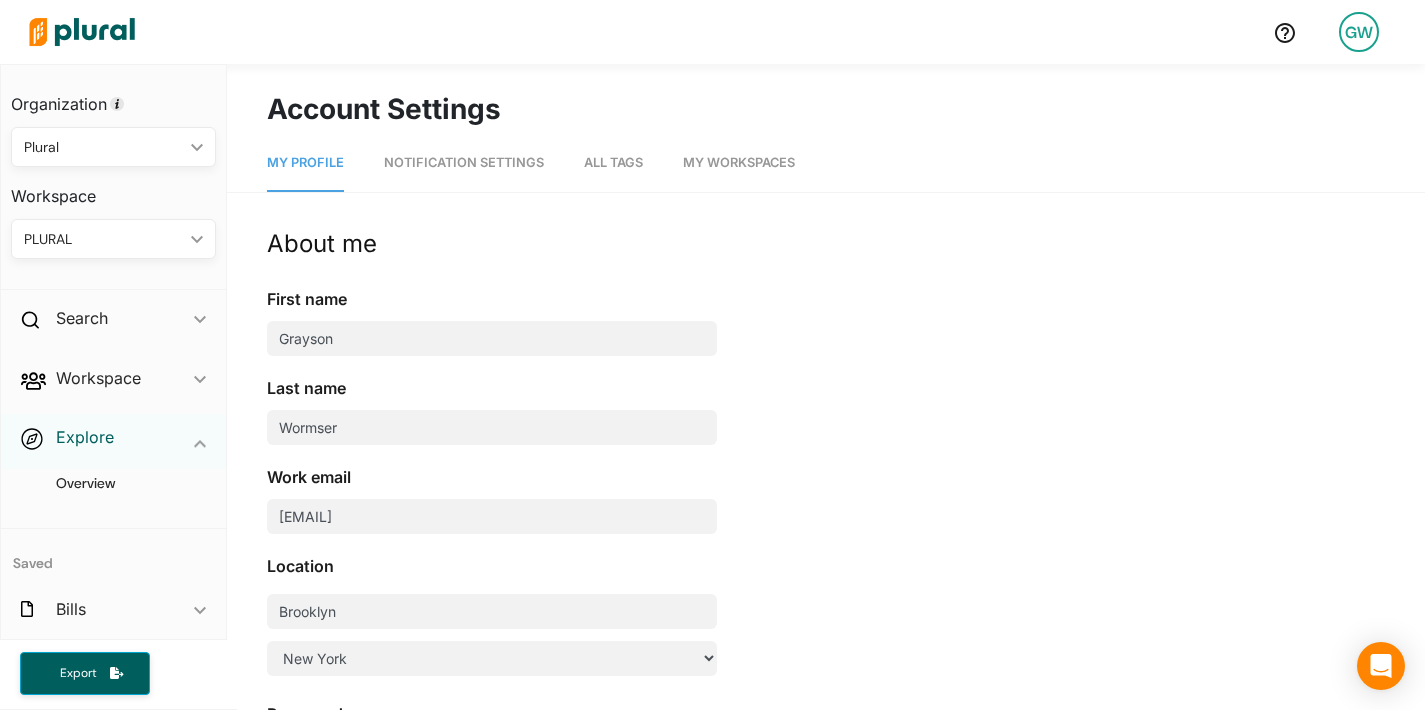 click on "Explore" at bounding box center (85, 437) 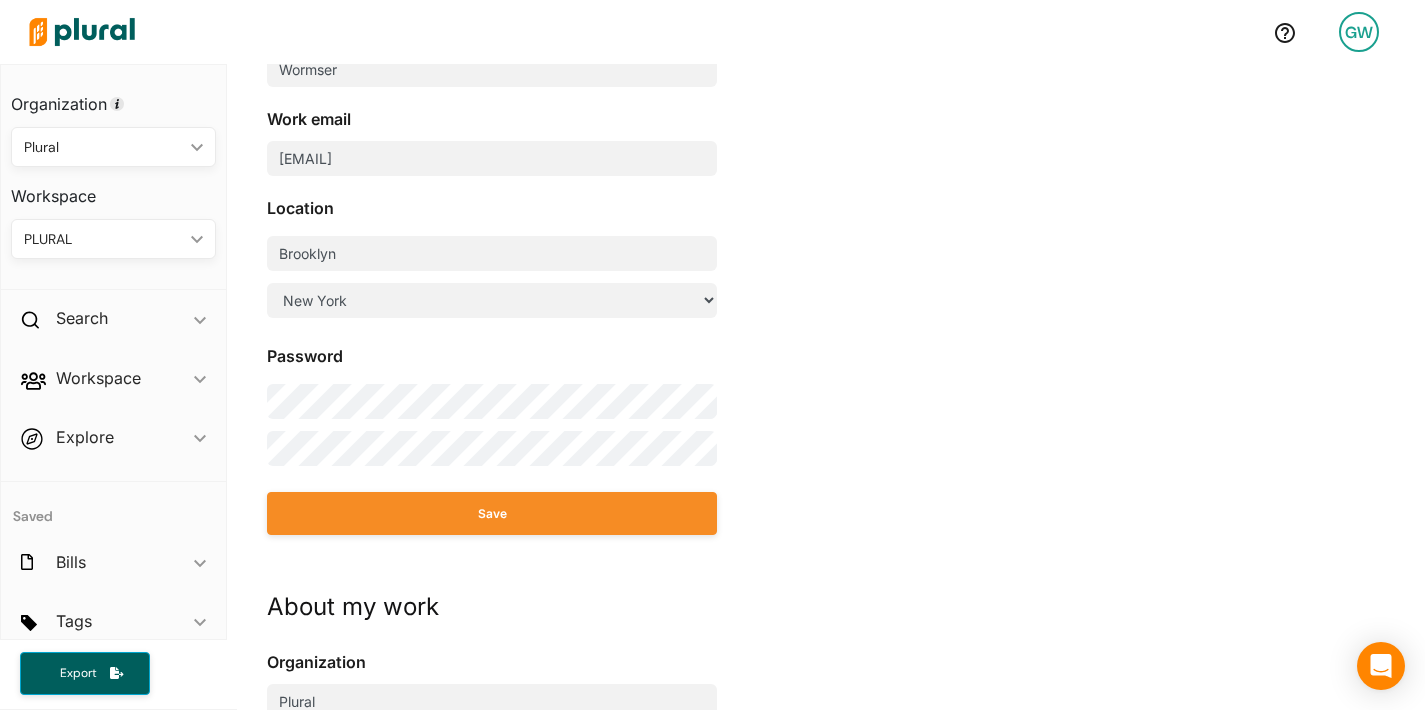 scroll, scrollTop: 0, scrollLeft: 0, axis: both 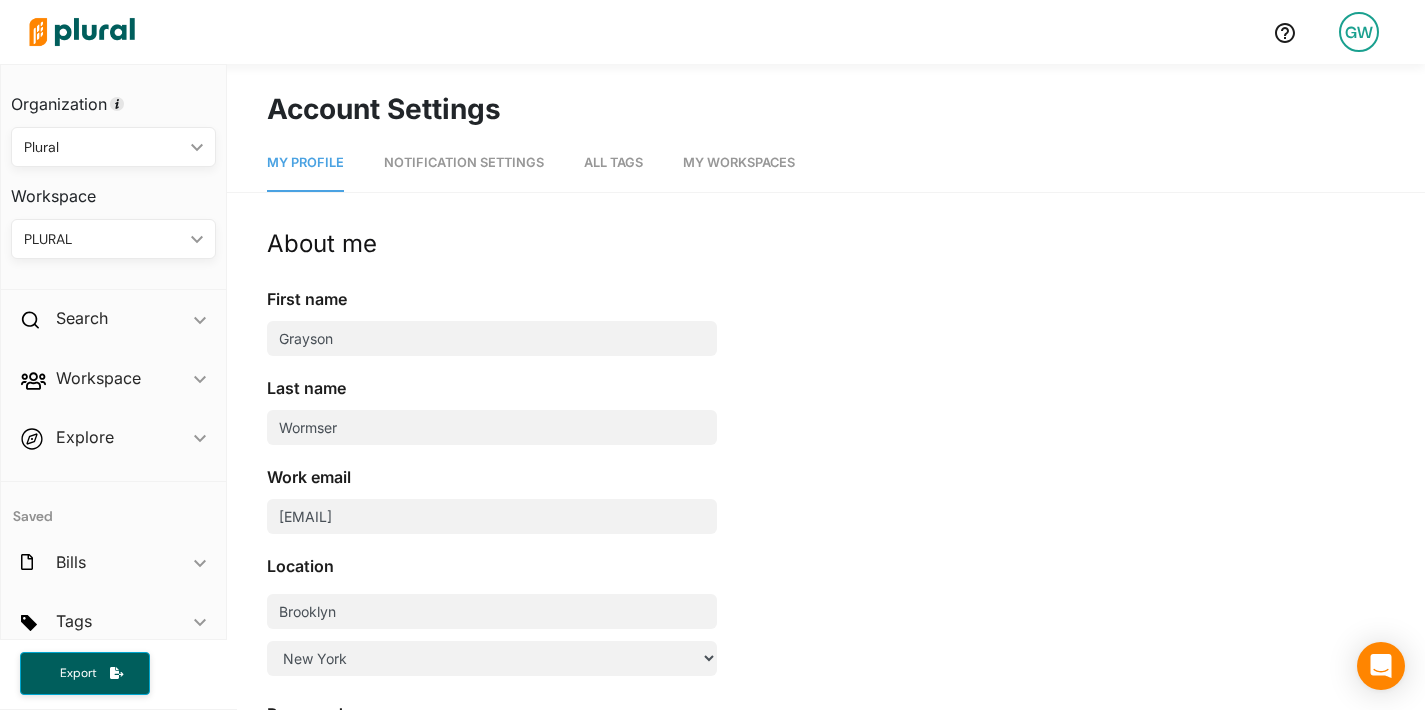 click on "My Profile Notification Settings All Tags My Workspaces" at bounding box center [826, 161] 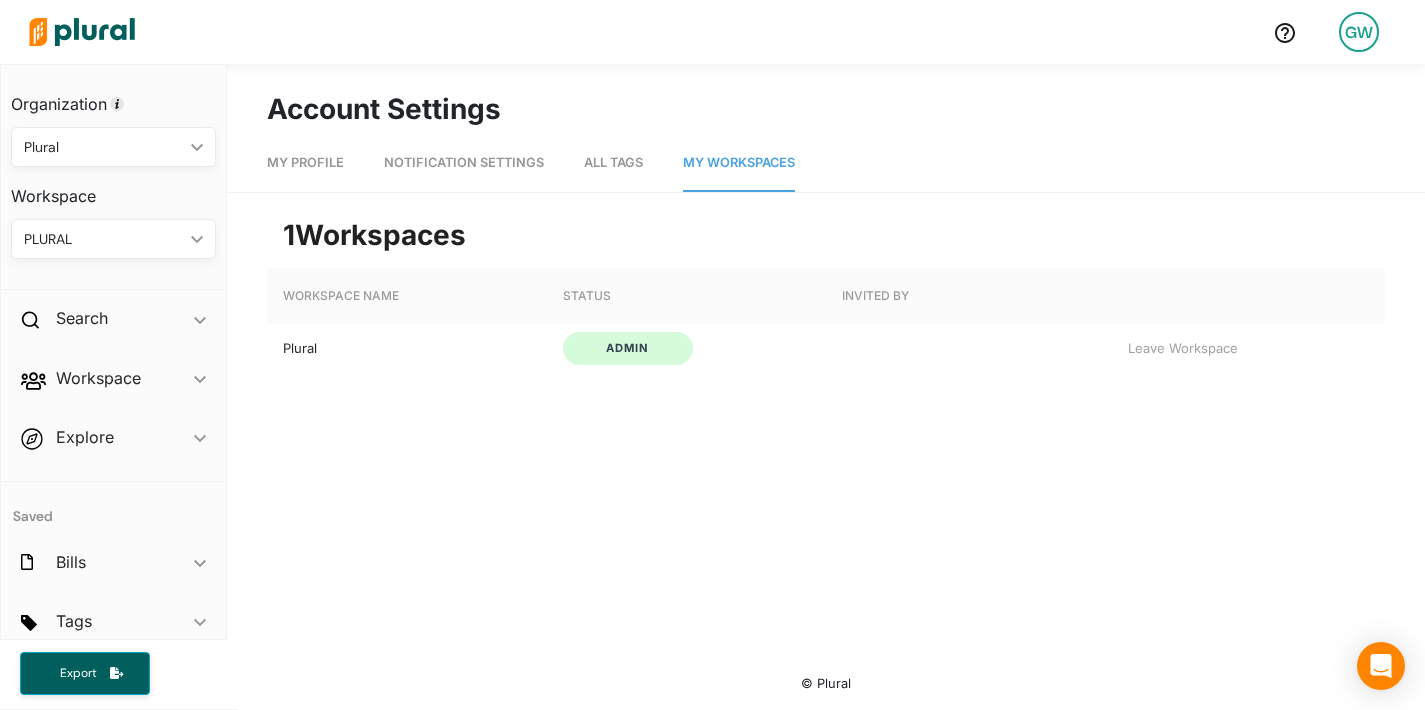 click on "admin" at bounding box center (628, 348) 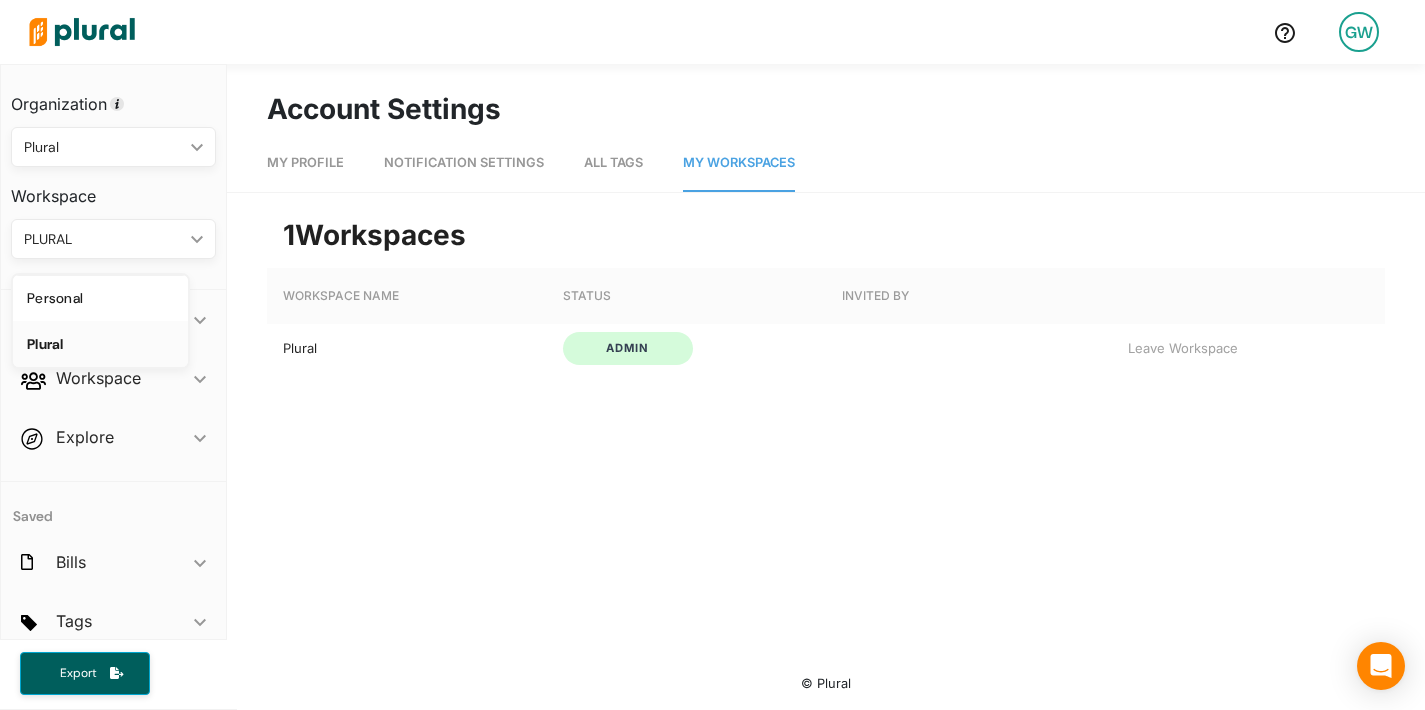 click on "Plural" at bounding box center (103, 147) 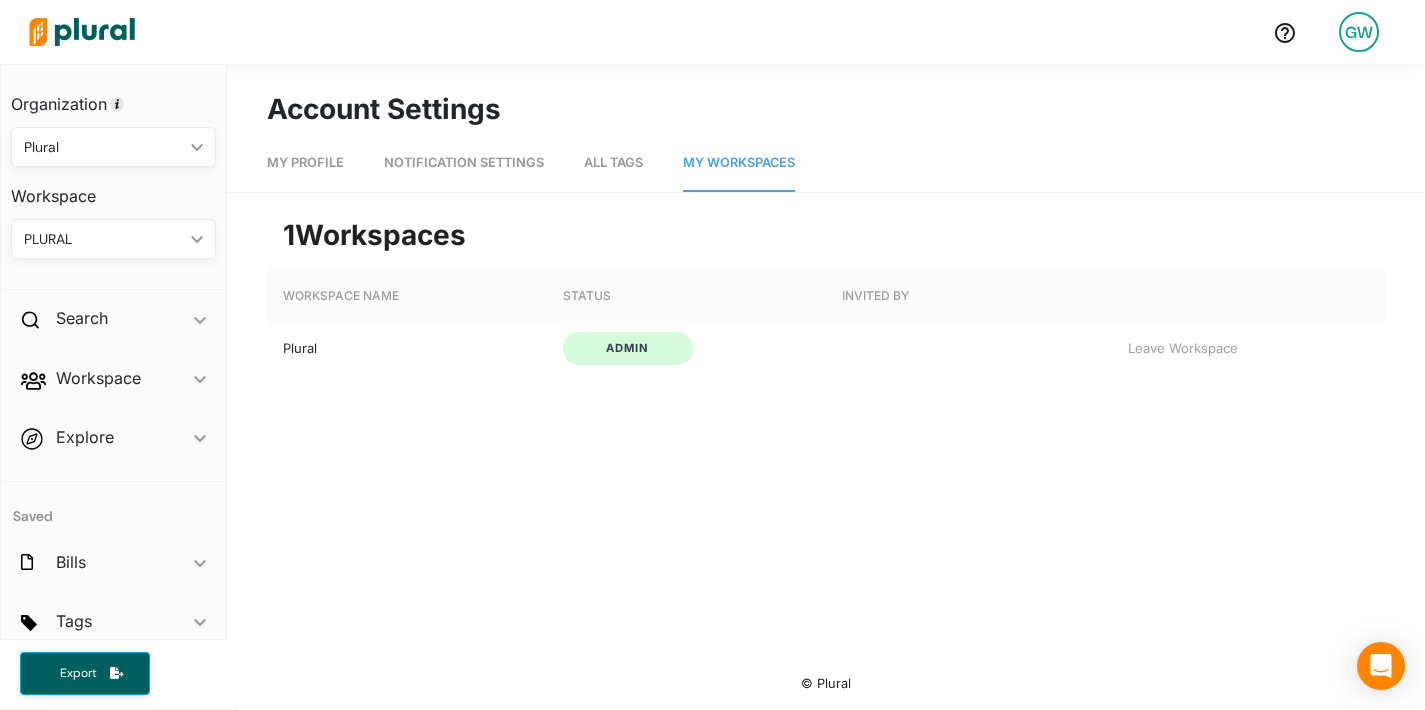 click on "Plural" at bounding box center (103, 147) 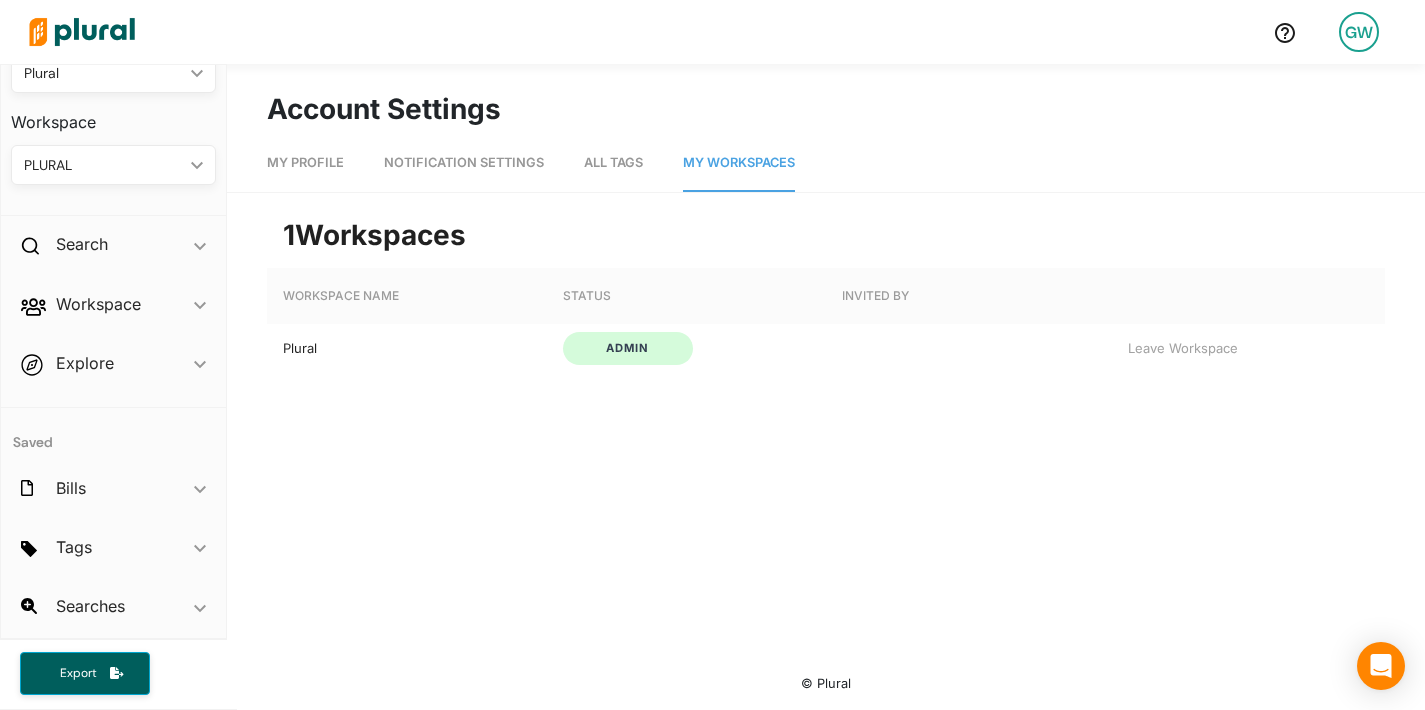 click on "GW" at bounding box center (1359, 32) 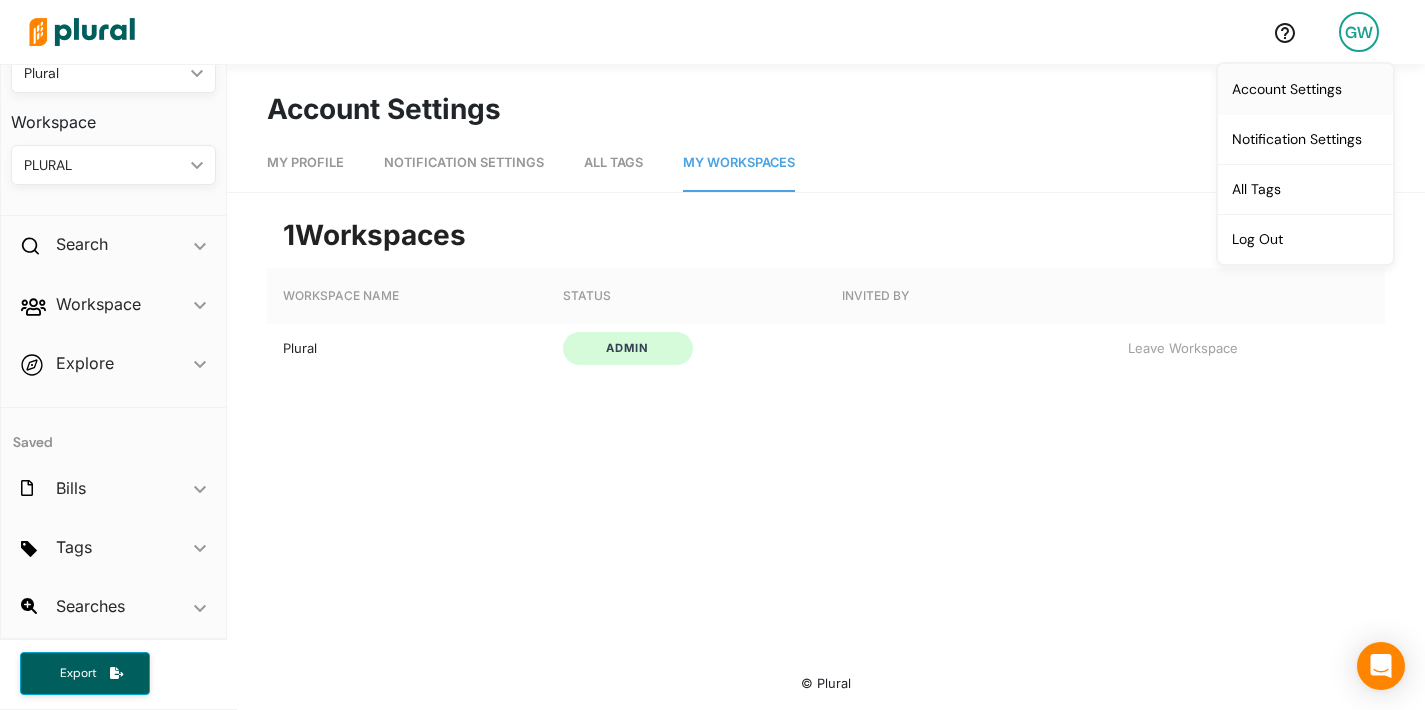 click on "Account Settings" at bounding box center [1305, 89] 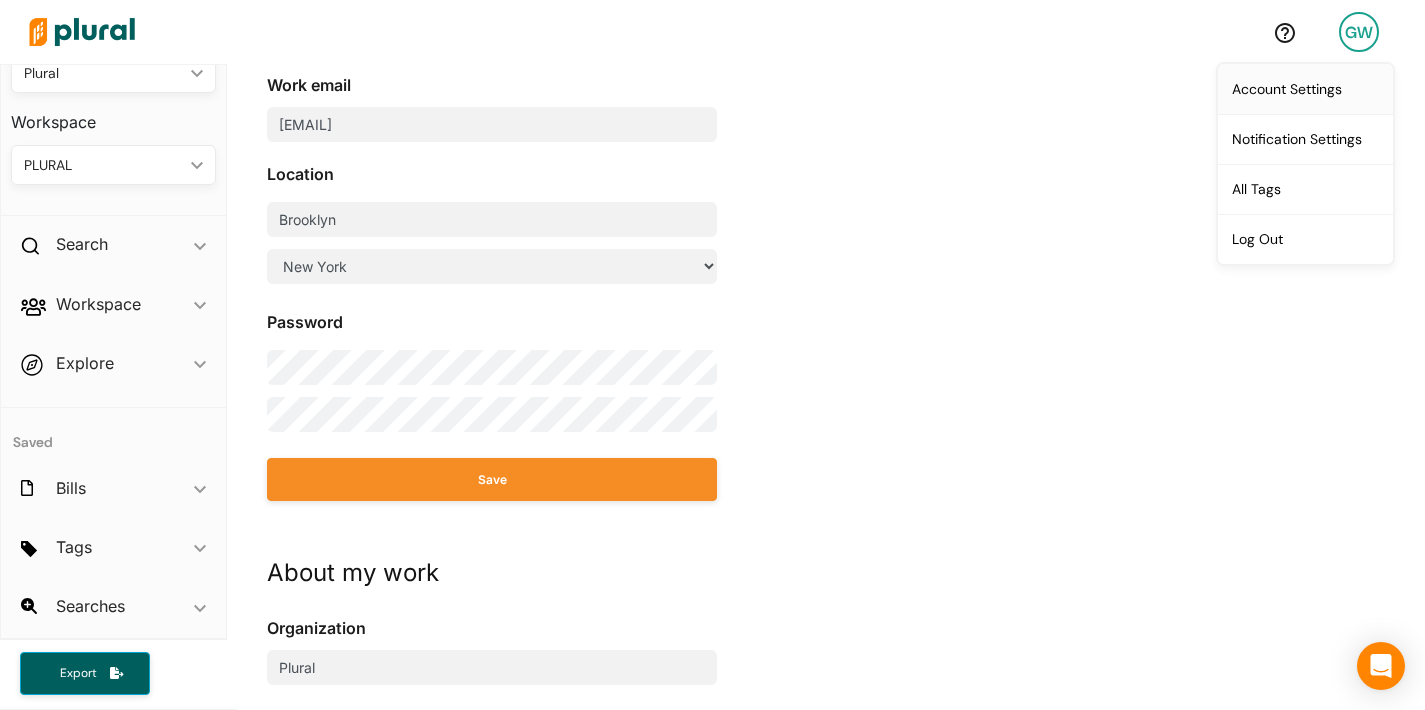 scroll, scrollTop: 0, scrollLeft: 0, axis: both 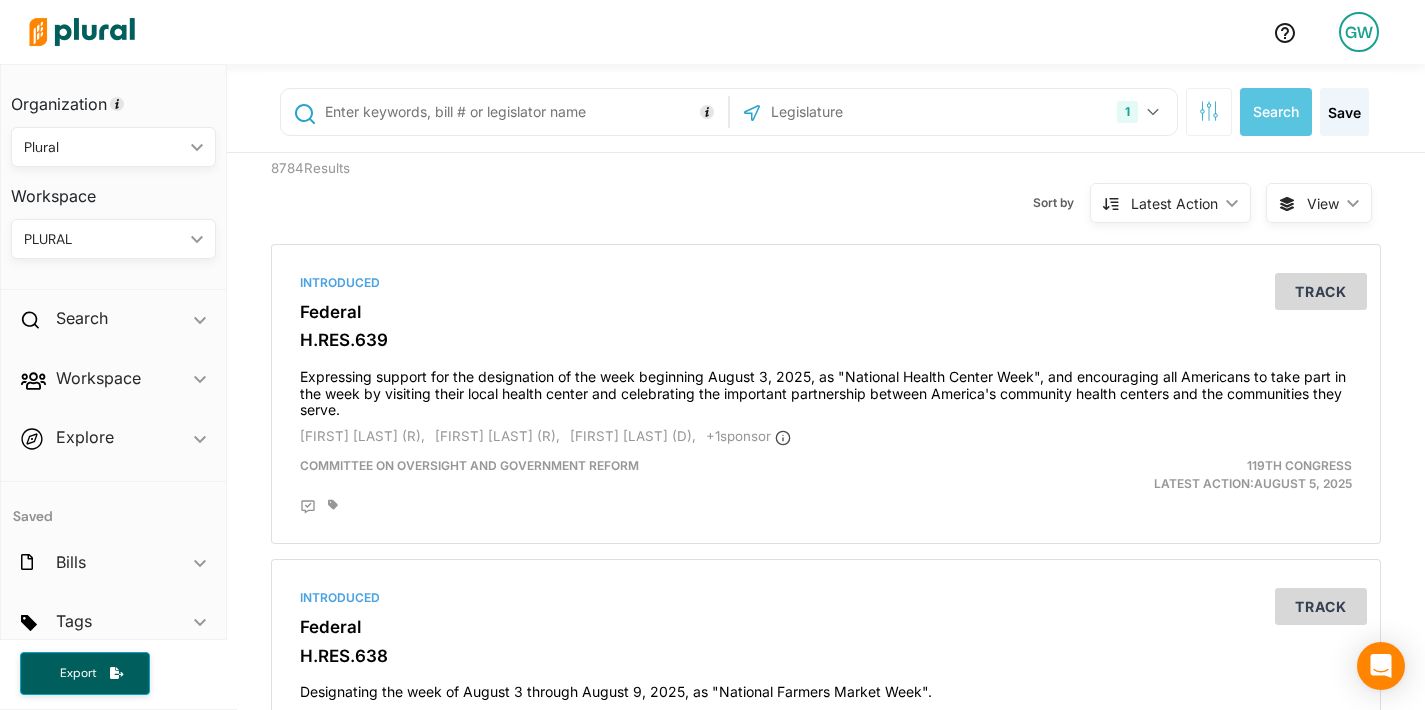 click on "GW" at bounding box center (1359, 32) 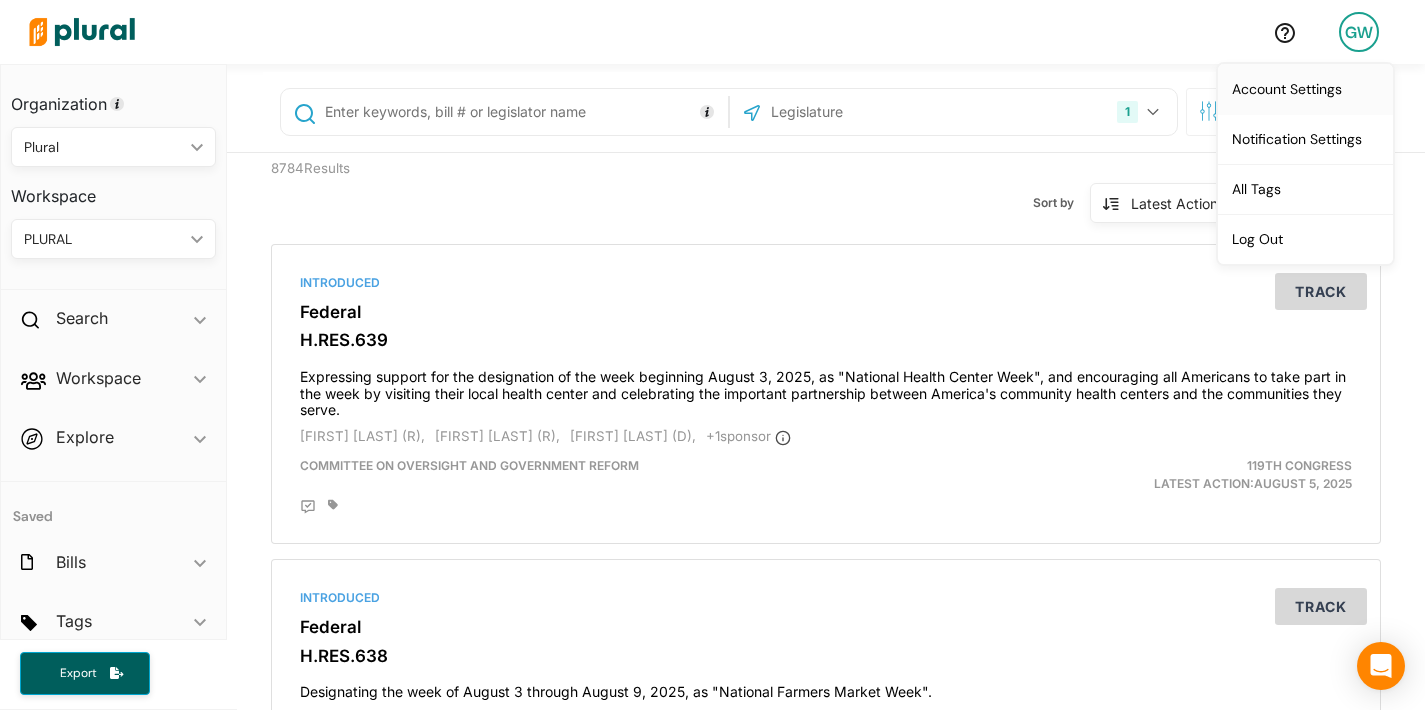 click on "Account Settings" at bounding box center [1305, 89] 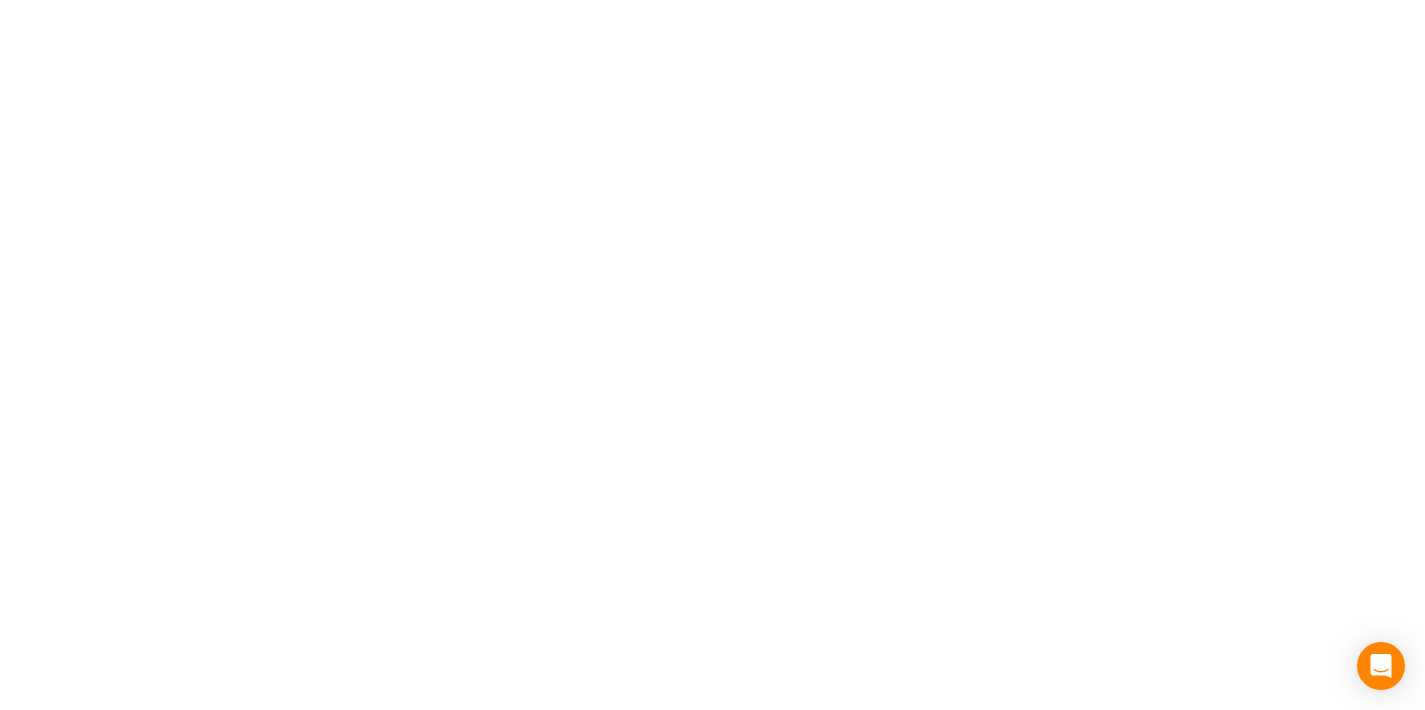 select on "NY" 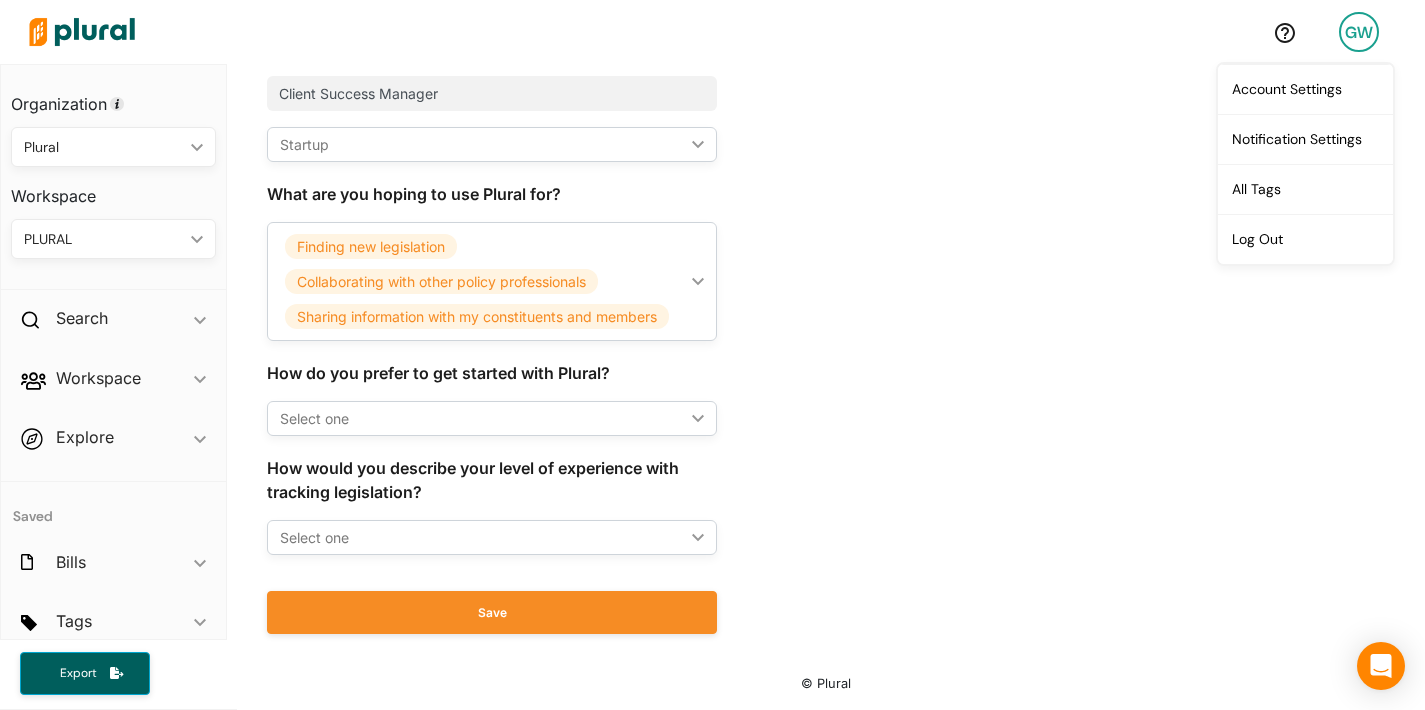 scroll, scrollTop: 0, scrollLeft: 0, axis: both 